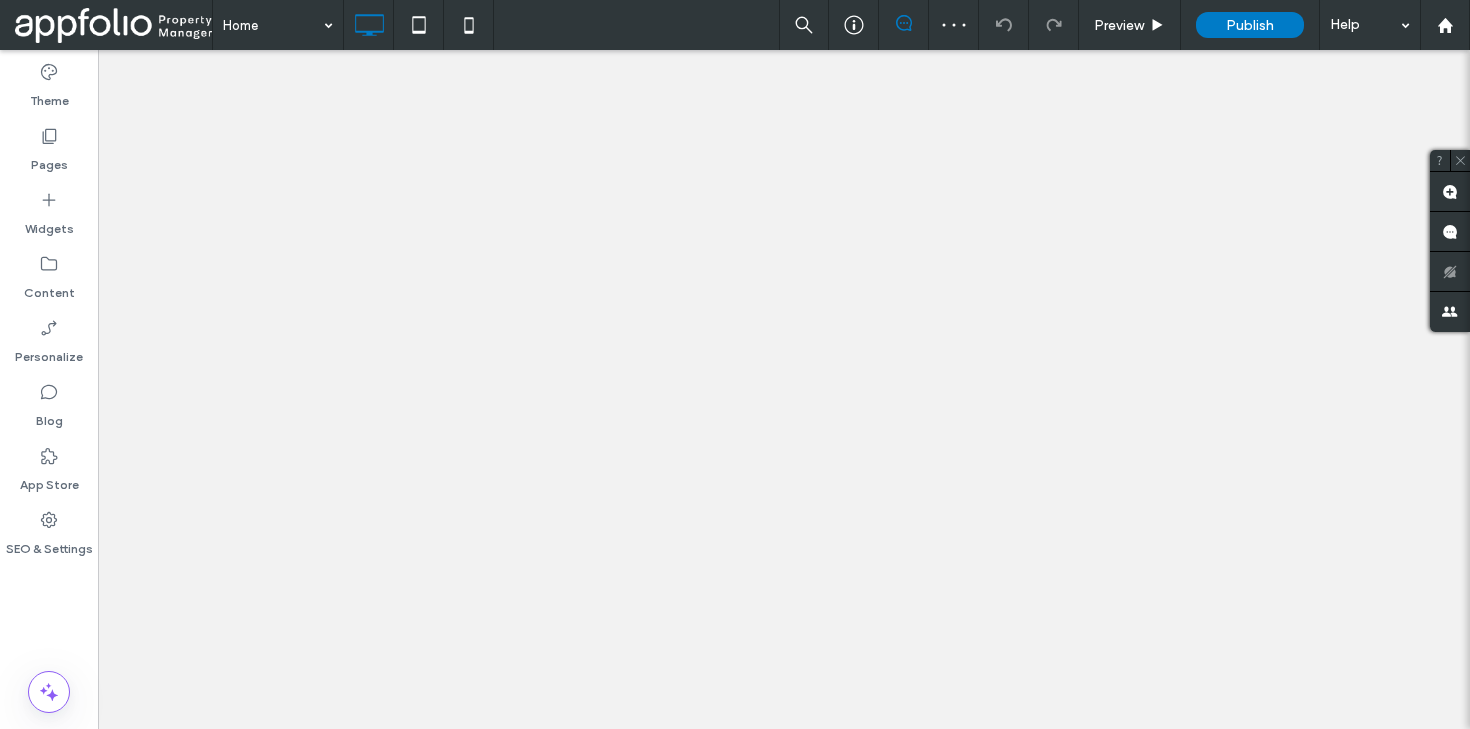 scroll, scrollTop: 0, scrollLeft: 0, axis: both 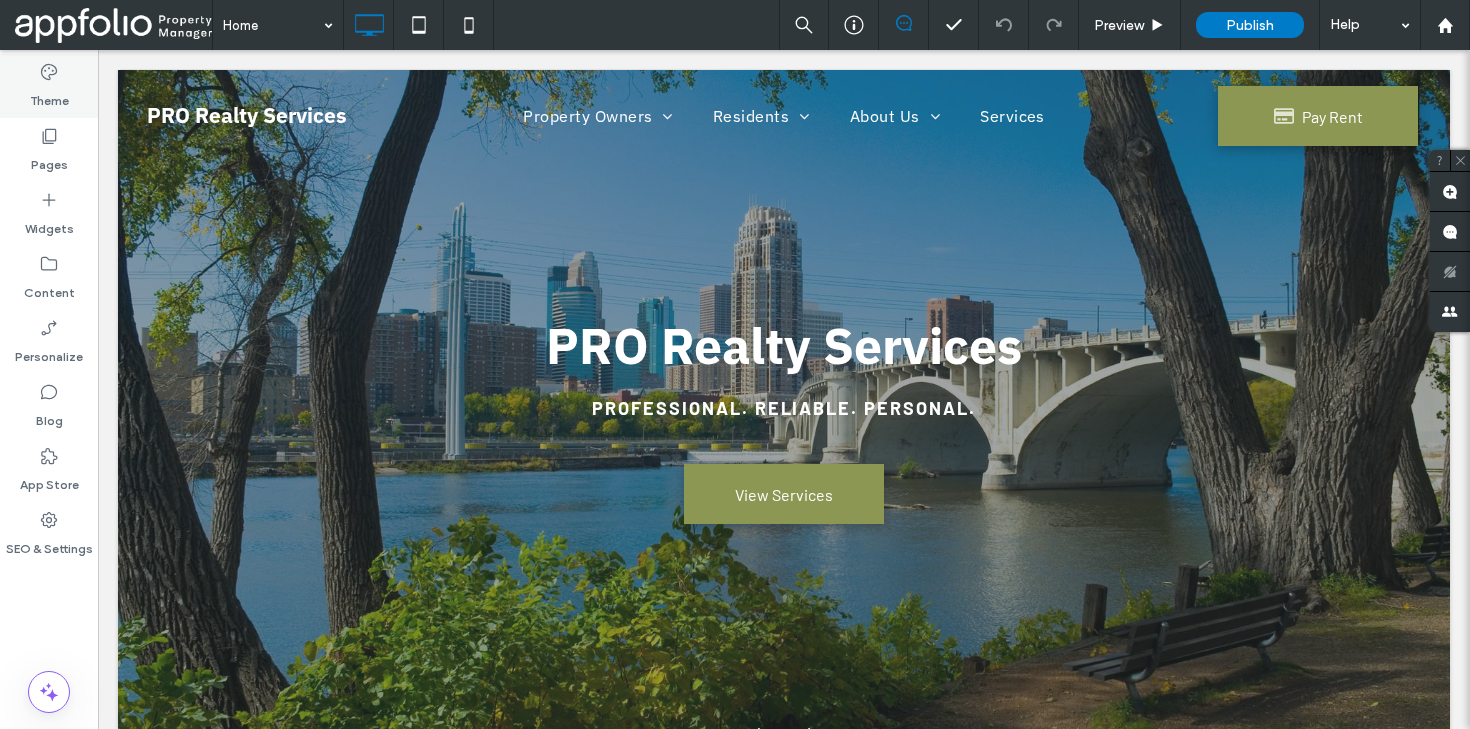 click on "Theme" at bounding box center [49, 96] 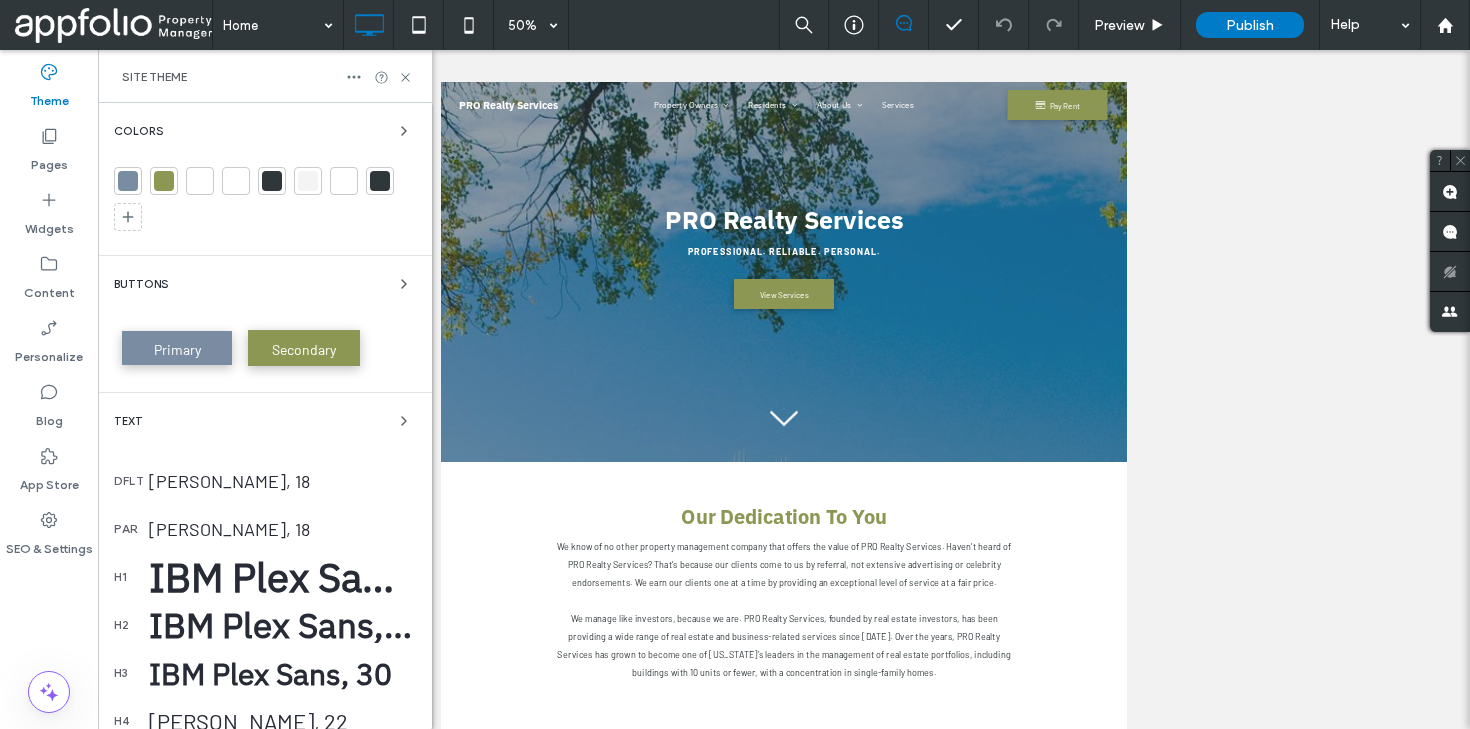 click on "IBM Plex Sans, 40" at bounding box center (282, 577) 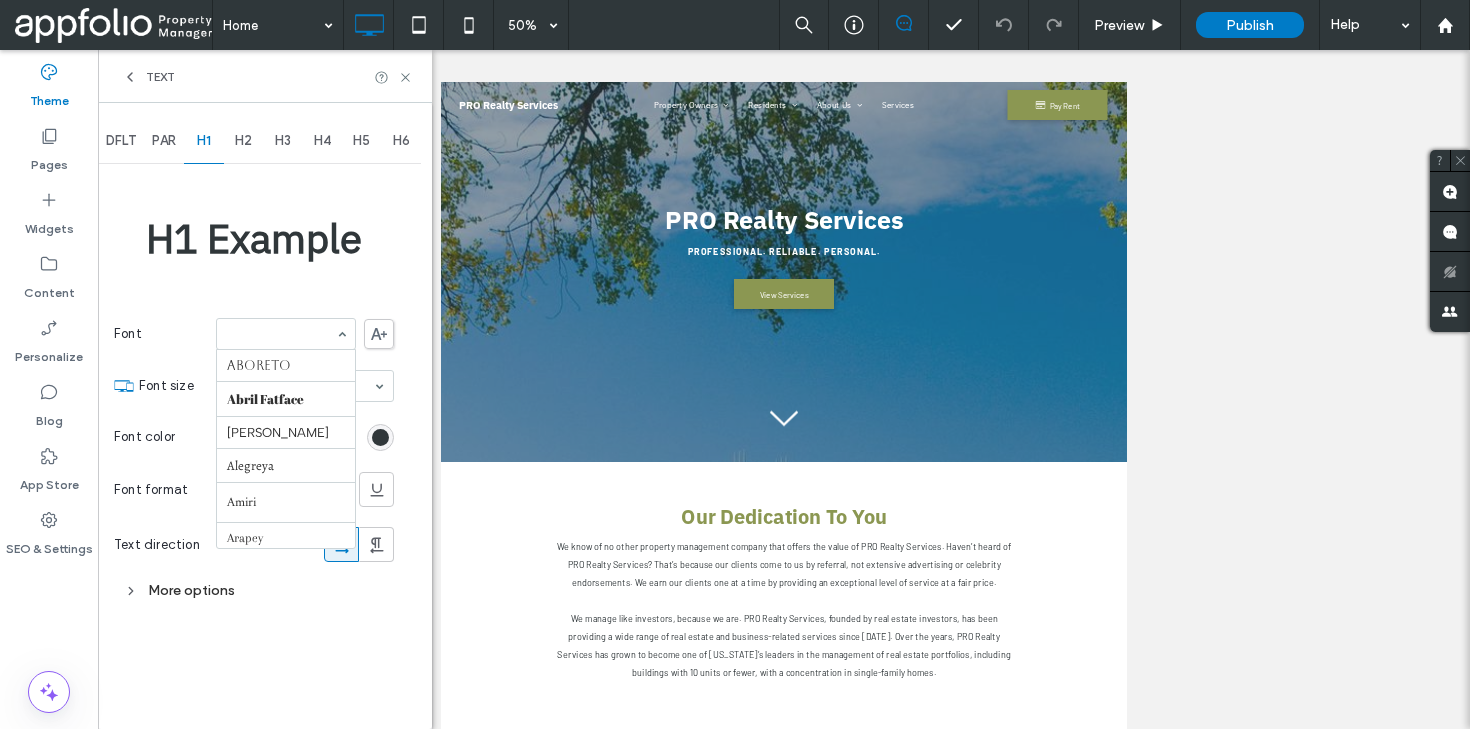 scroll, scrollTop: 835, scrollLeft: 0, axis: vertical 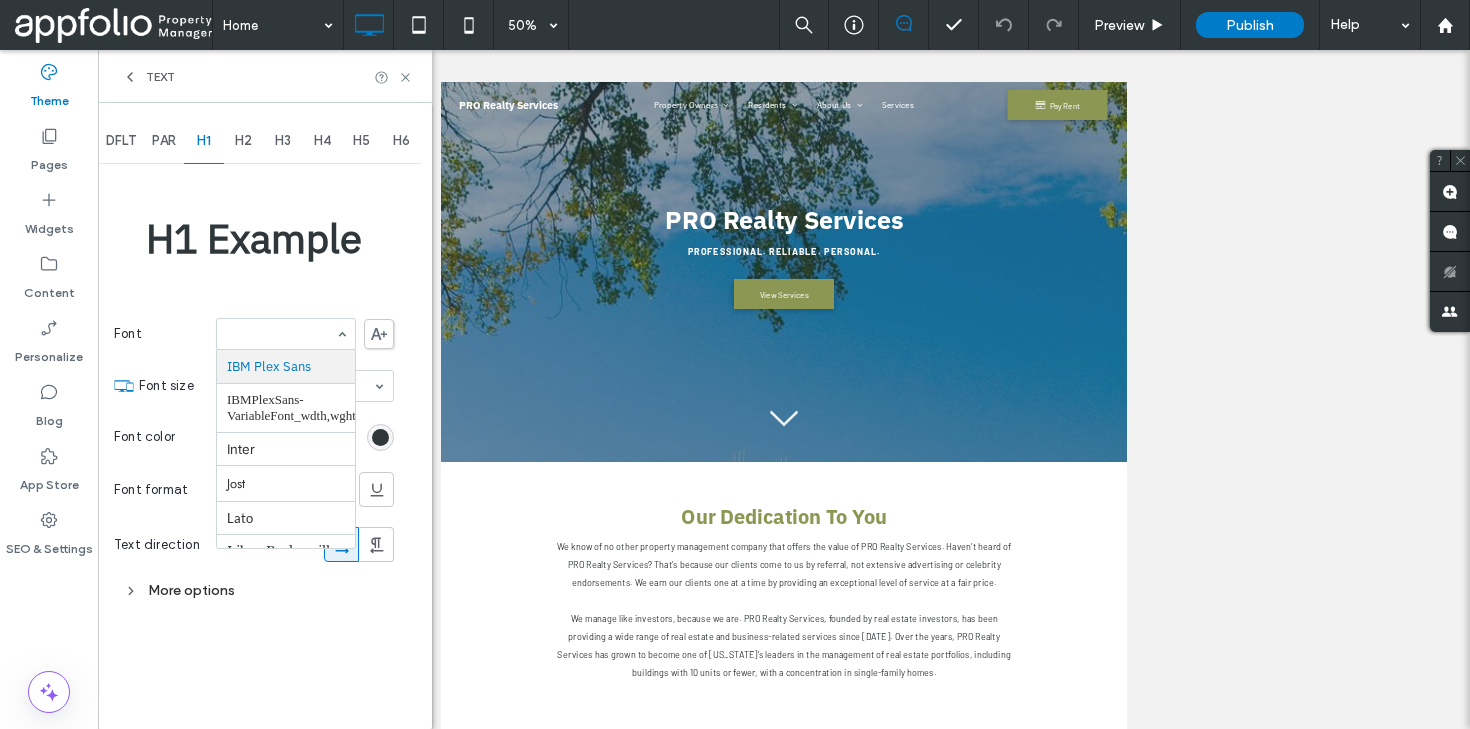click 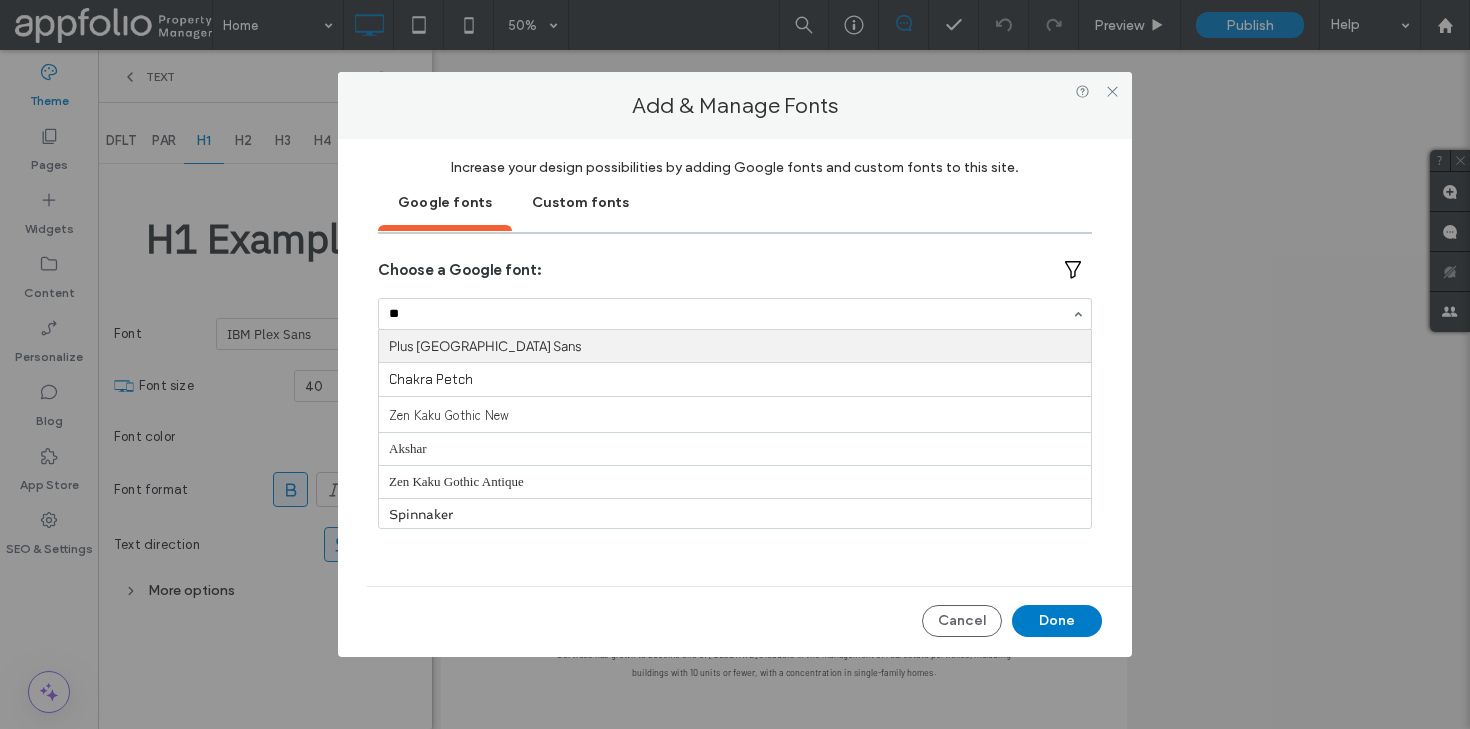 type on "*" 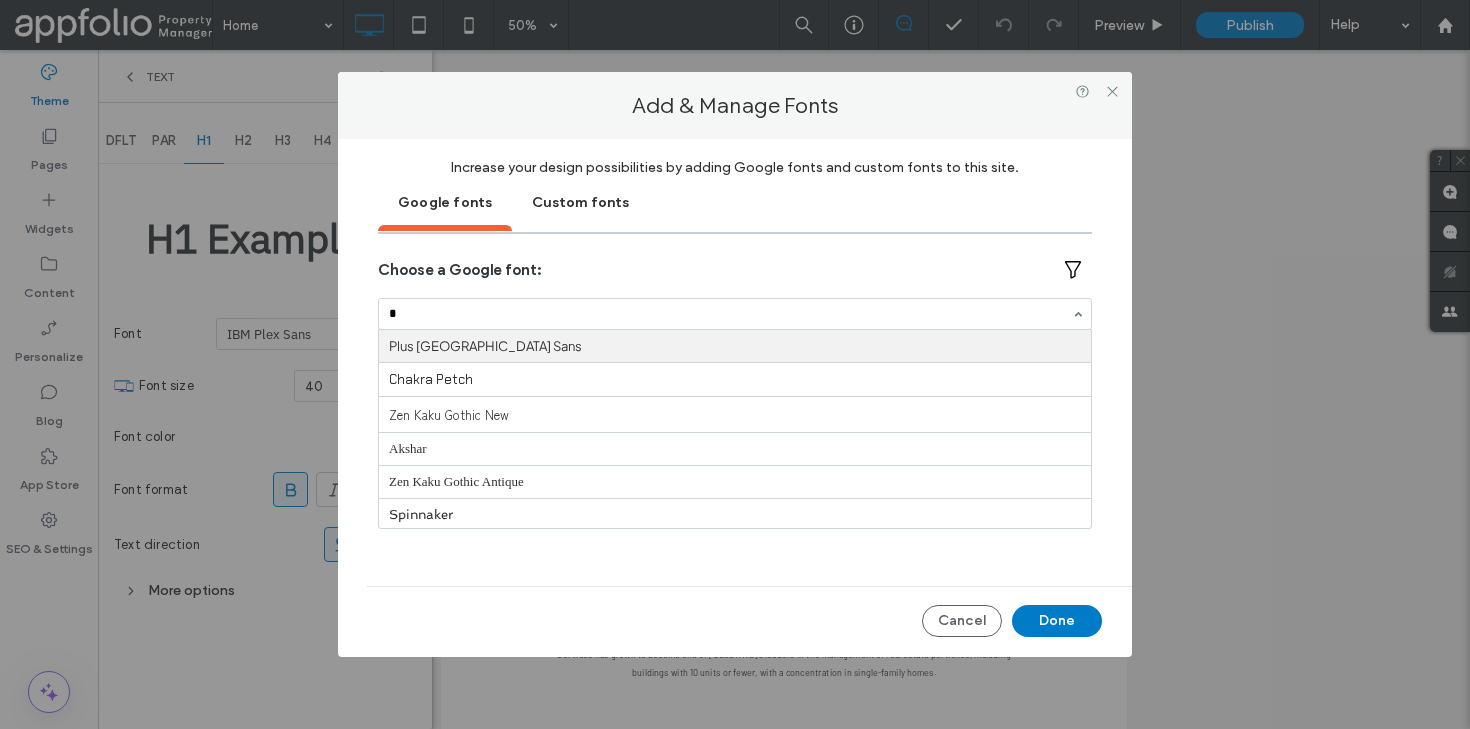 type 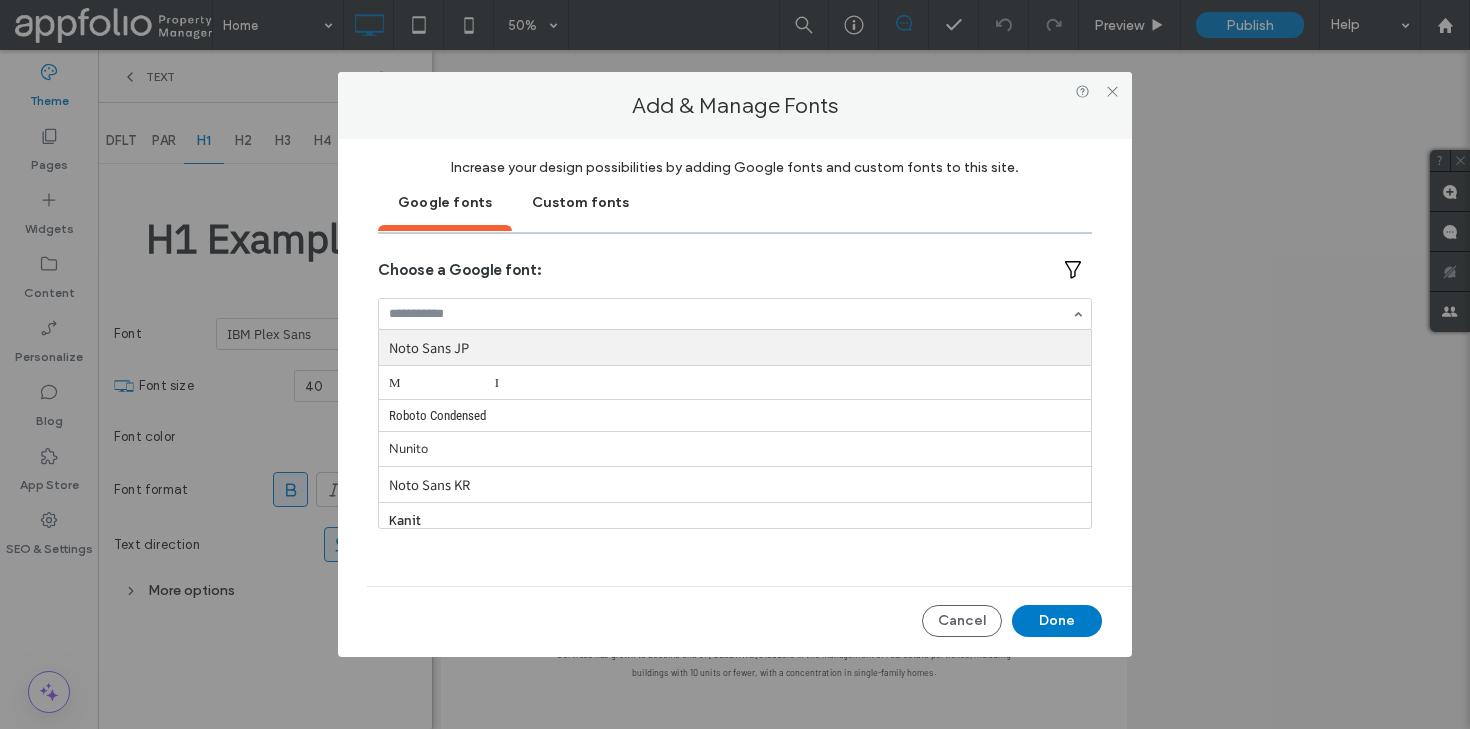 click at bounding box center (580, 228) 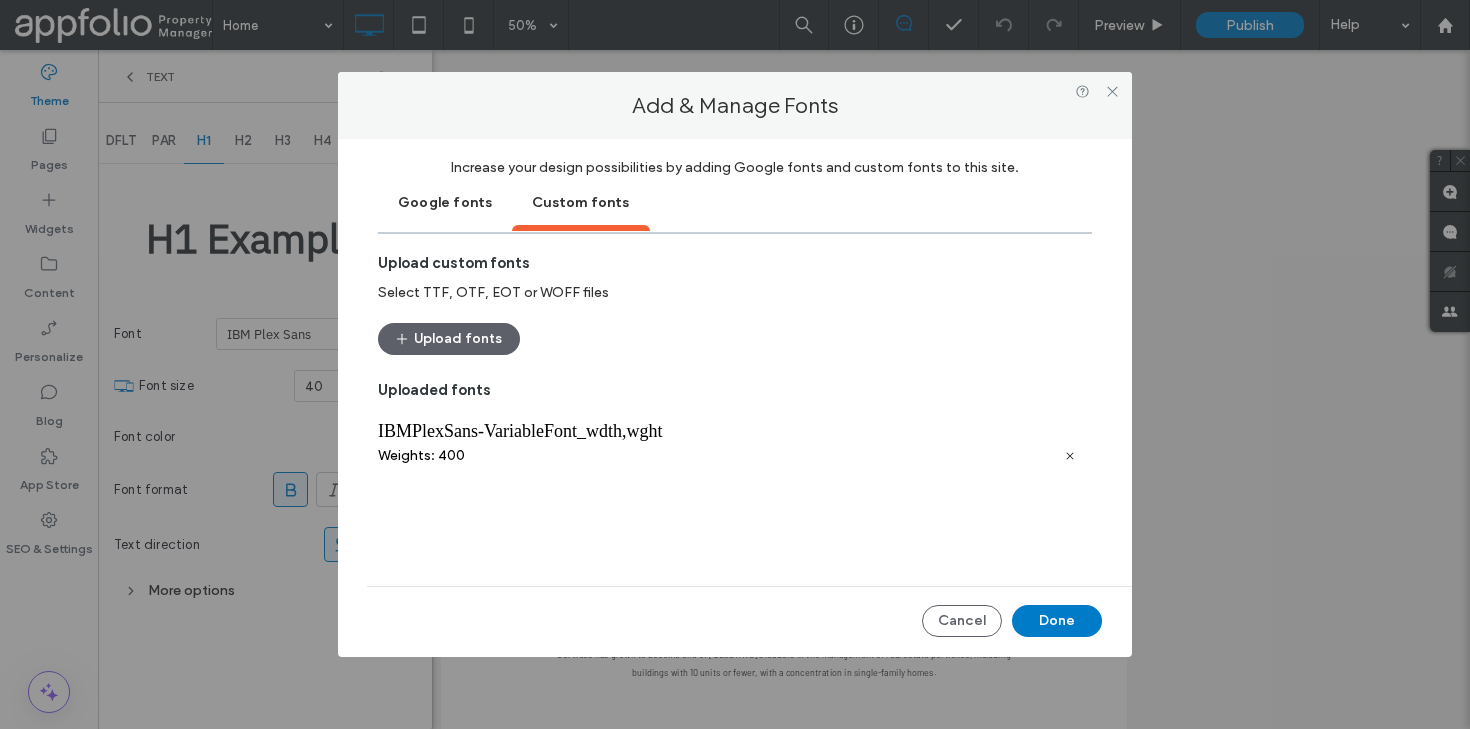 click on "Upload fonts" at bounding box center [735, 339] 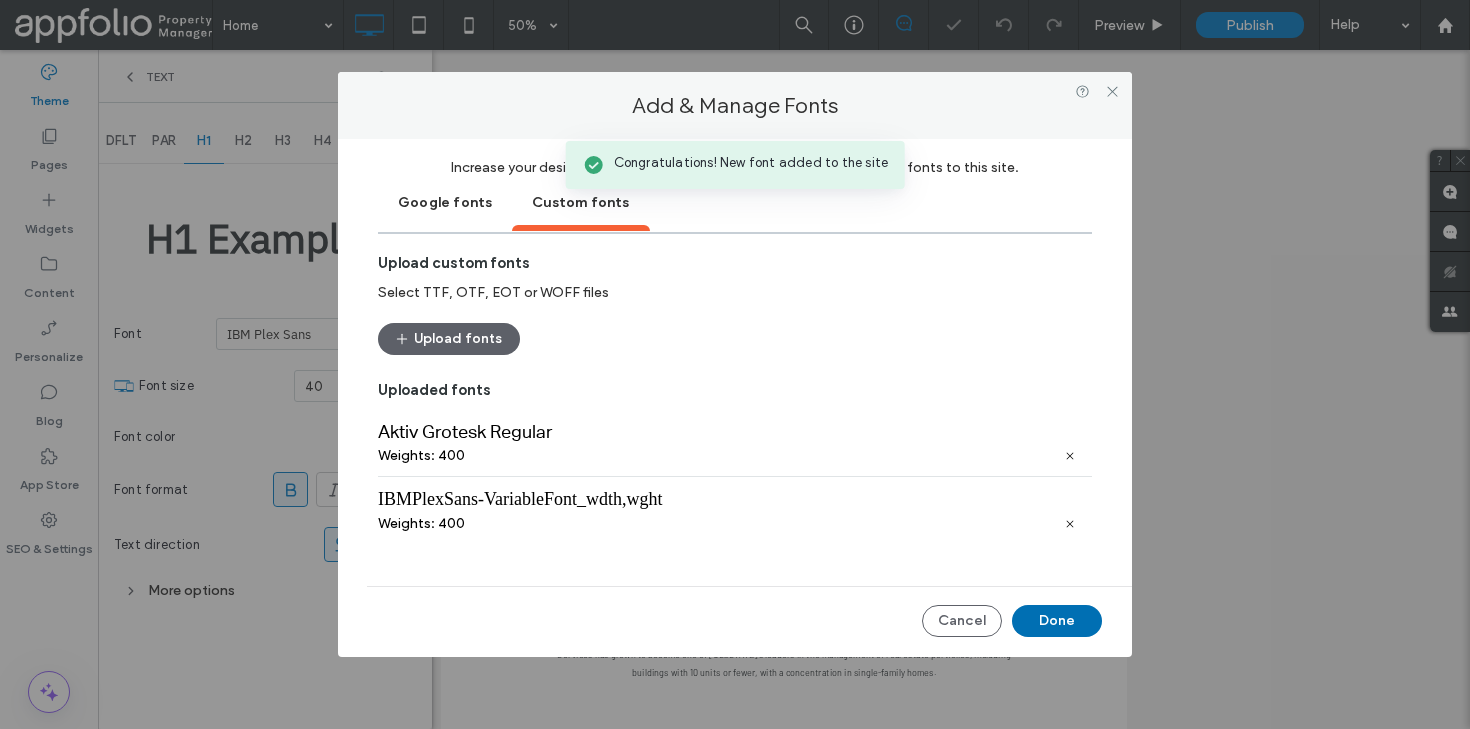 click on "Done" at bounding box center (1057, 621) 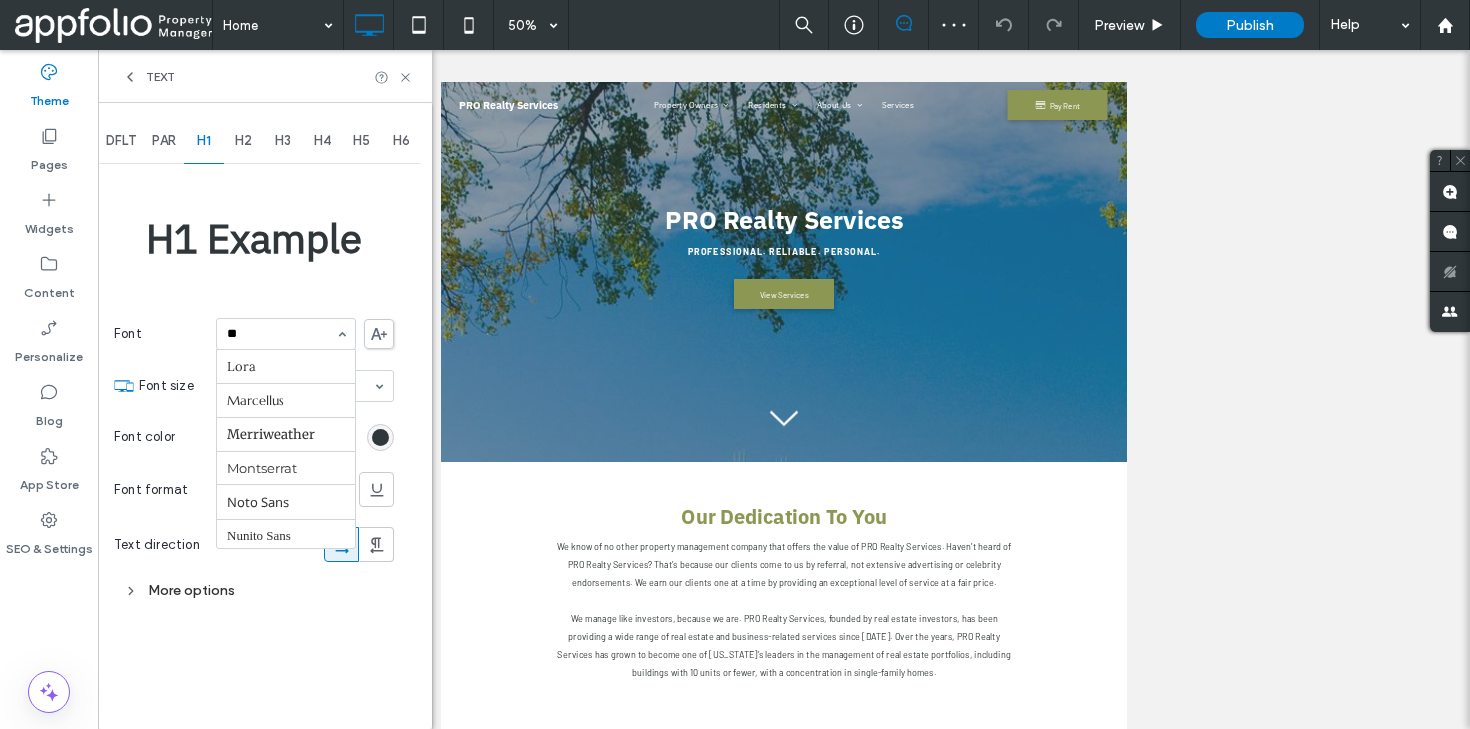 scroll, scrollTop: 0, scrollLeft: 0, axis: both 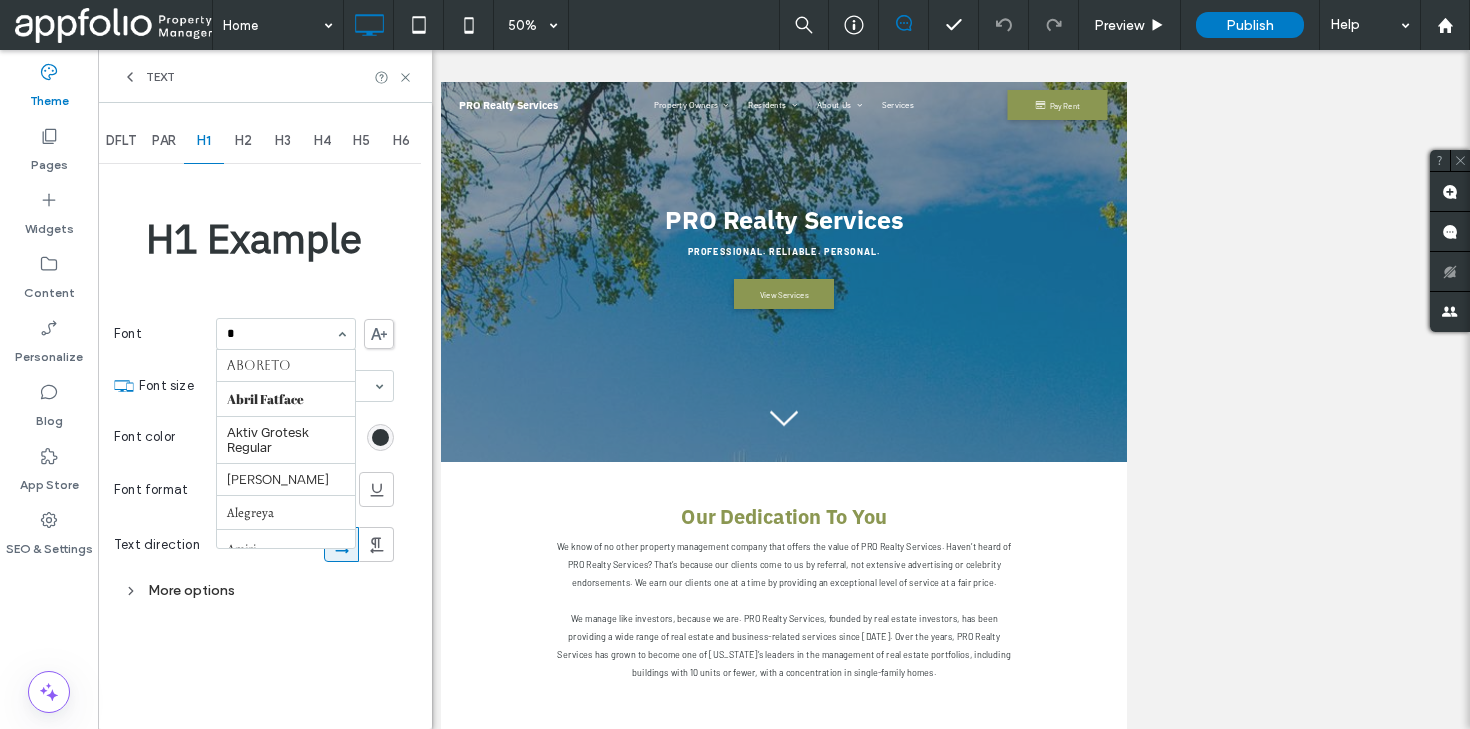 type on "**" 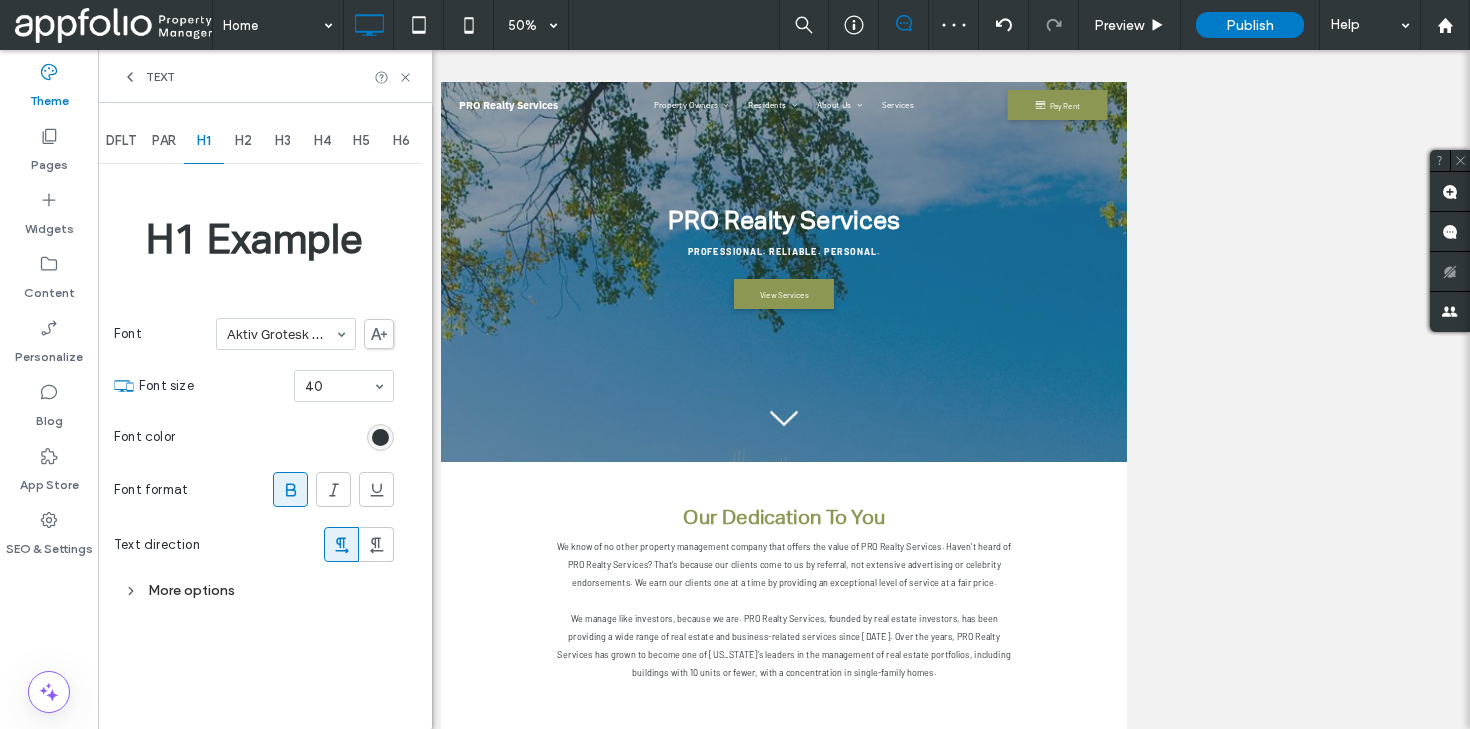 click 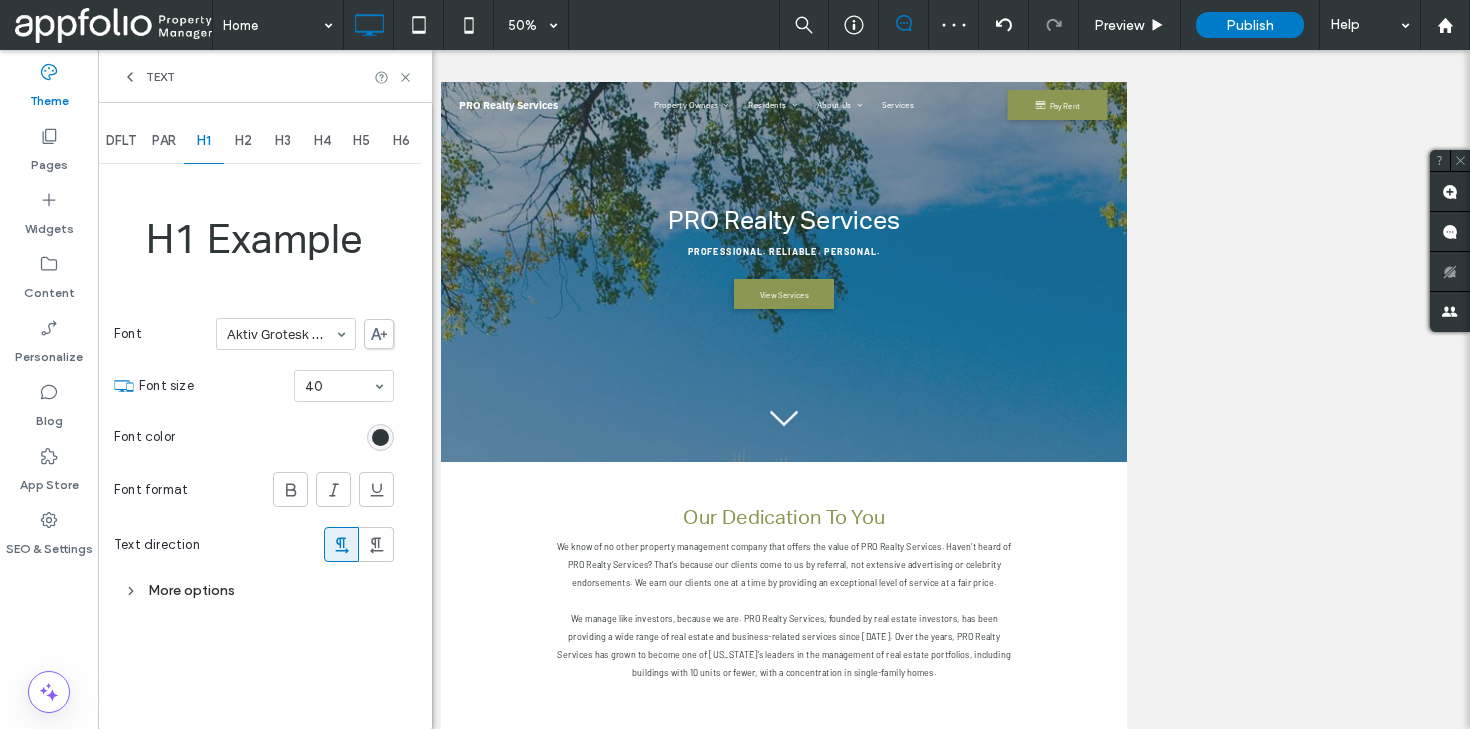 click 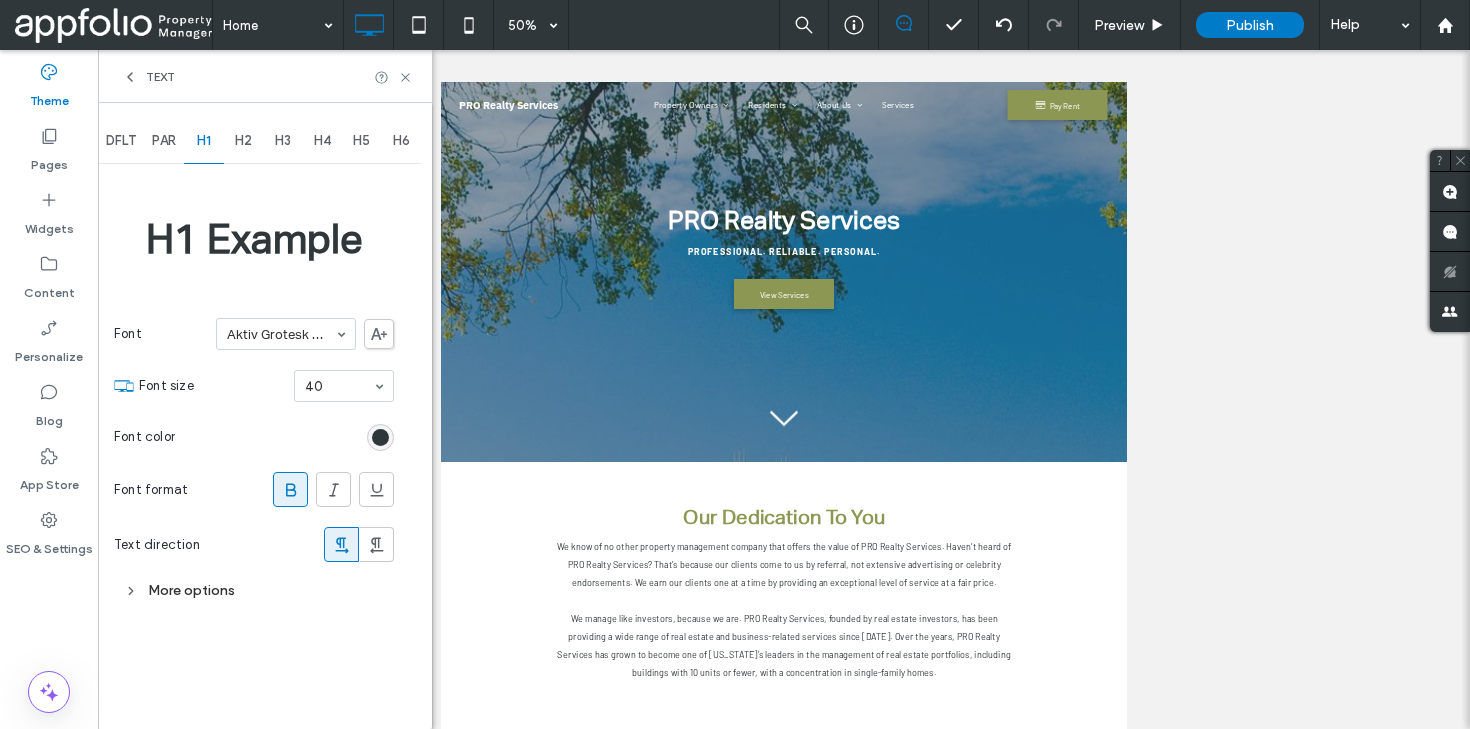 click on "H2" at bounding box center (243, 141) 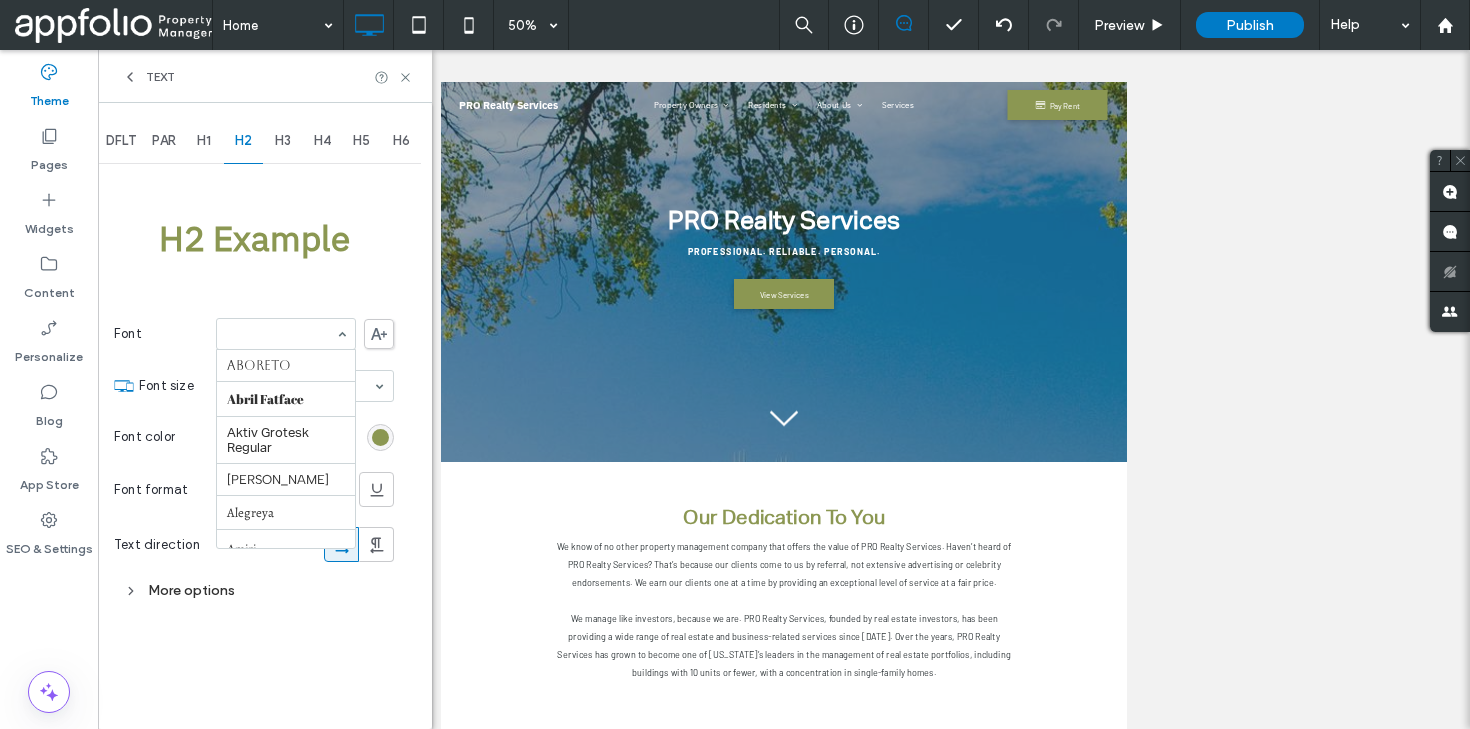 scroll, scrollTop: 883, scrollLeft: 0, axis: vertical 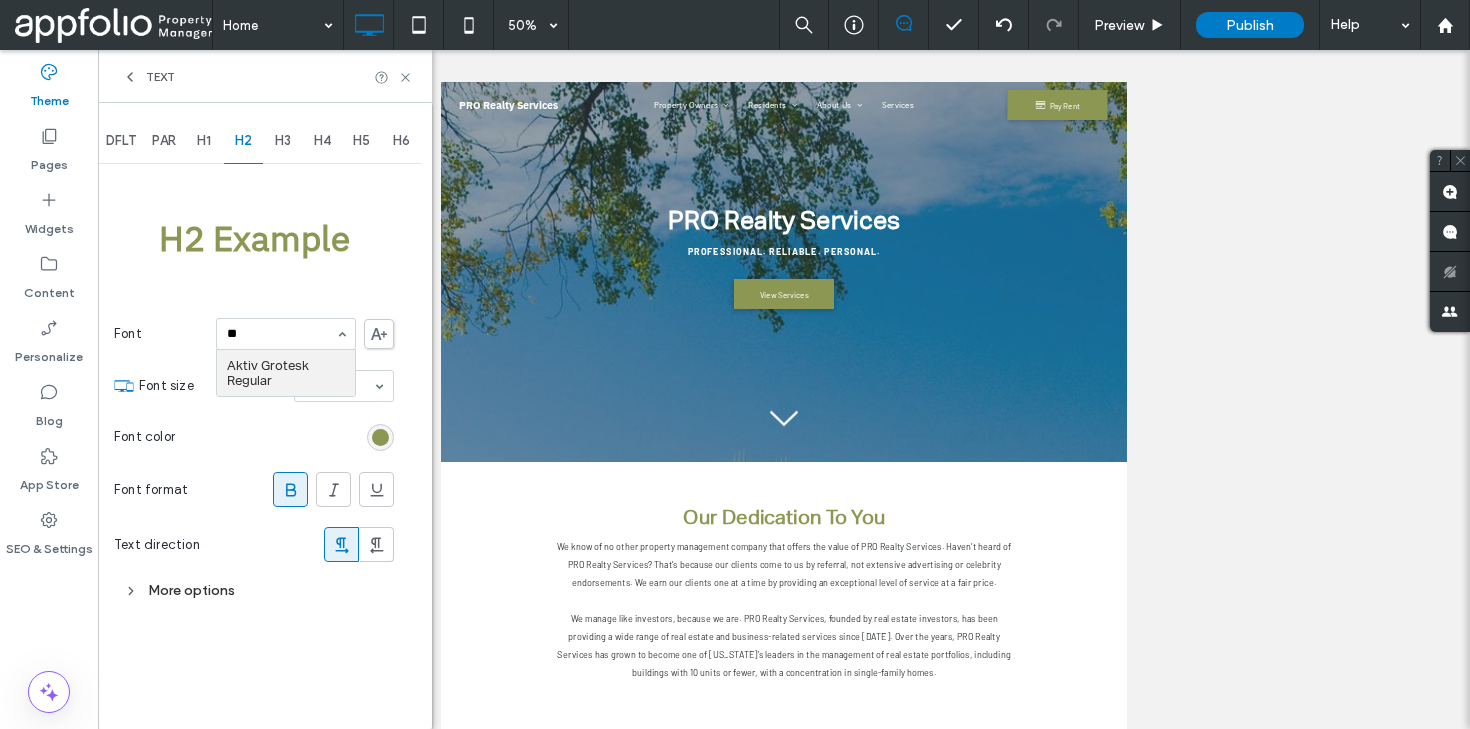 type on "***" 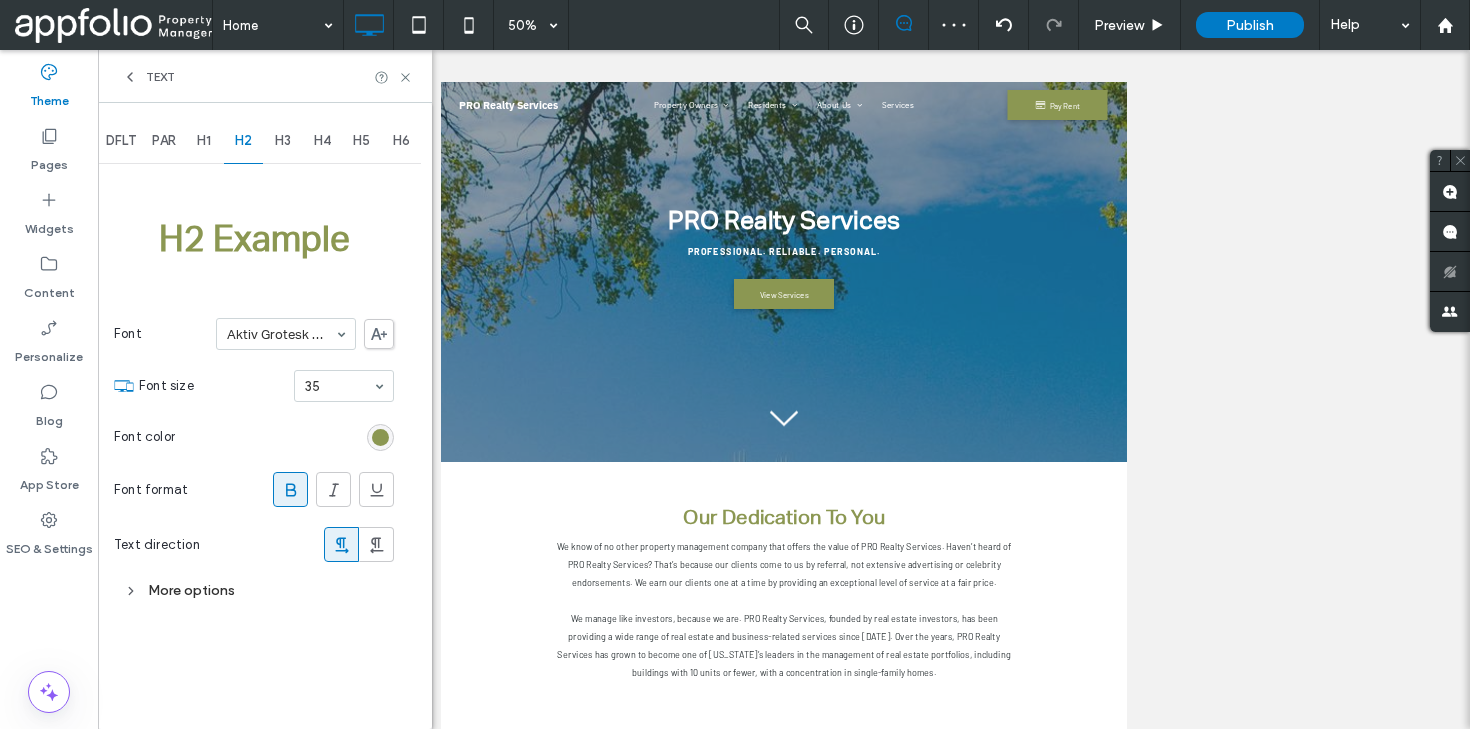 click on "H3" at bounding box center (283, 141) 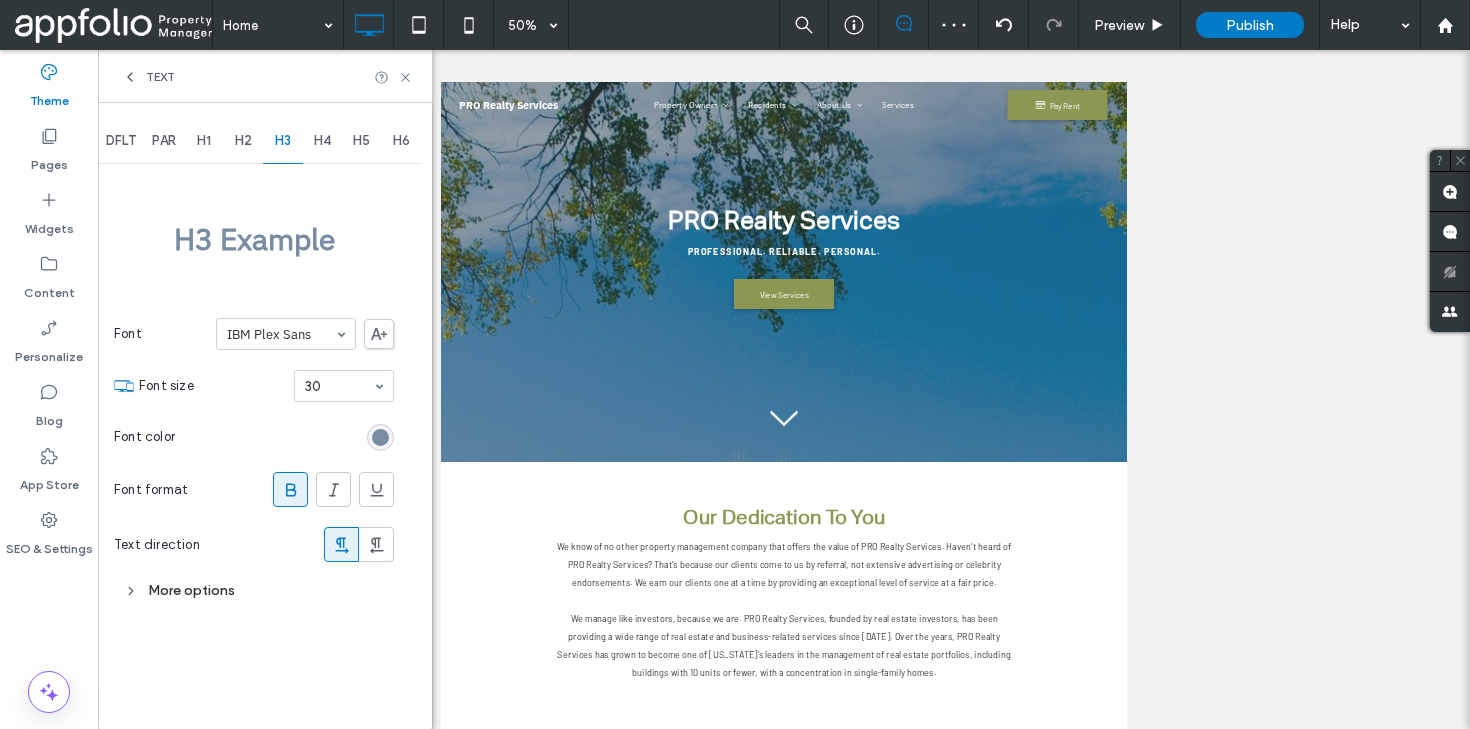 click on "H2" at bounding box center (243, 141) 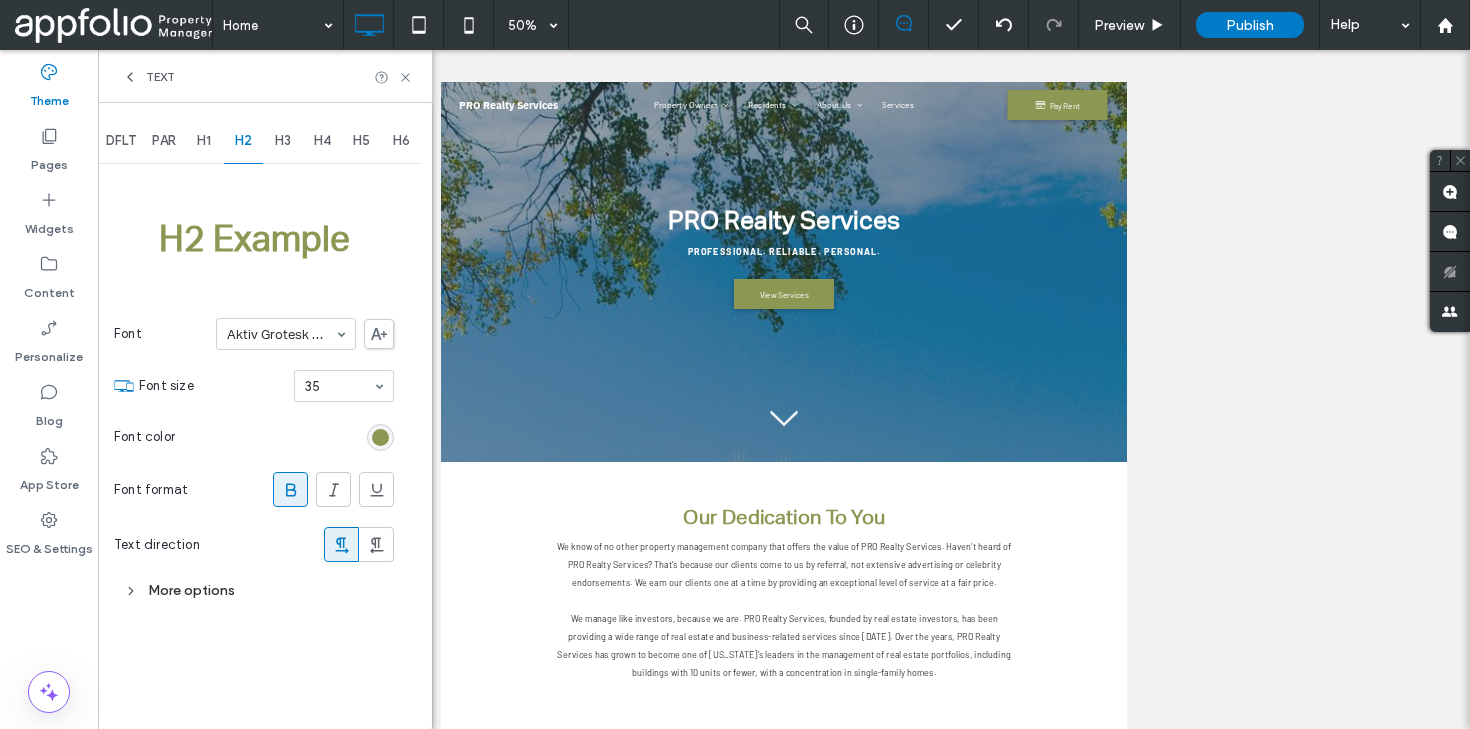 click on "H3" at bounding box center [283, 141] 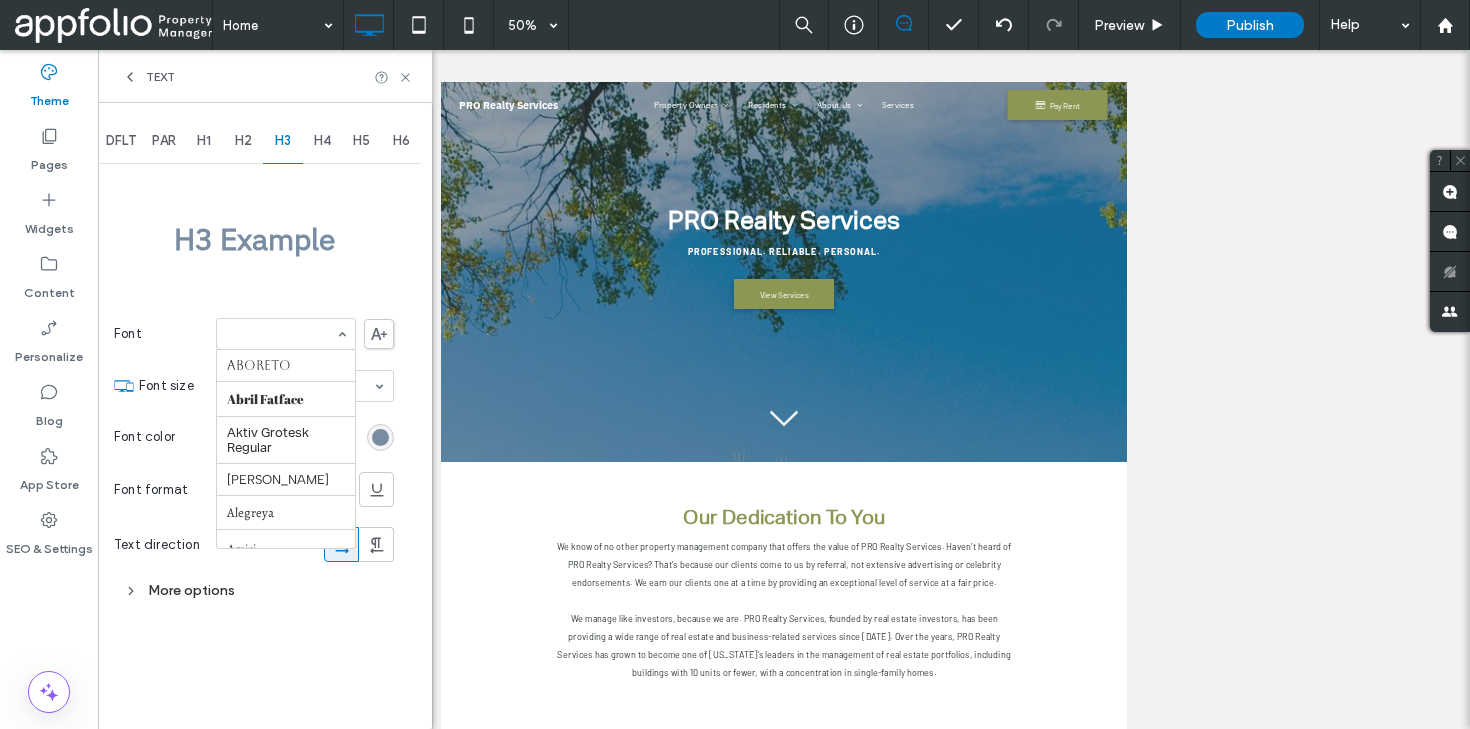 scroll, scrollTop: 883, scrollLeft: 0, axis: vertical 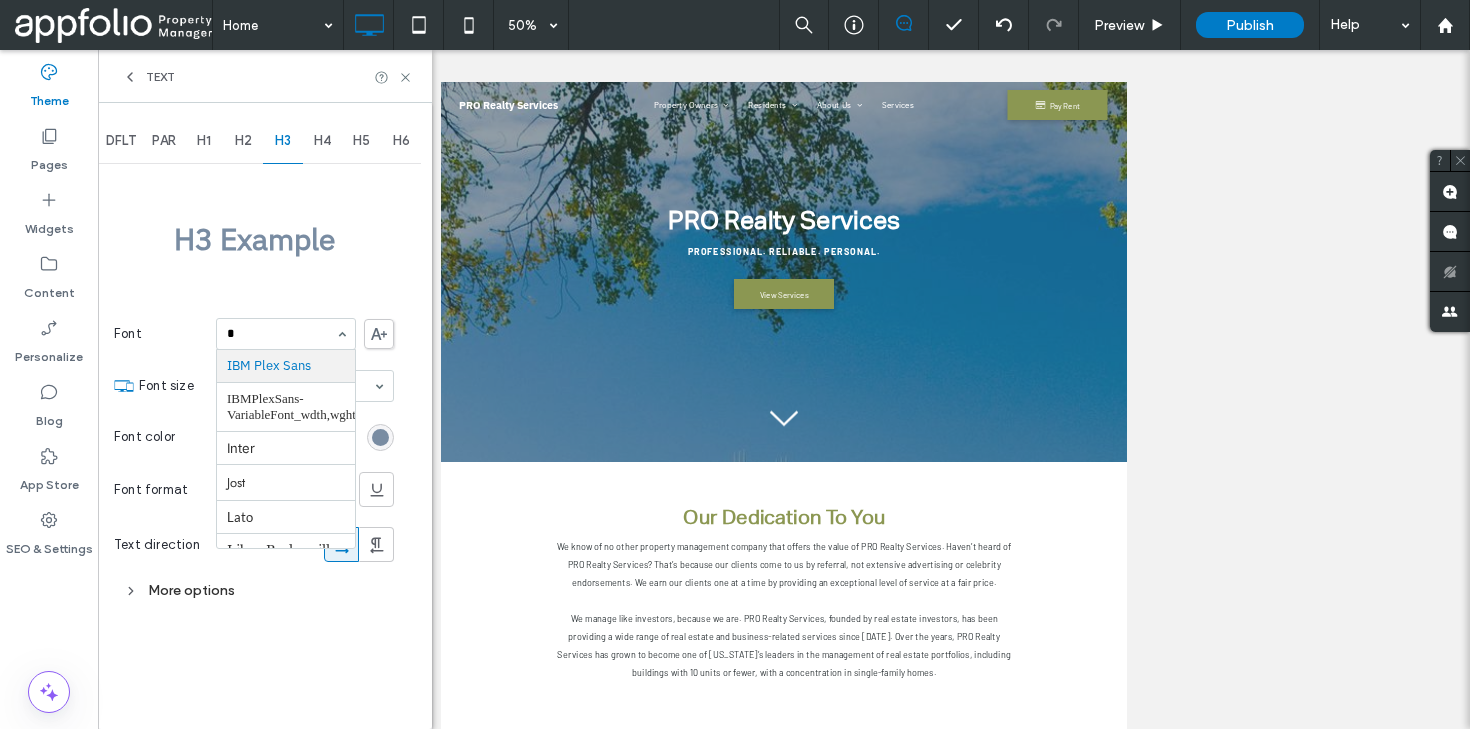 type on "**" 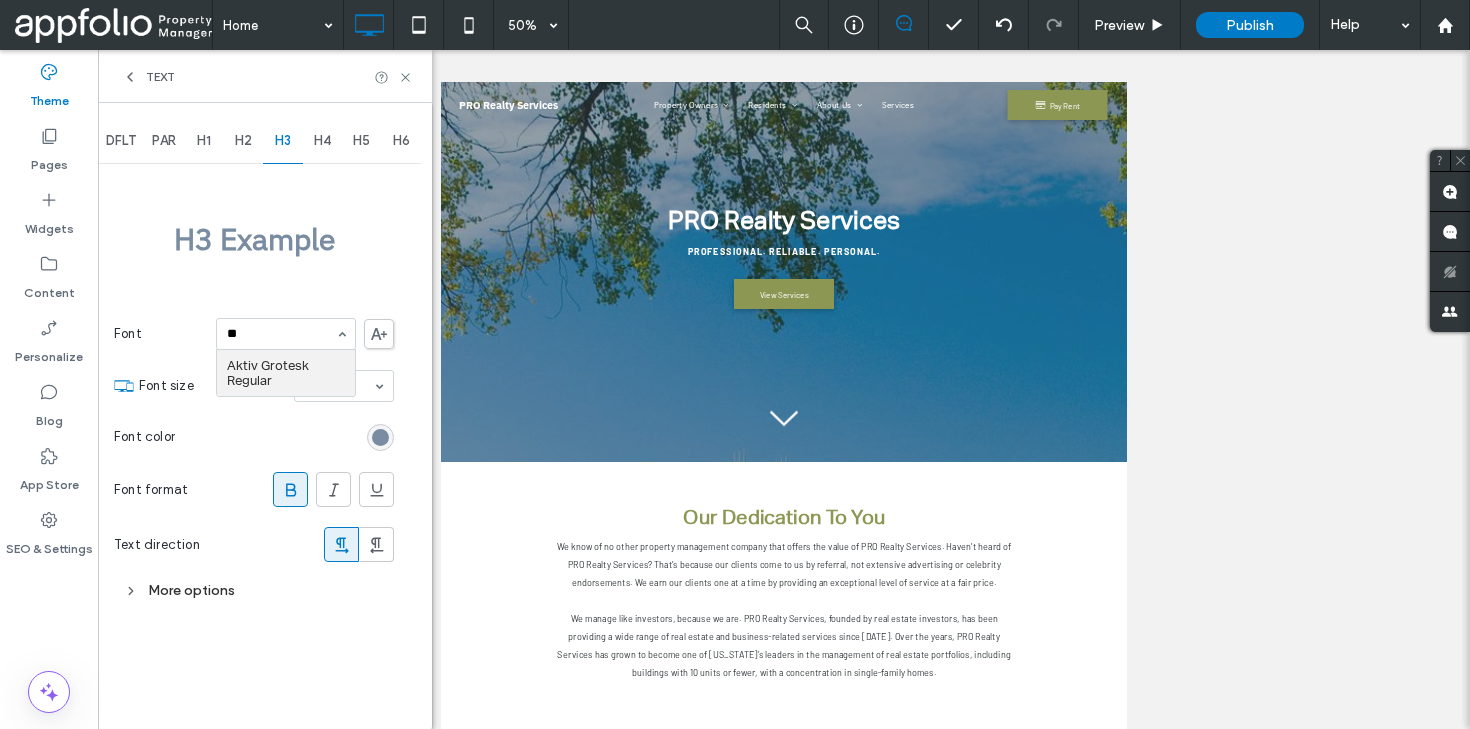 scroll, scrollTop: 0, scrollLeft: 0, axis: both 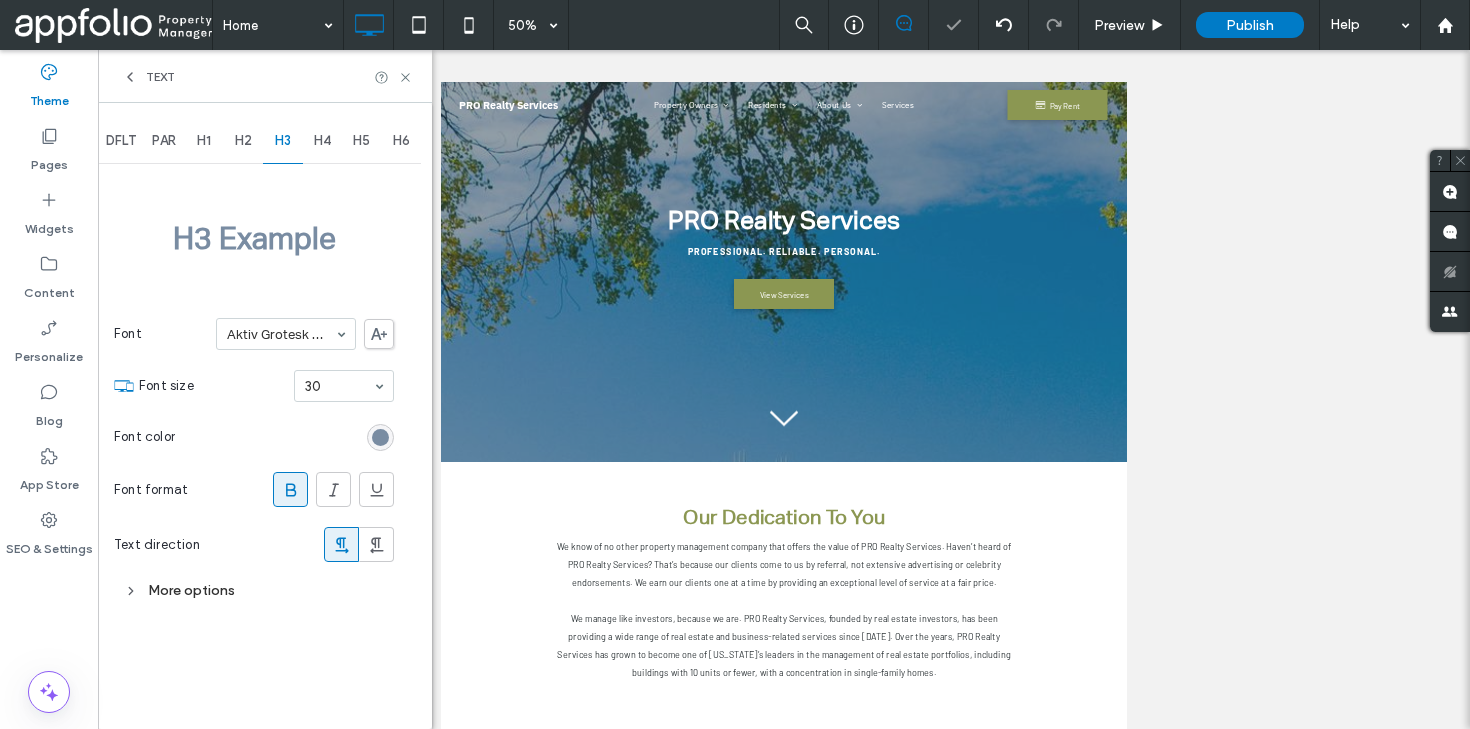 click on "H2" at bounding box center (243, 141) 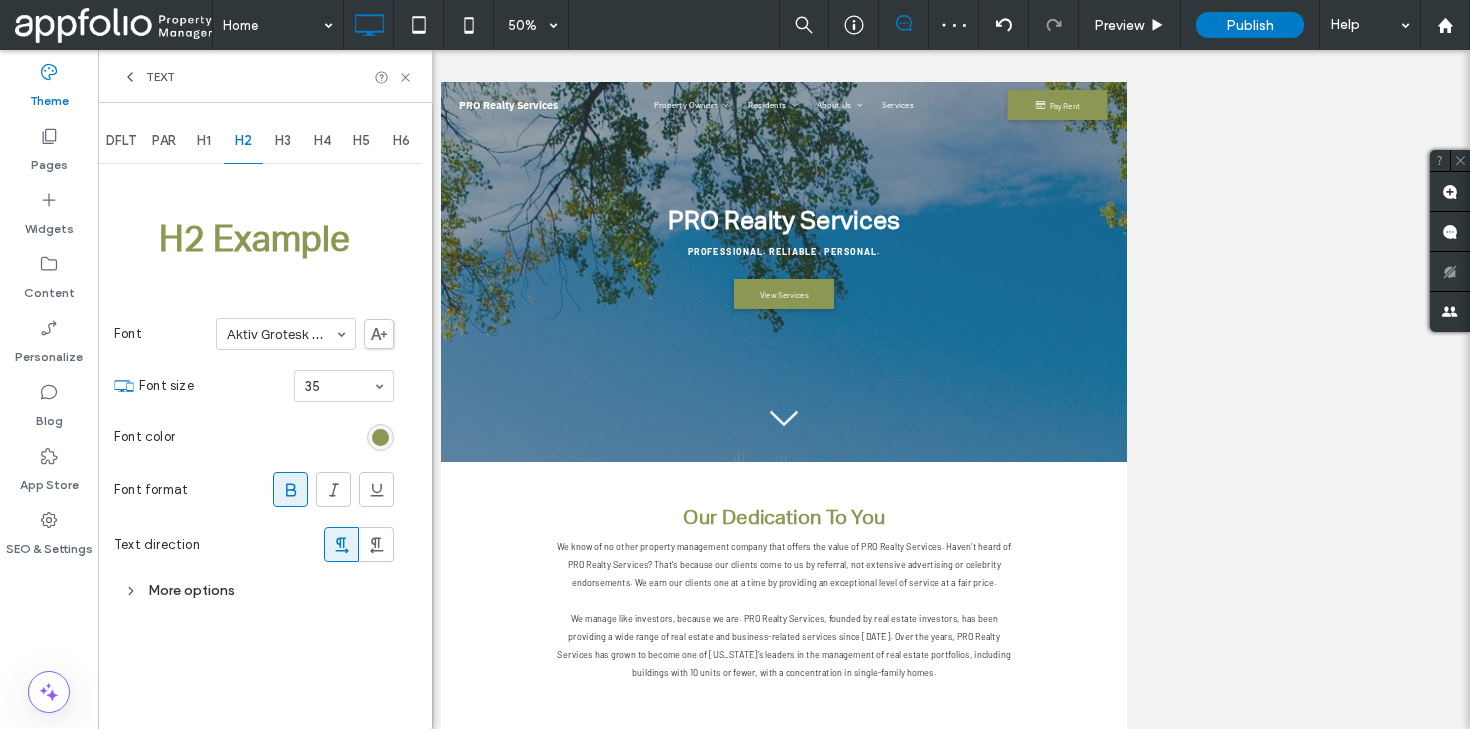 click on "H1" at bounding box center [204, 141] 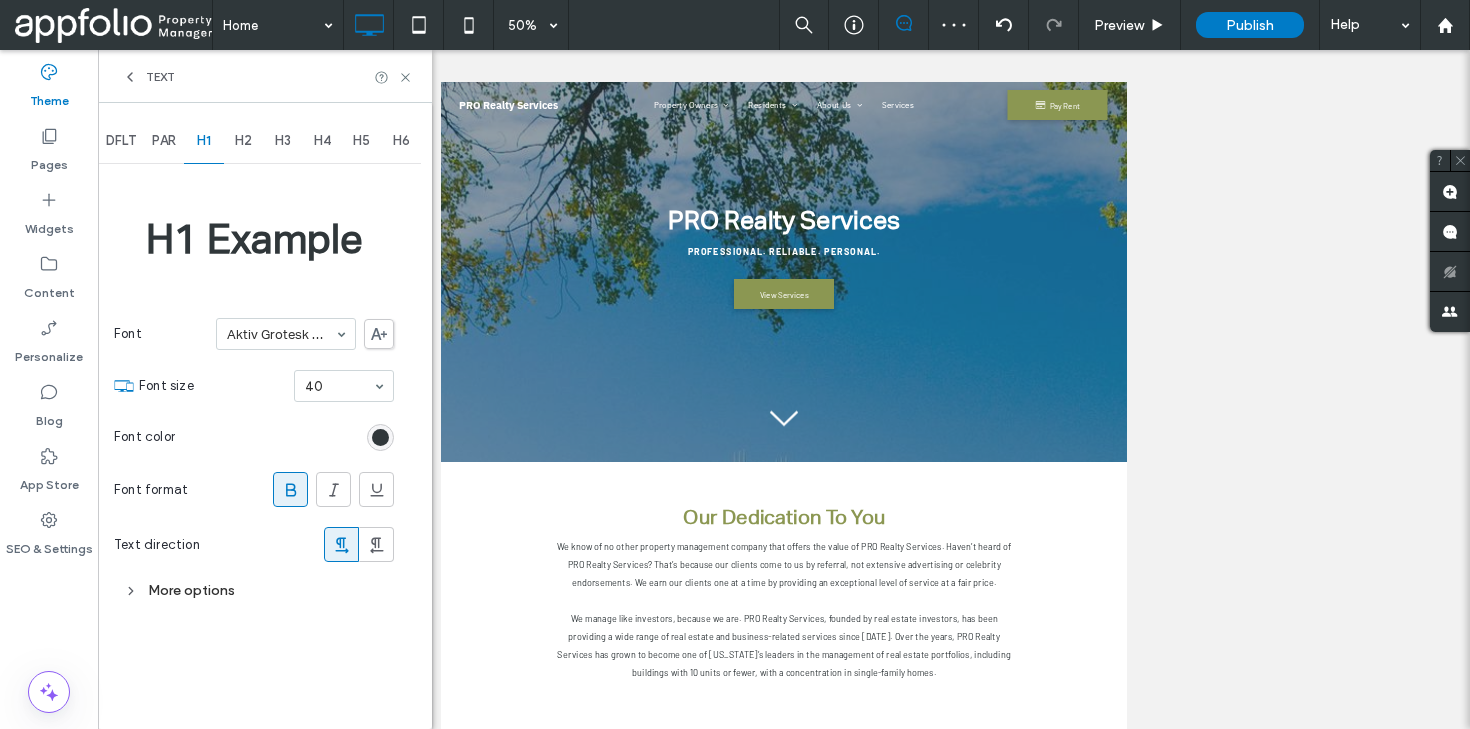 click on "PAR" at bounding box center [164, 141] 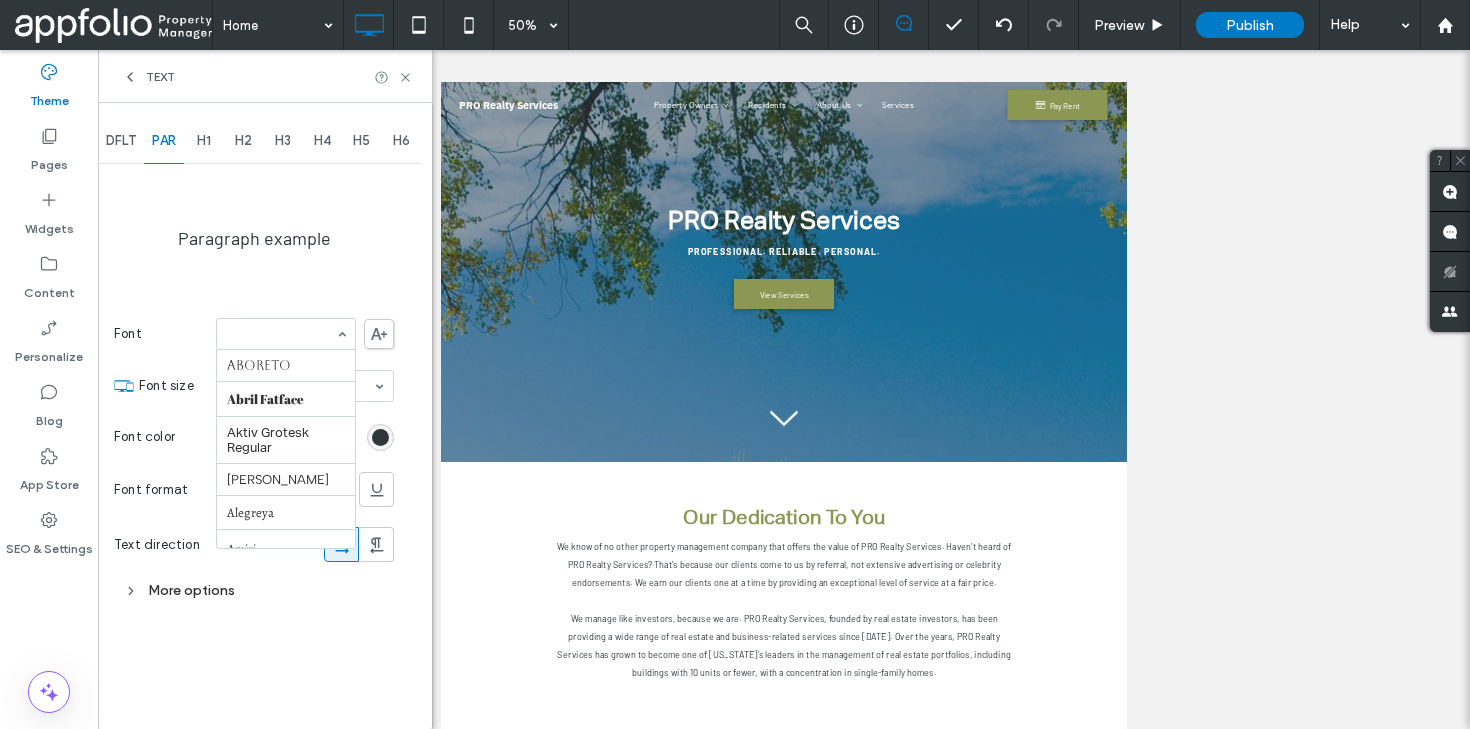 scroll, scrollTop: 286, scrollLeft: 0, axis: vertical 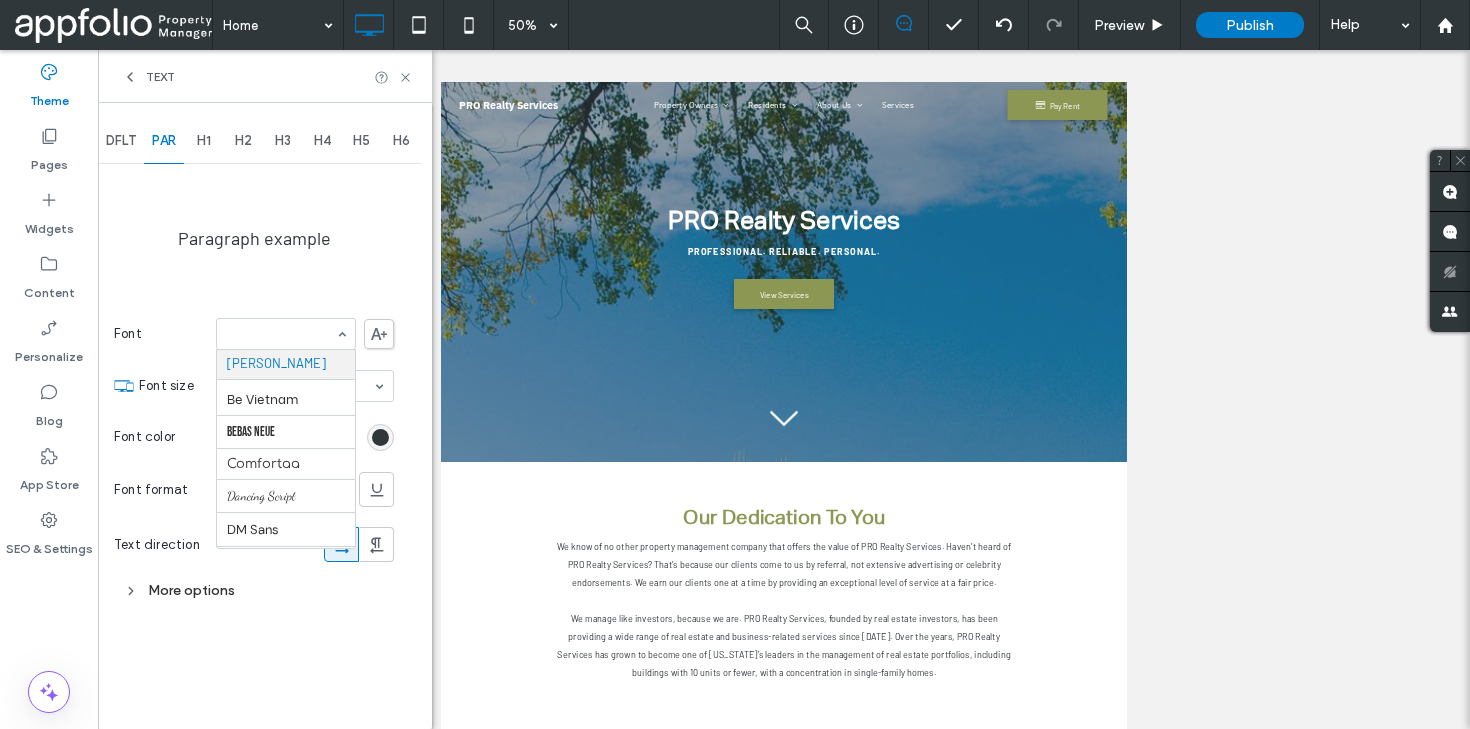type on "*" 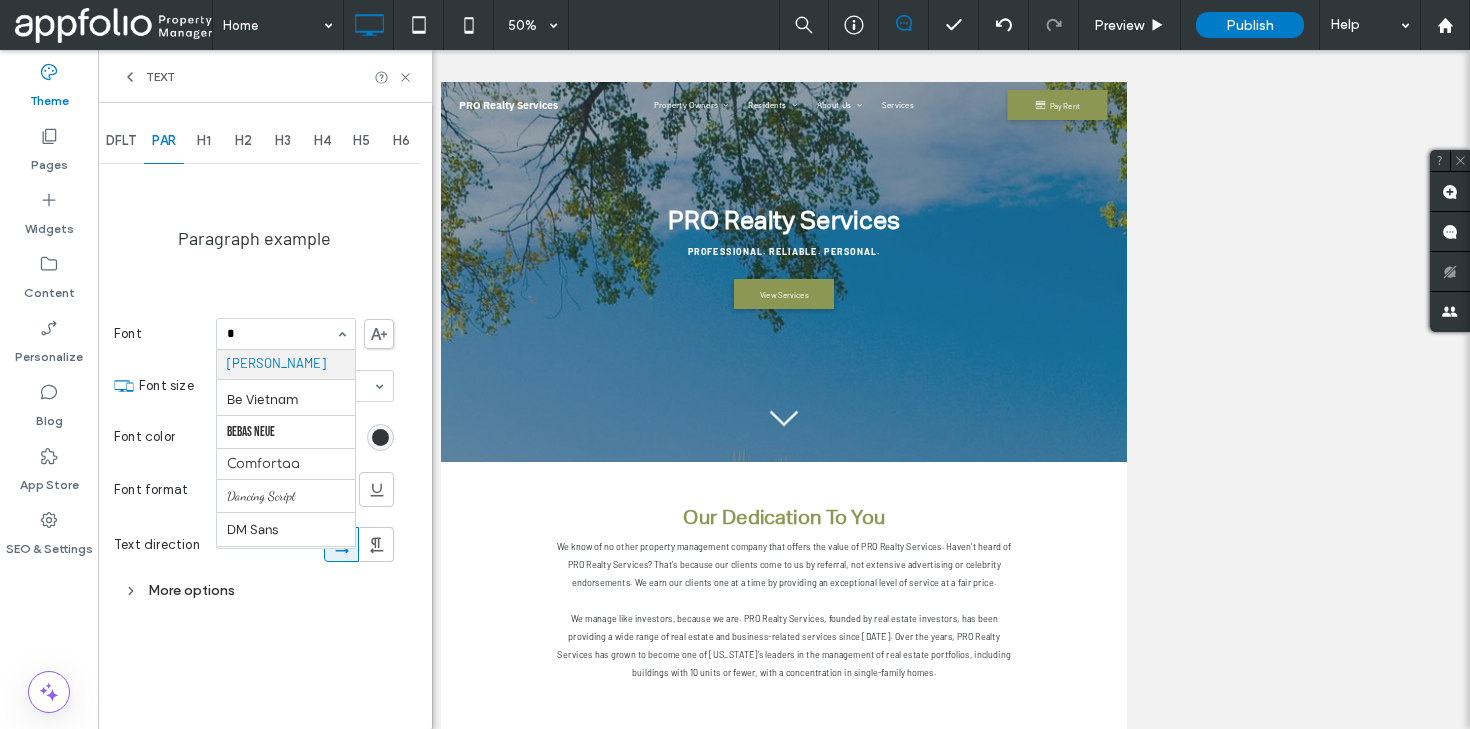 type on "**" 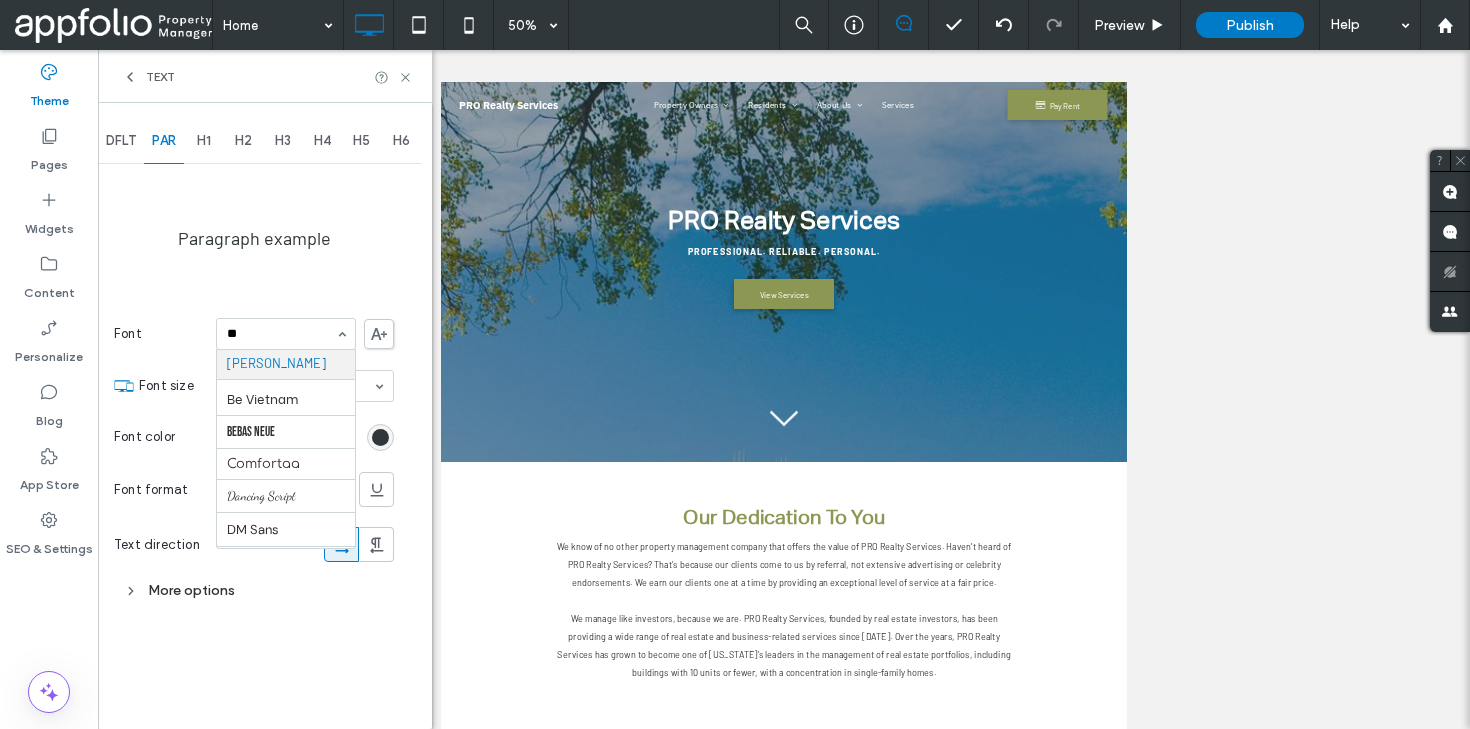 scroll, scrollTop: 0, scrollLeft: 0, axis: both 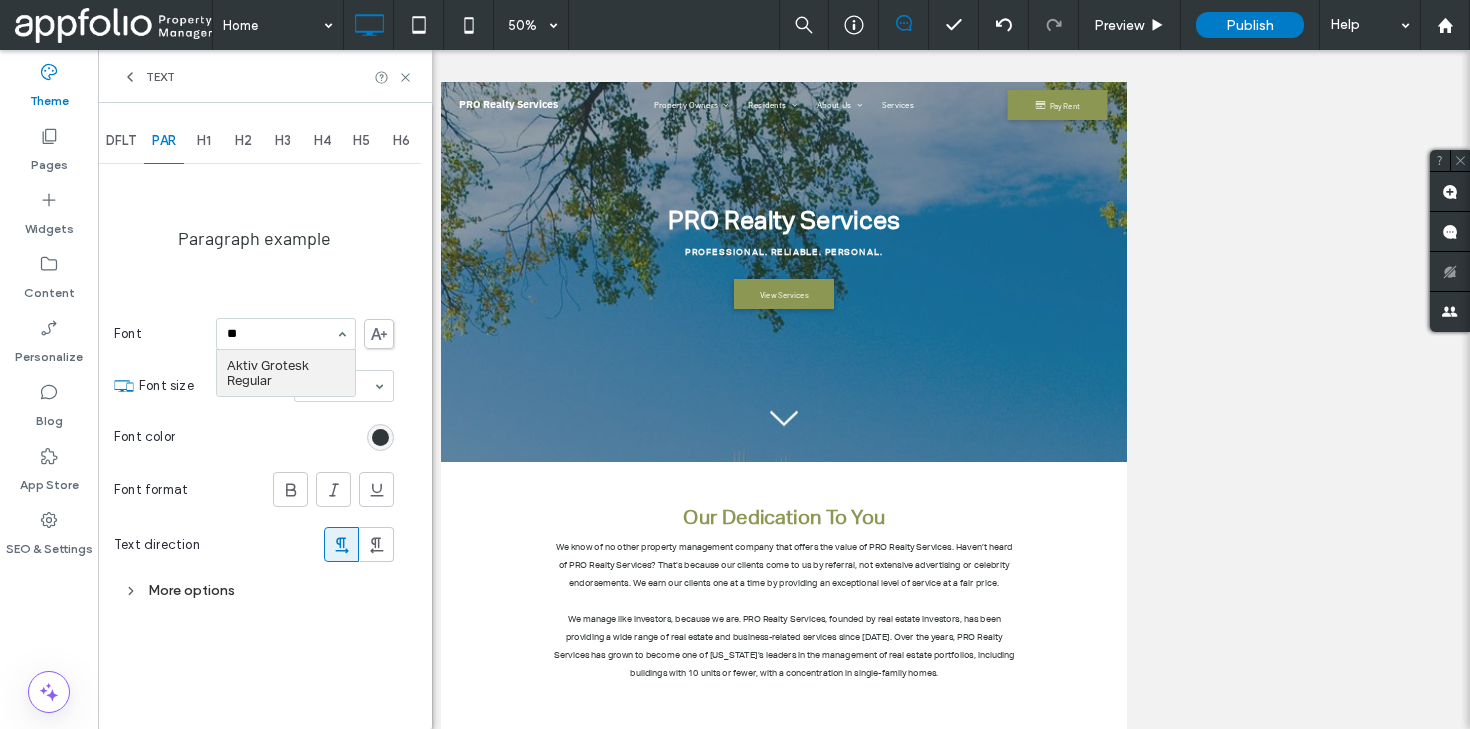 type 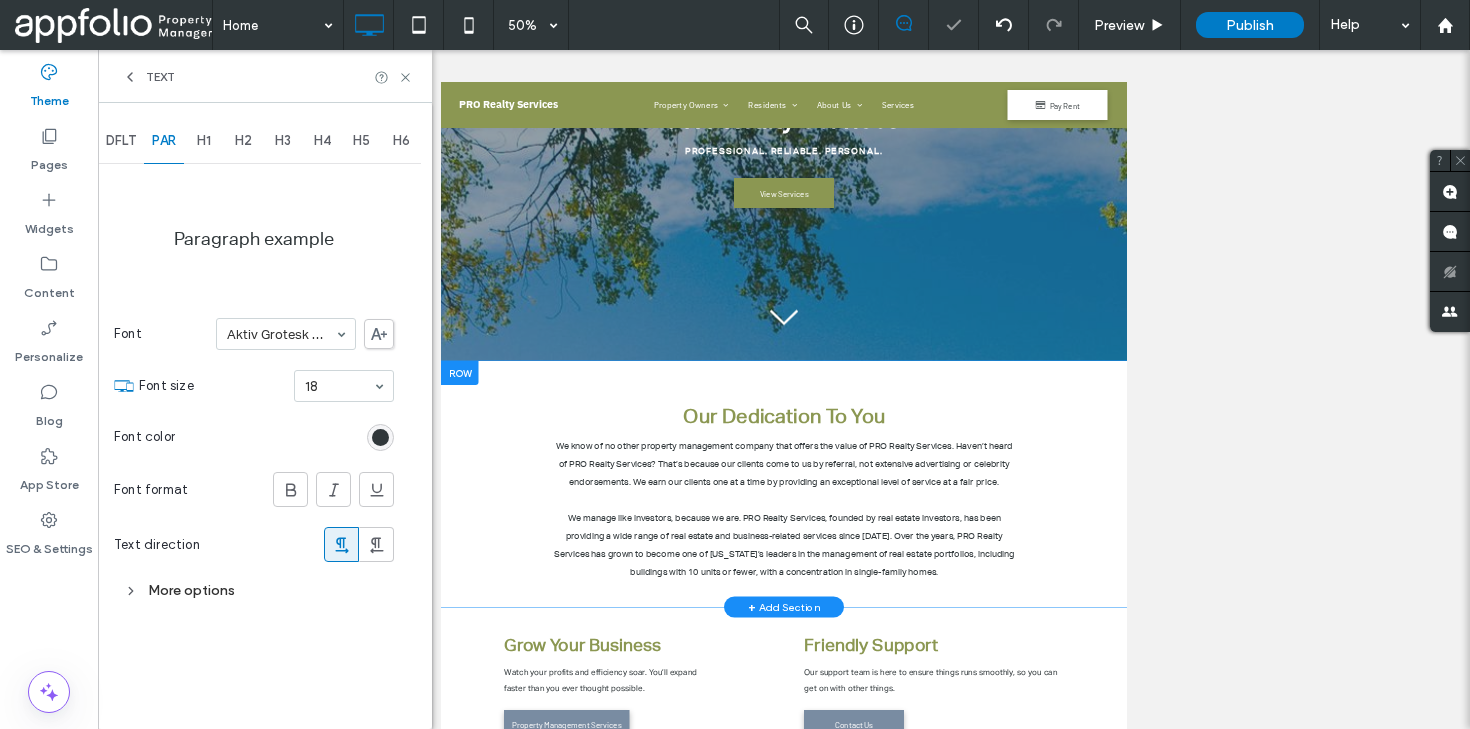 scroll, scrollTop: 204, scrollLeft: 0, axis: vertical 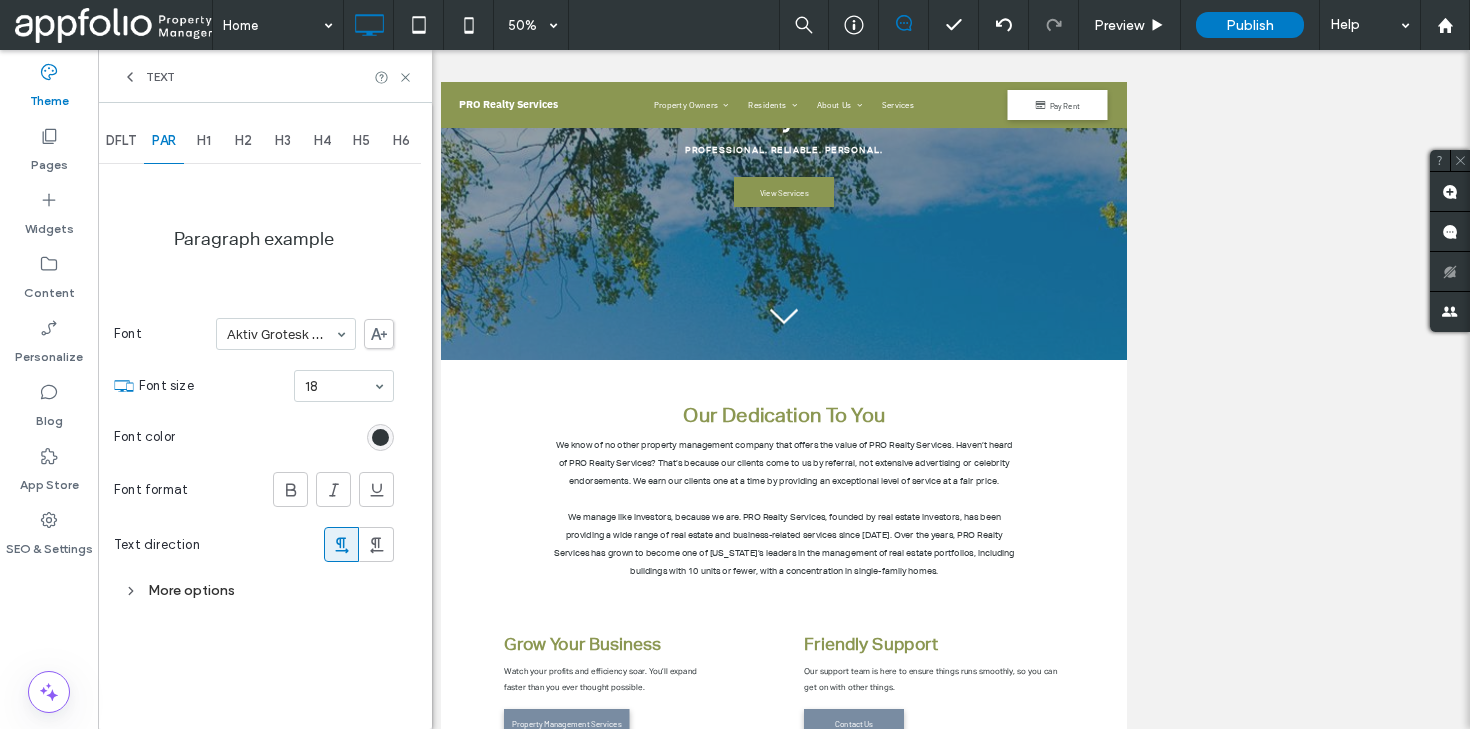 click on "DFLT" at bounding box center [121, 141] 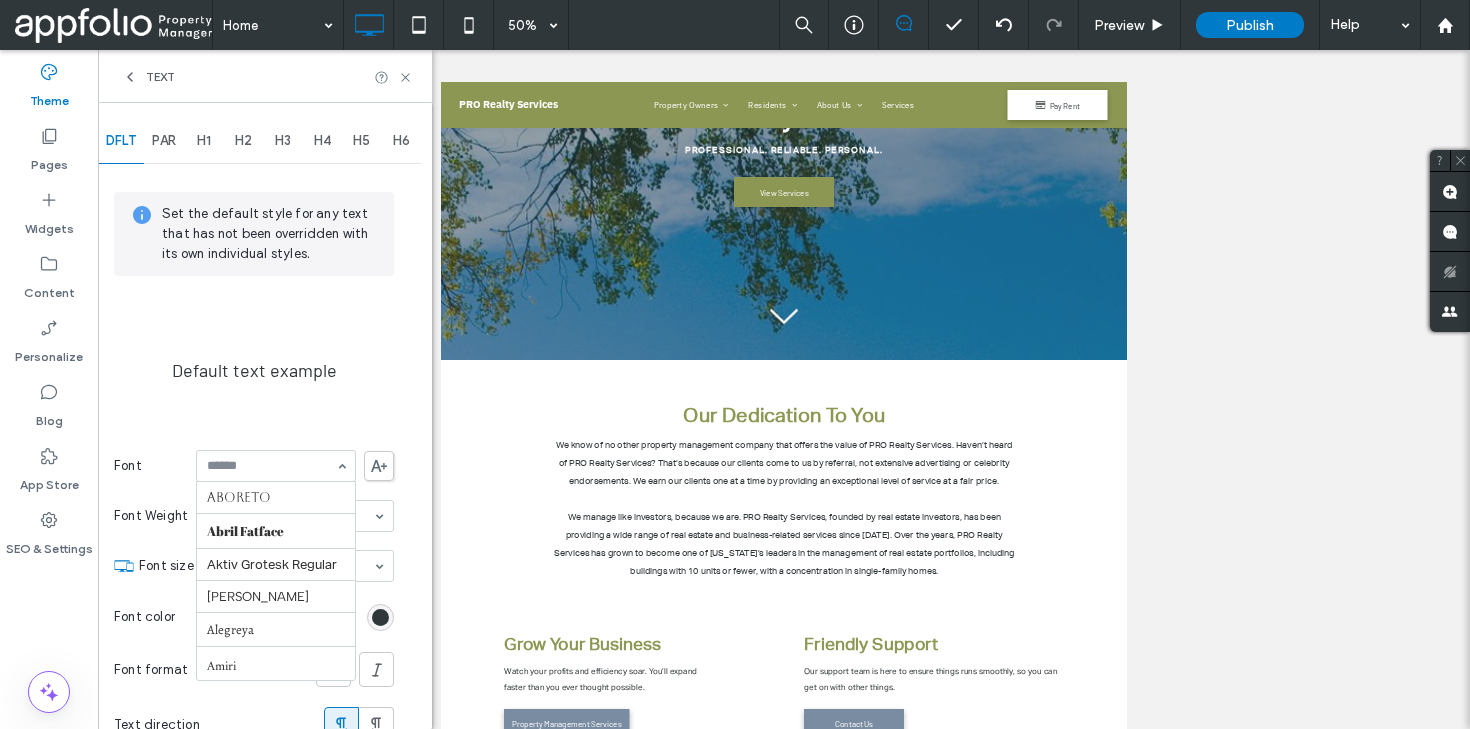 scroll, scrollTop: 286, scrollLeft: 0, axis: vertical 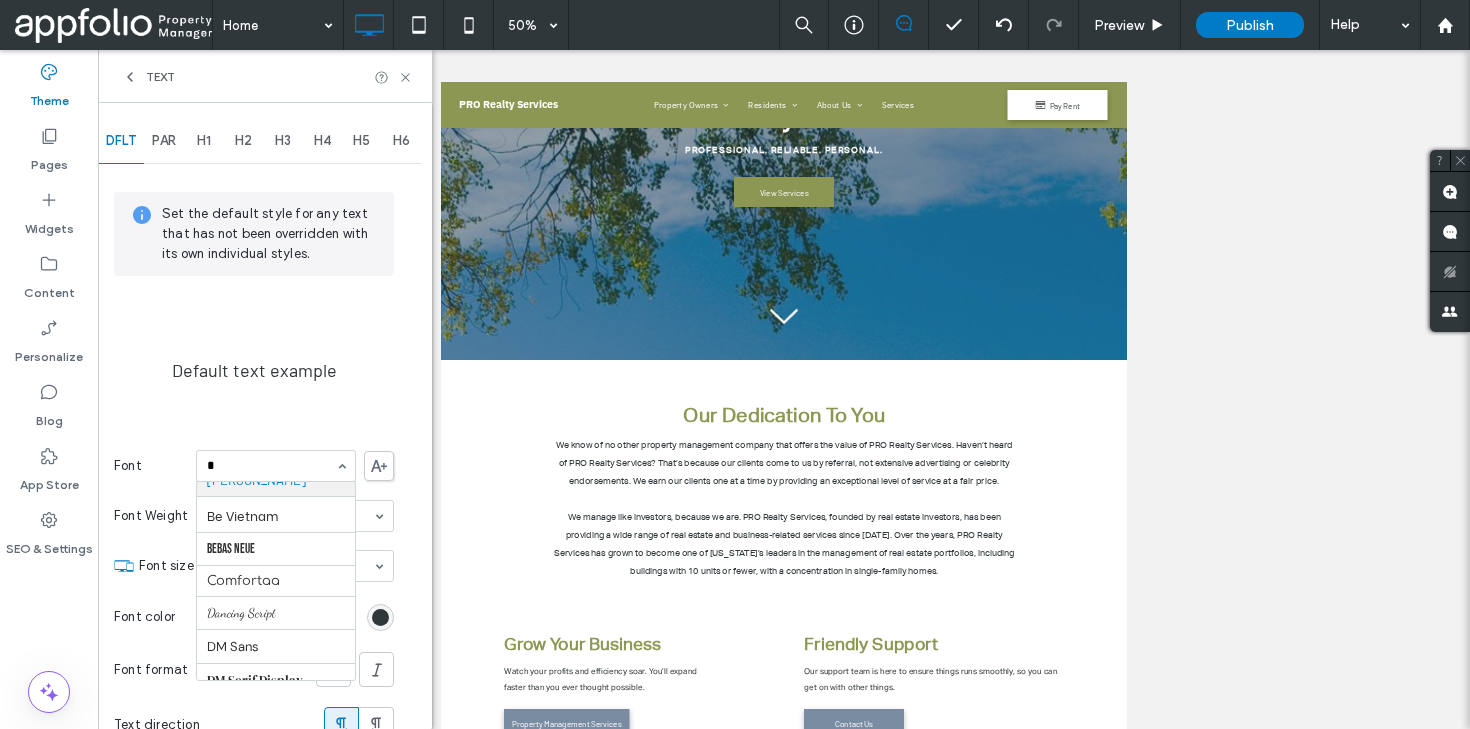 type on "**" 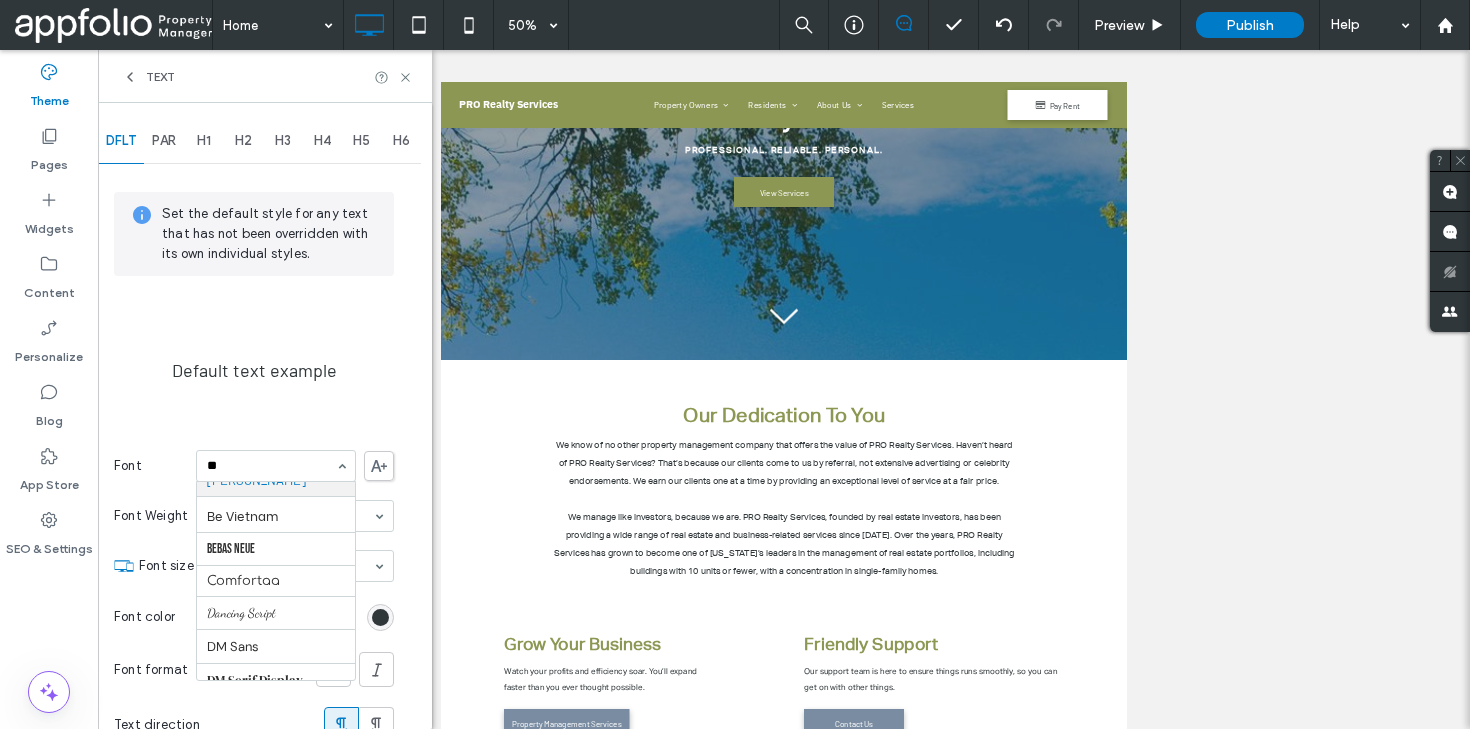 scroll, scrollTop: 0, scrollLeft: 0, axis: both 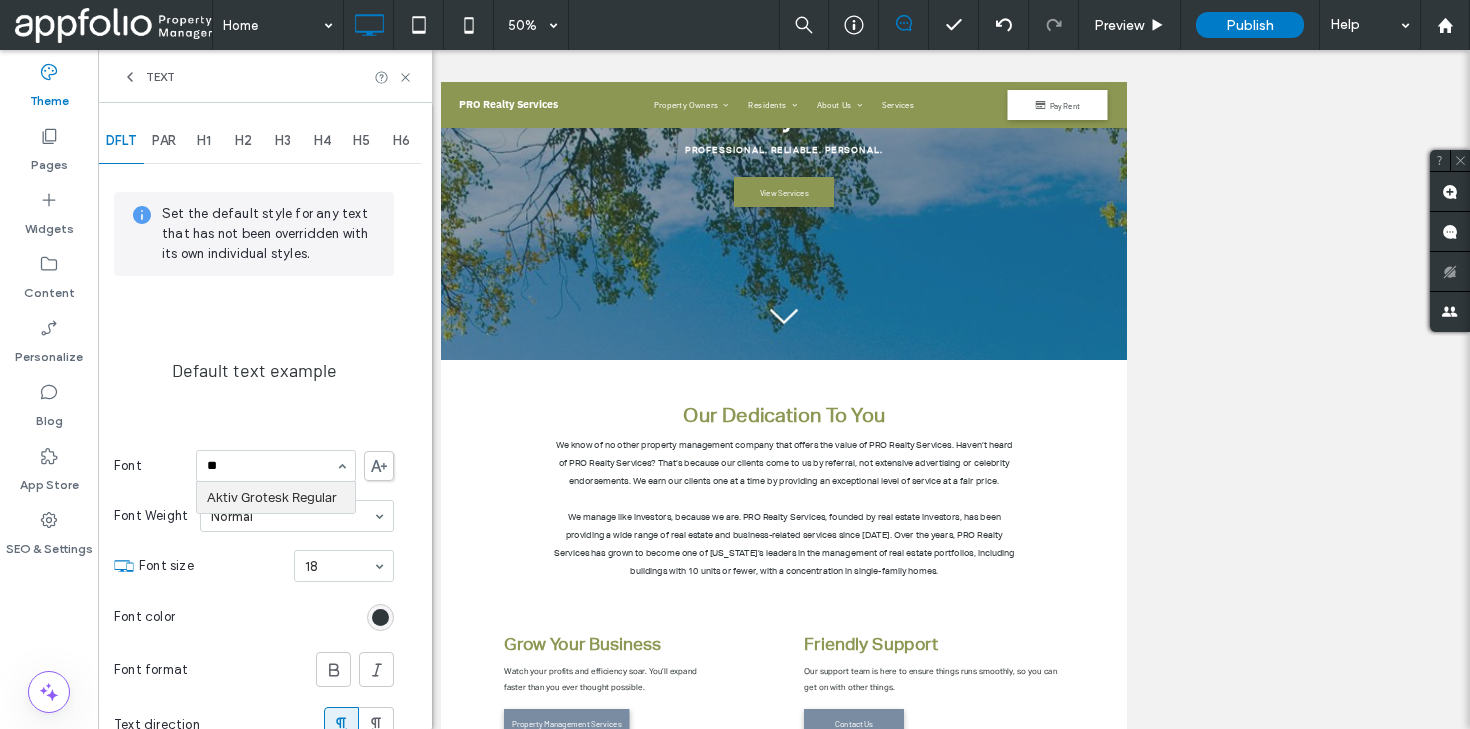 type 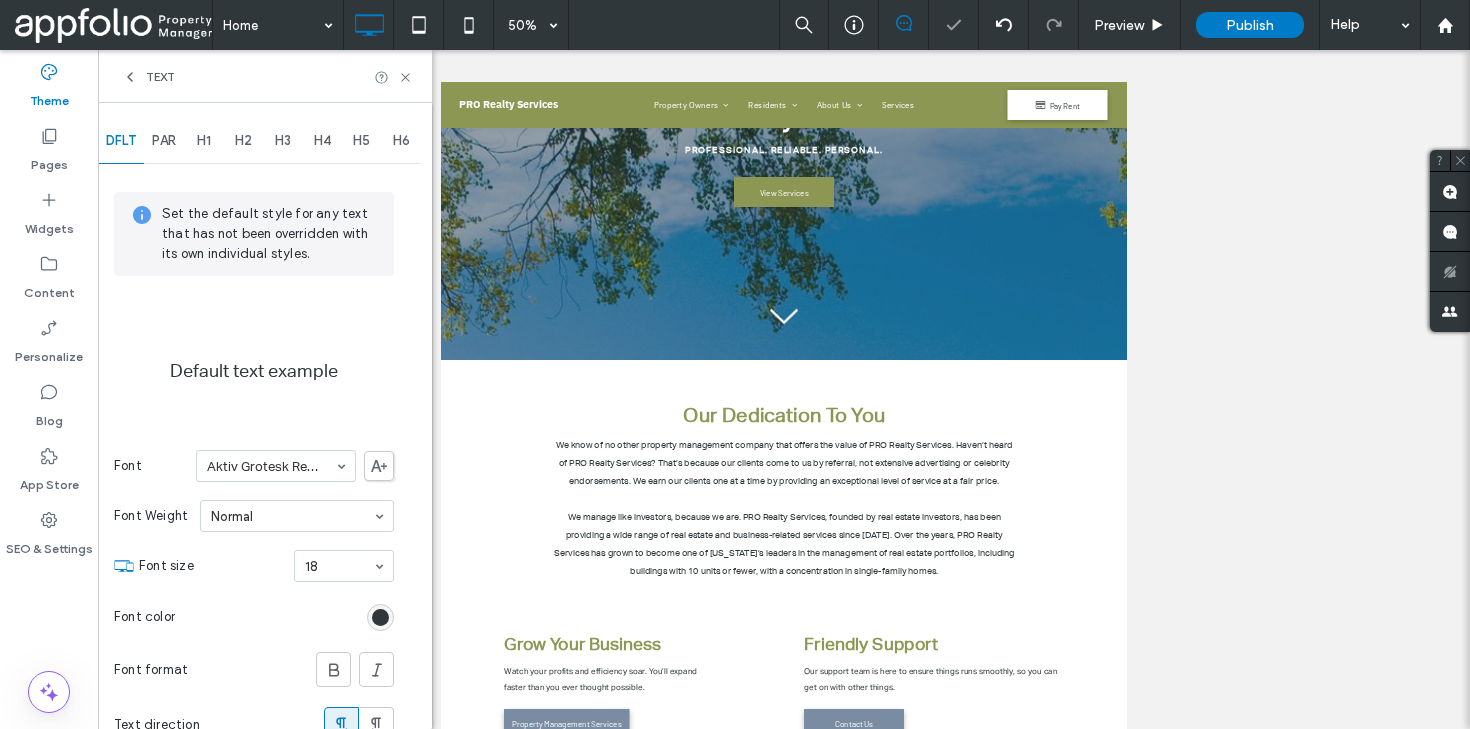 click on "H3" at bounding box center [283, 141] 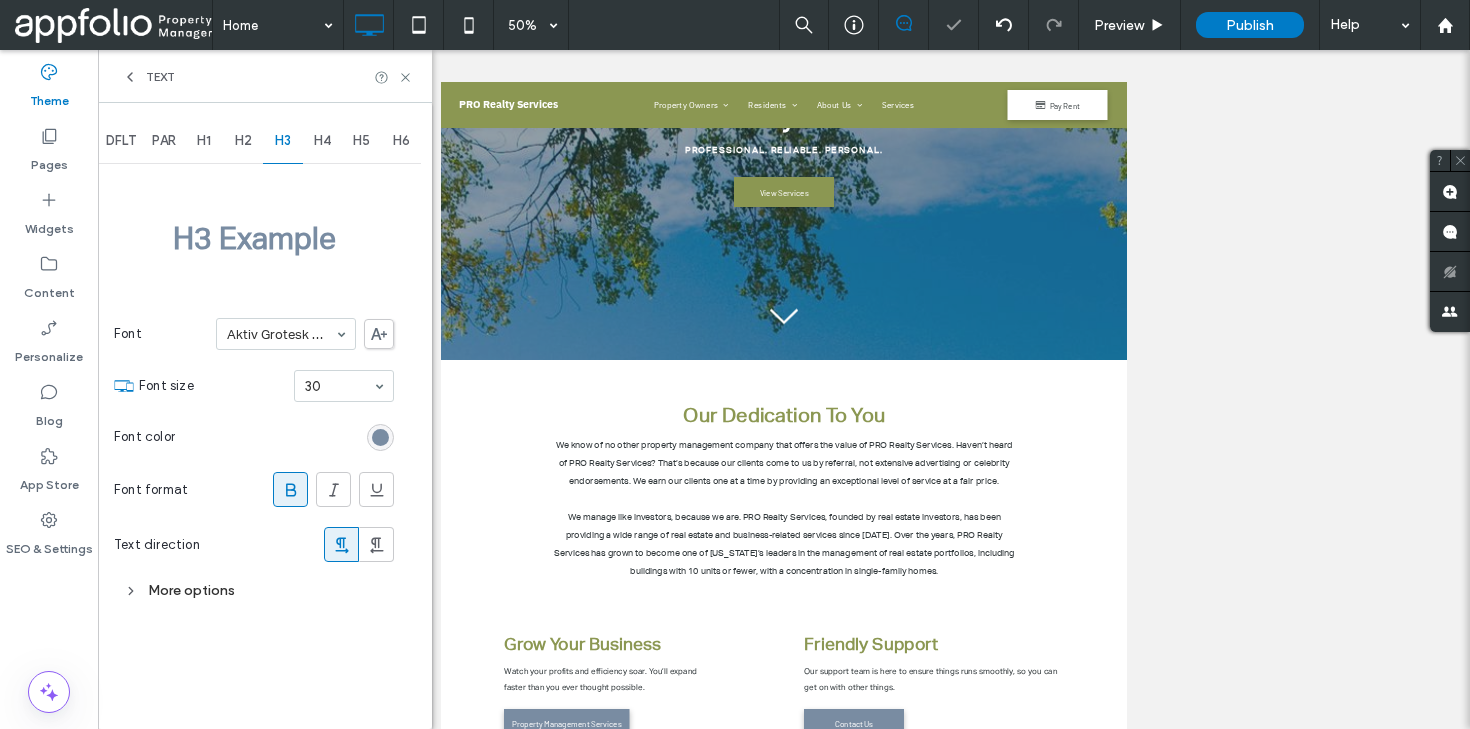 click on "H4" at bounding box center [322, 141] 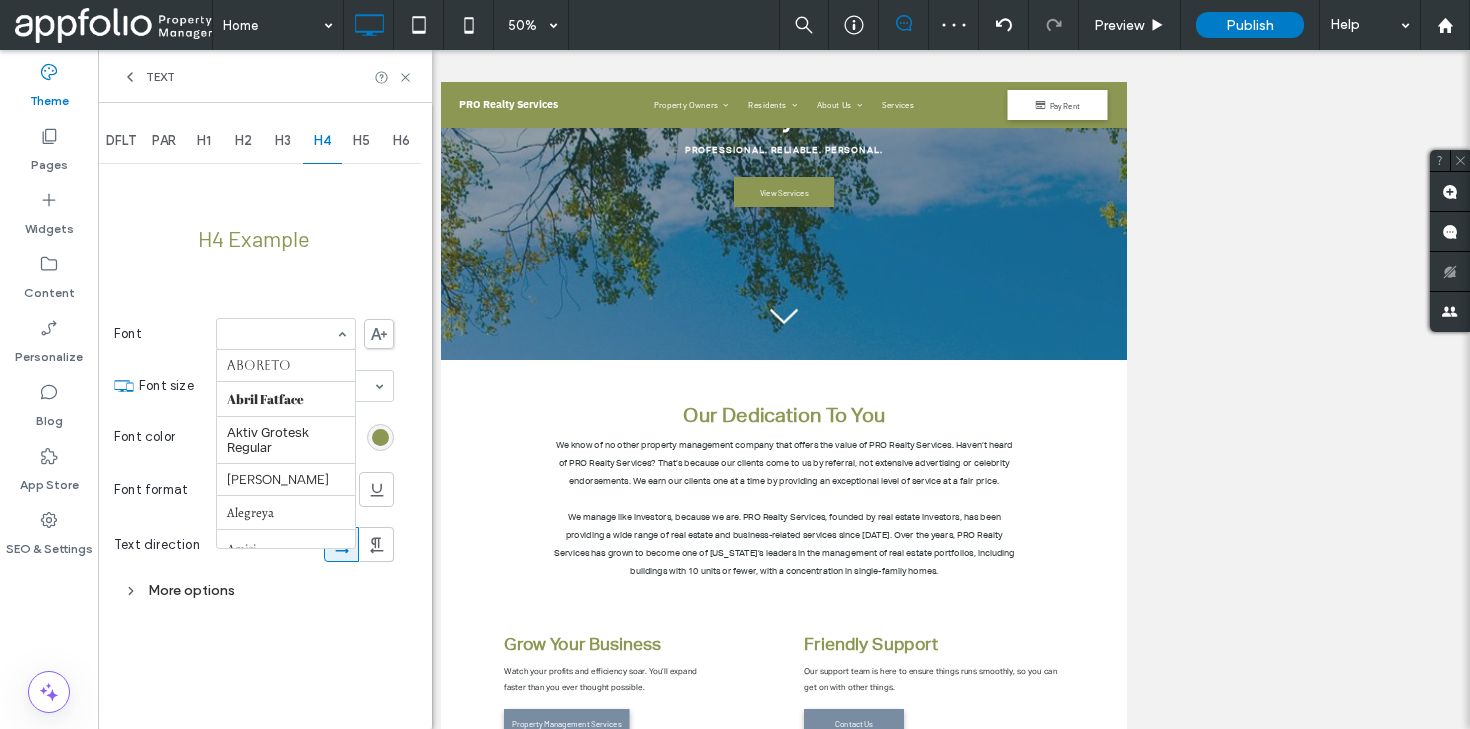 scroll, scrollTop: 286, scrollLeft: 0, axis: vertical 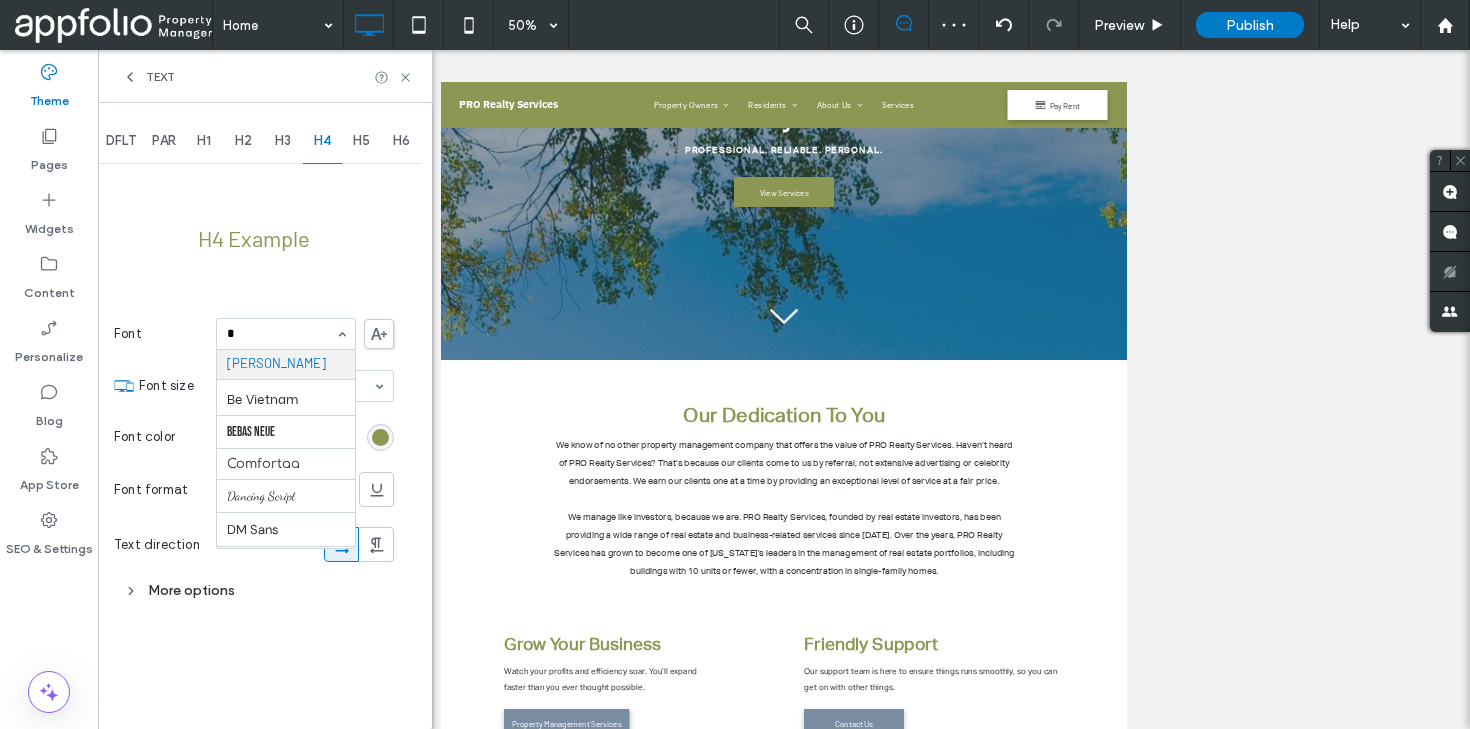 type on "**" 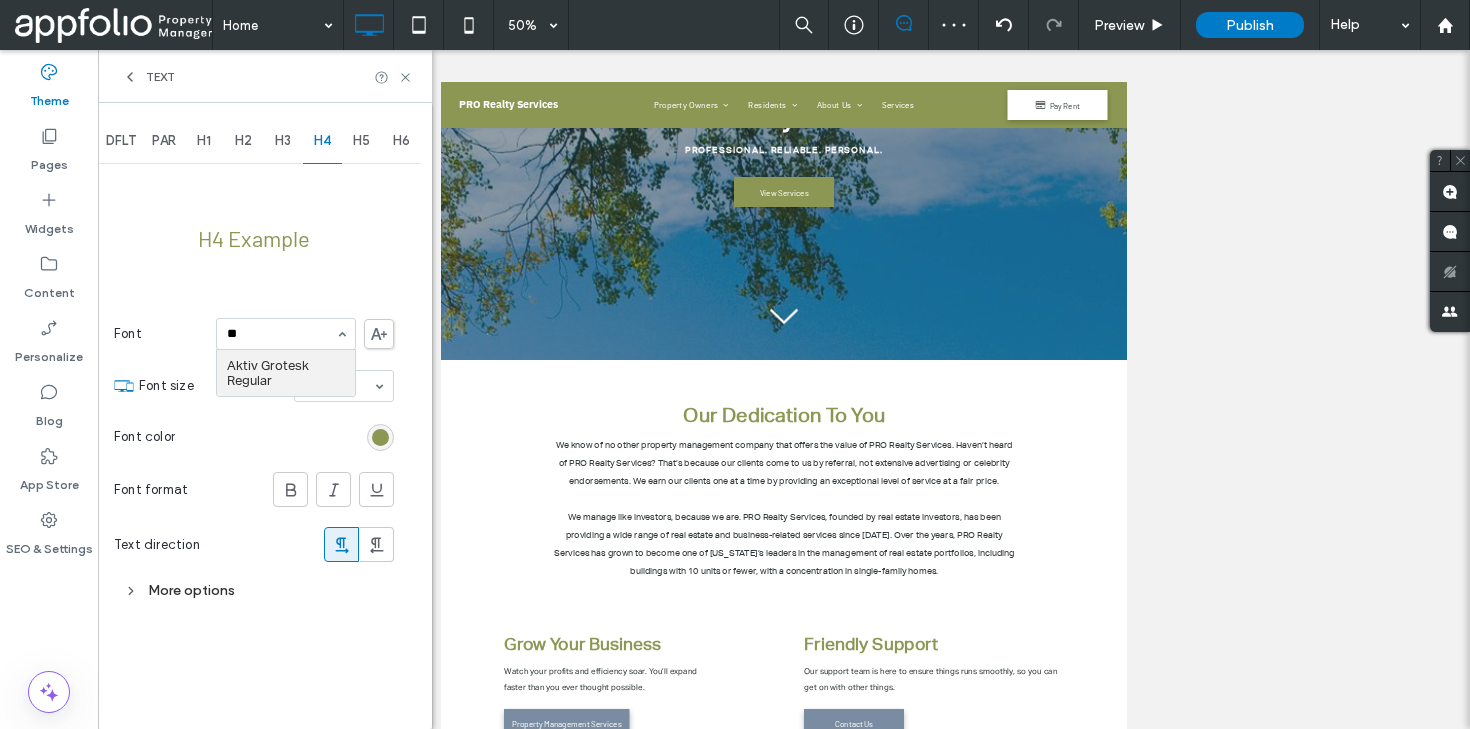scroll, scrollTop: 0, scrollLeft: 0, axis: both 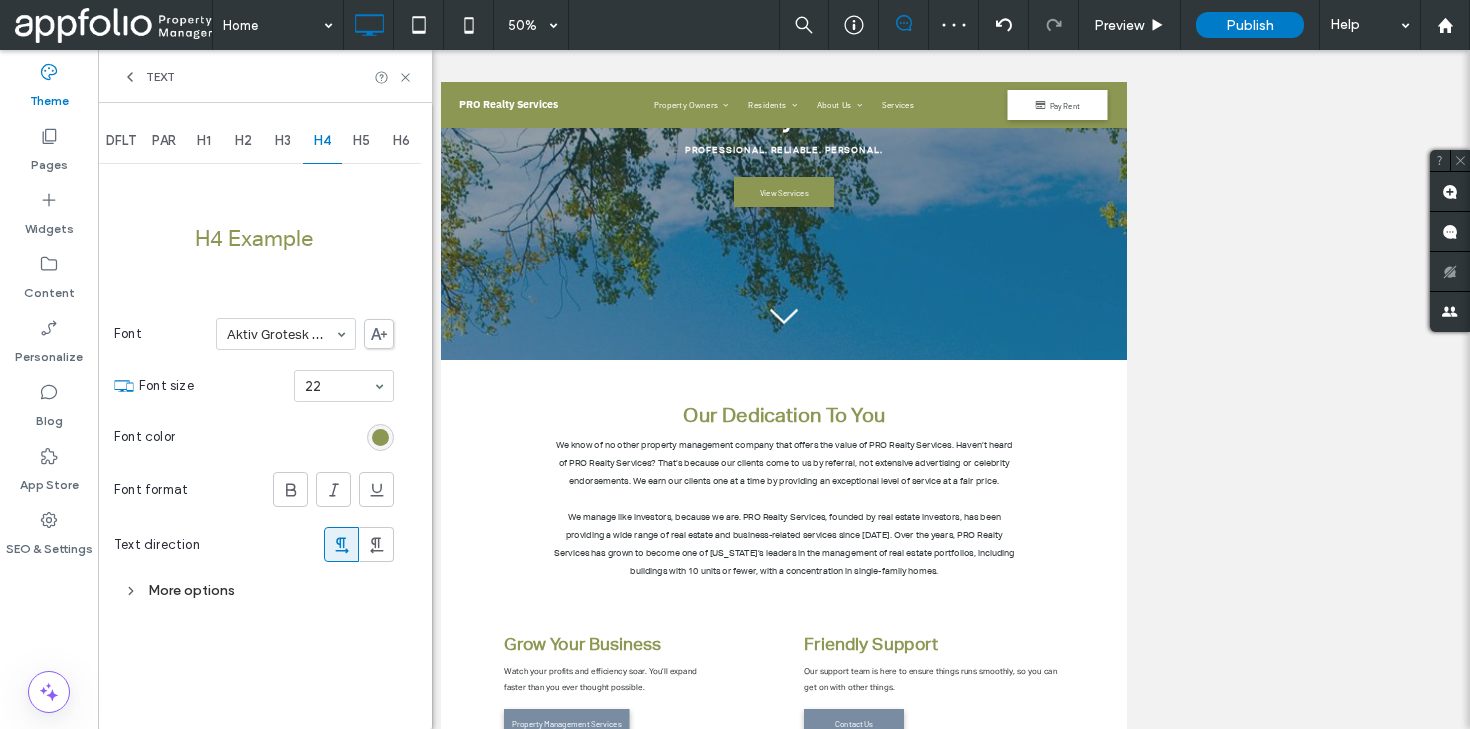 click on "H5" at bounding box center [361, 141] 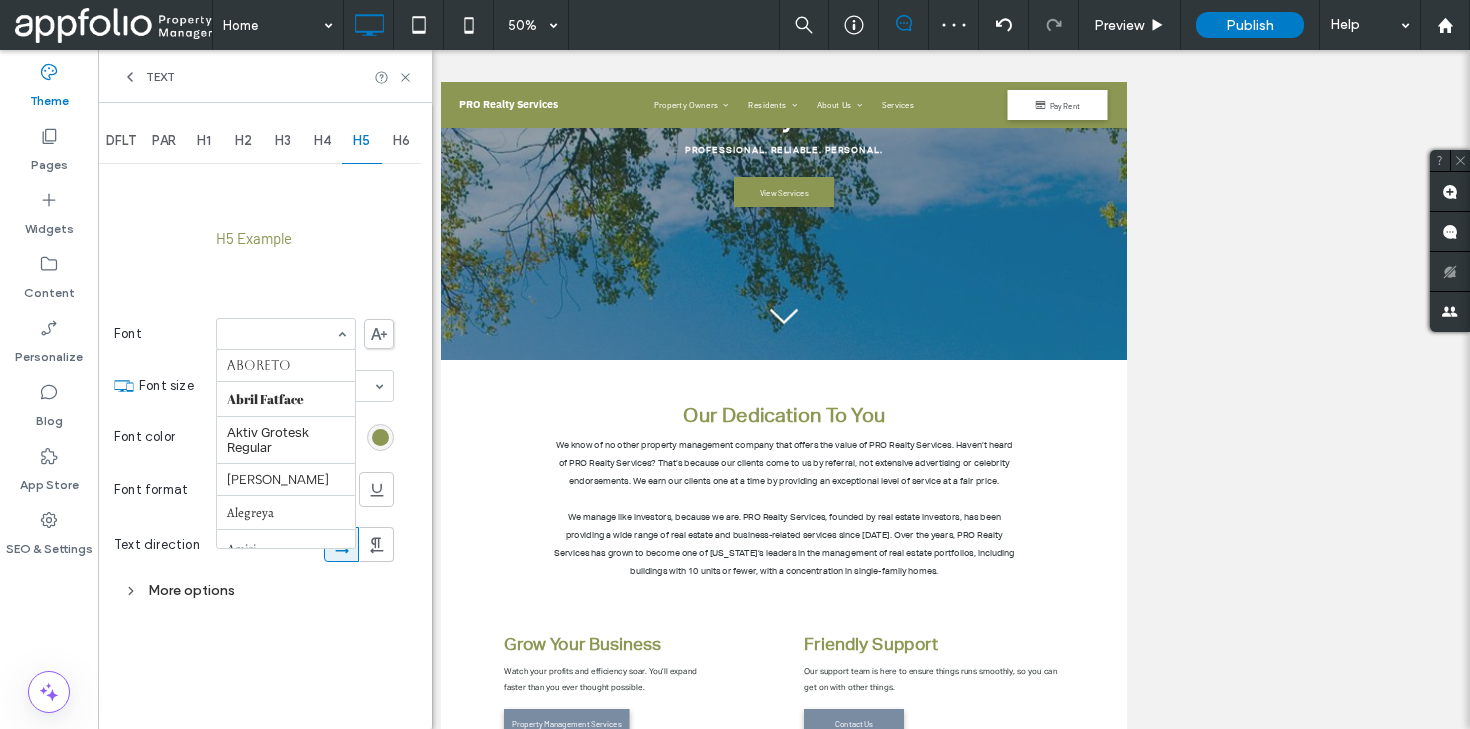 scroll, scrollTop: 286, scrollLeft: 0, axis: vertical 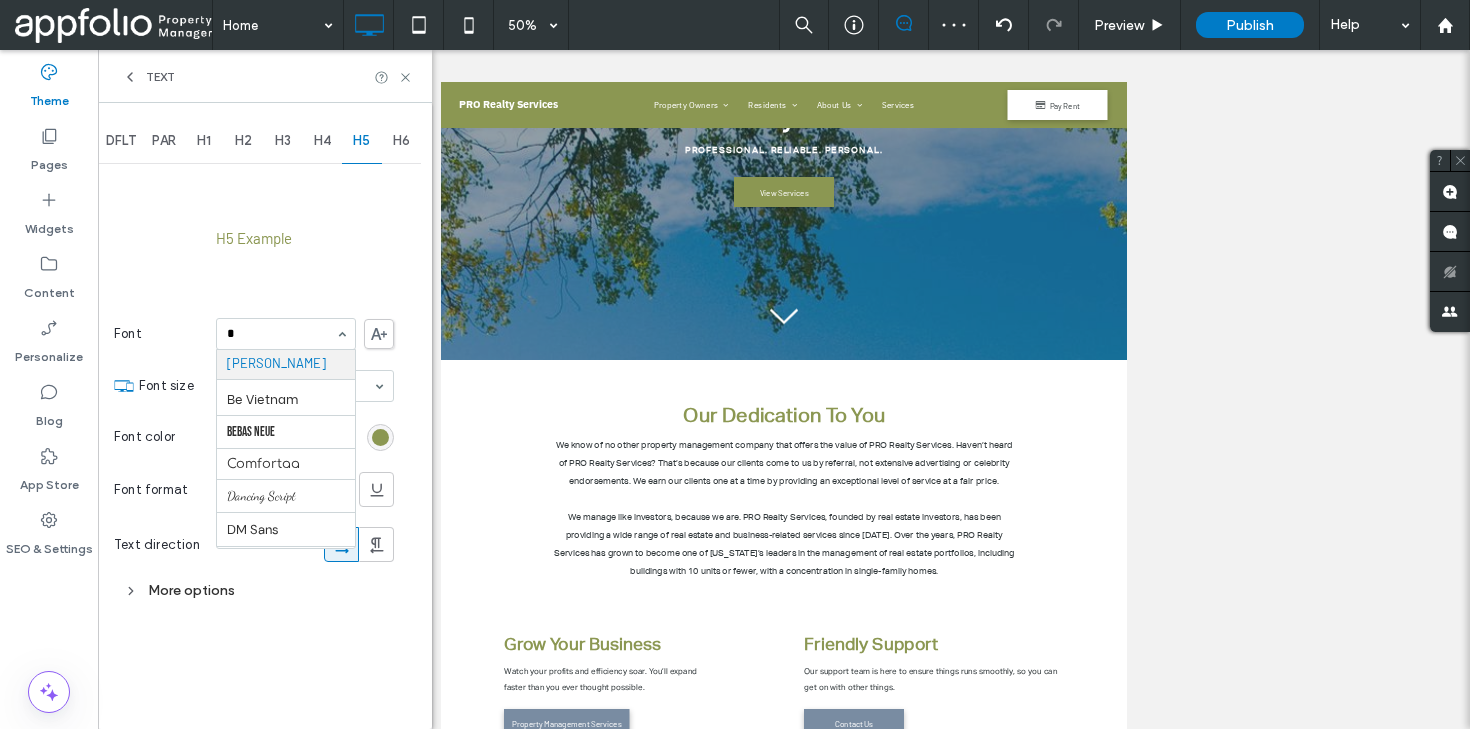 type on "**" 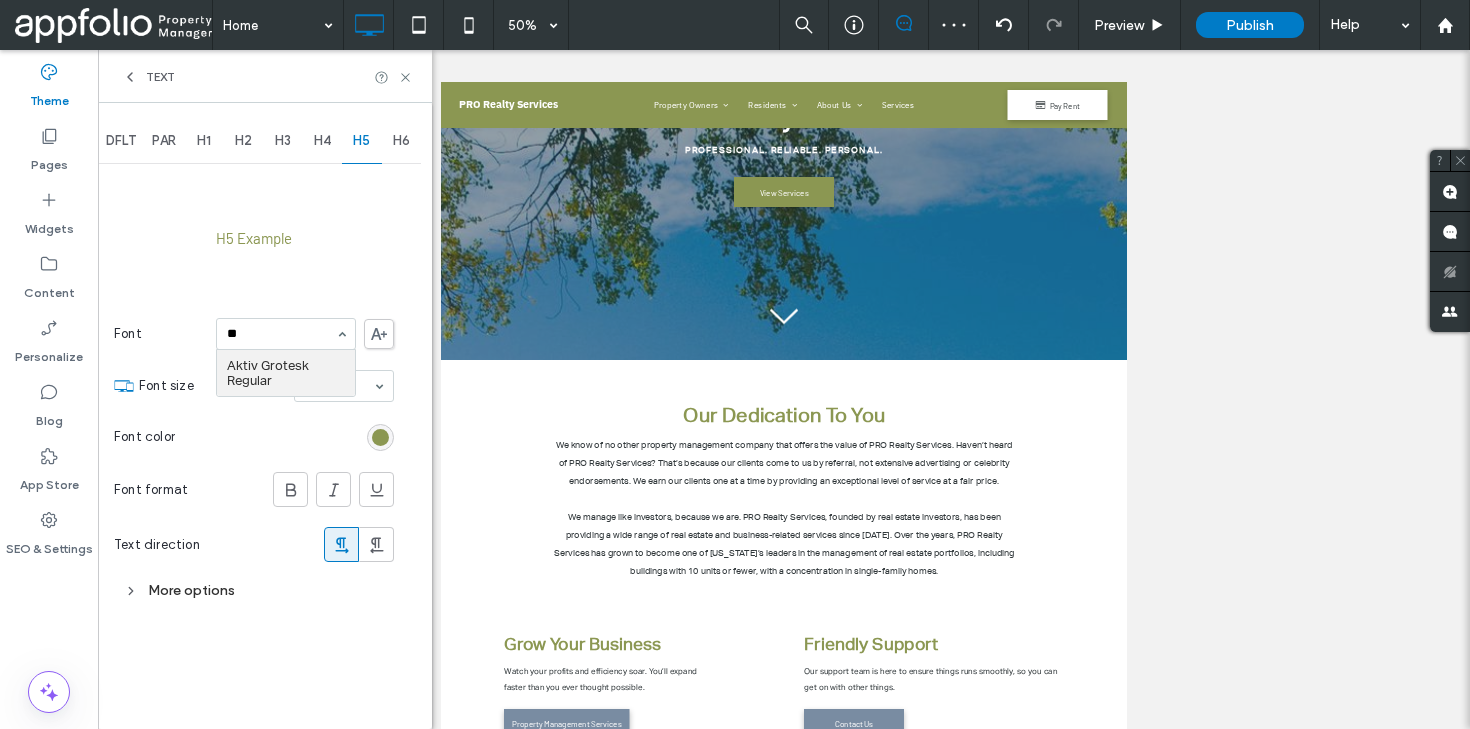 scroll, scrollTop: 0, scrollLeft: 0, axis: both 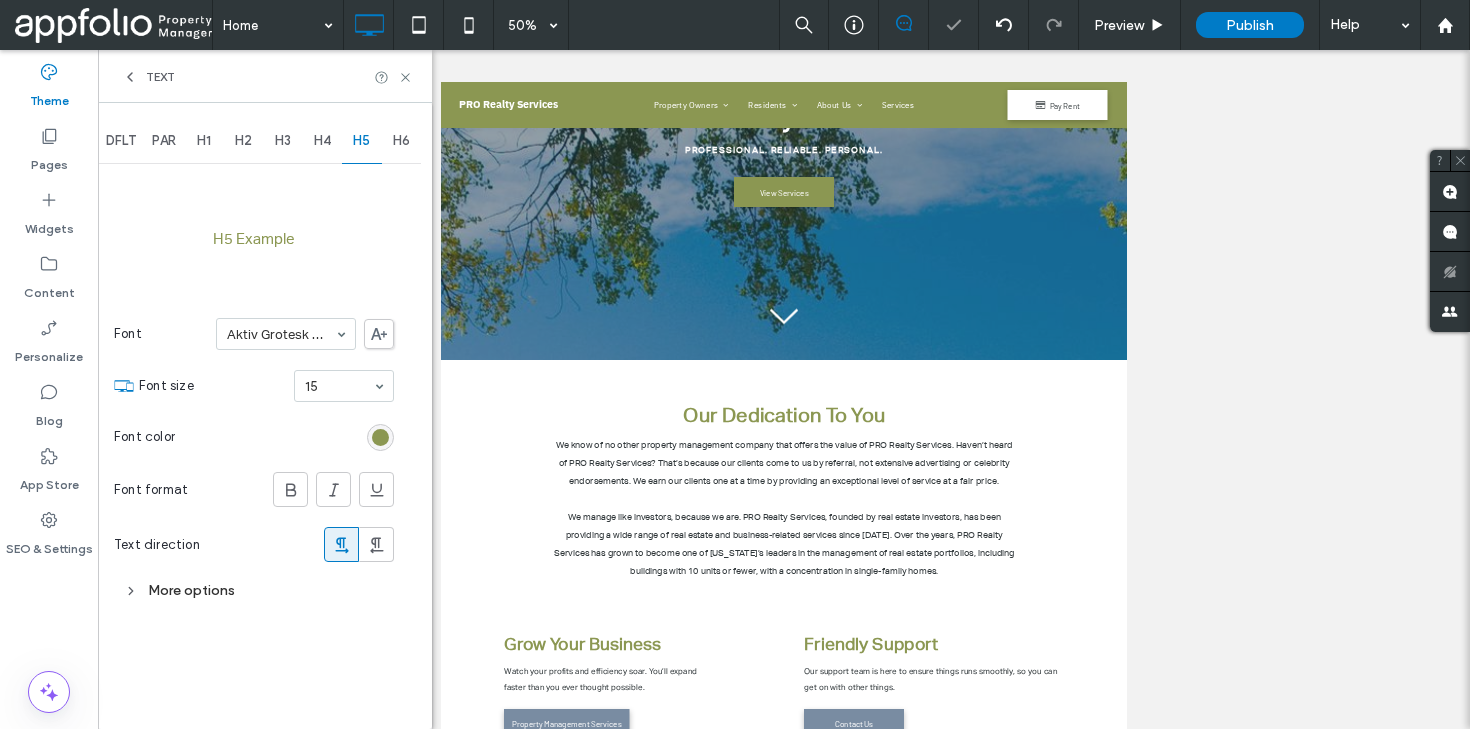 click on "H6" at bounding box center [401, 141] 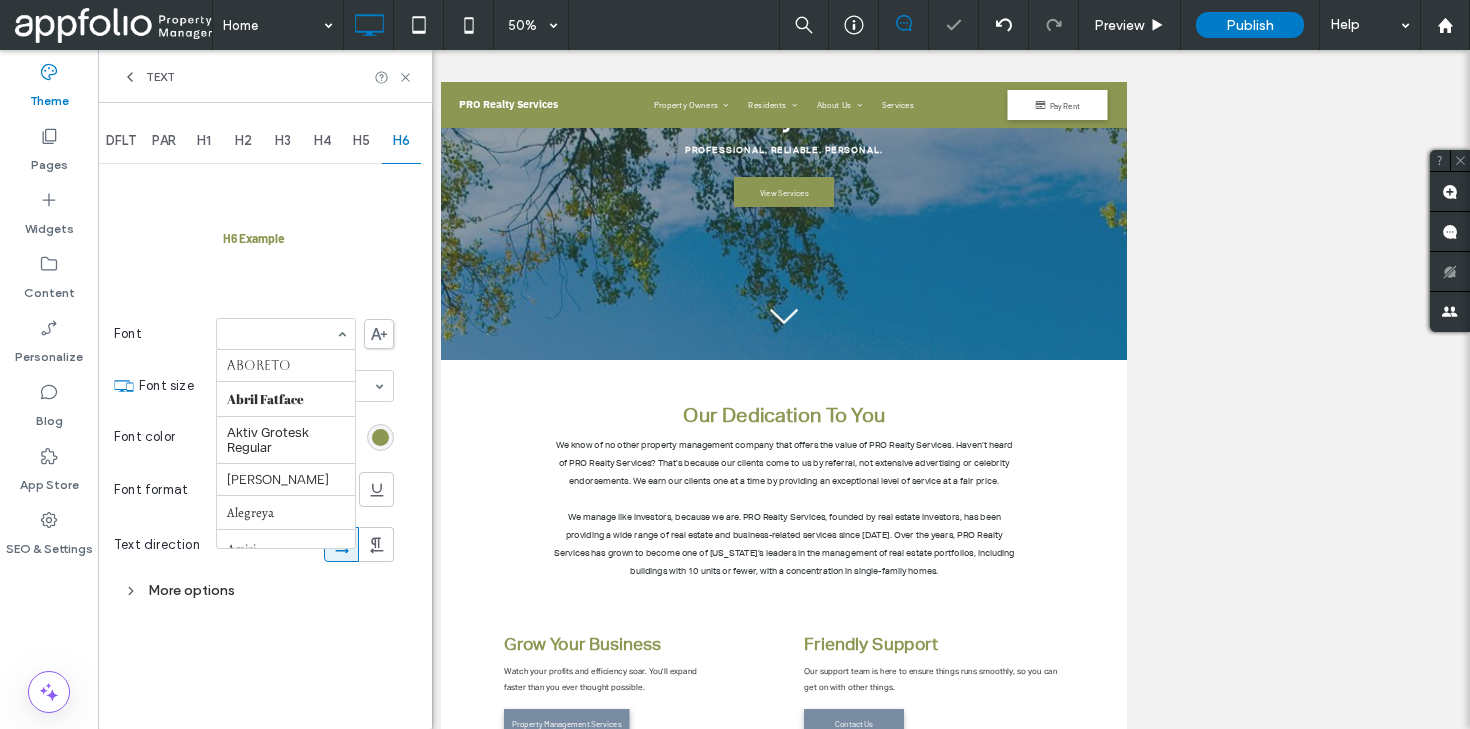 scroll, scrollTop: 286, scrollLeft: 0, axis: vertical 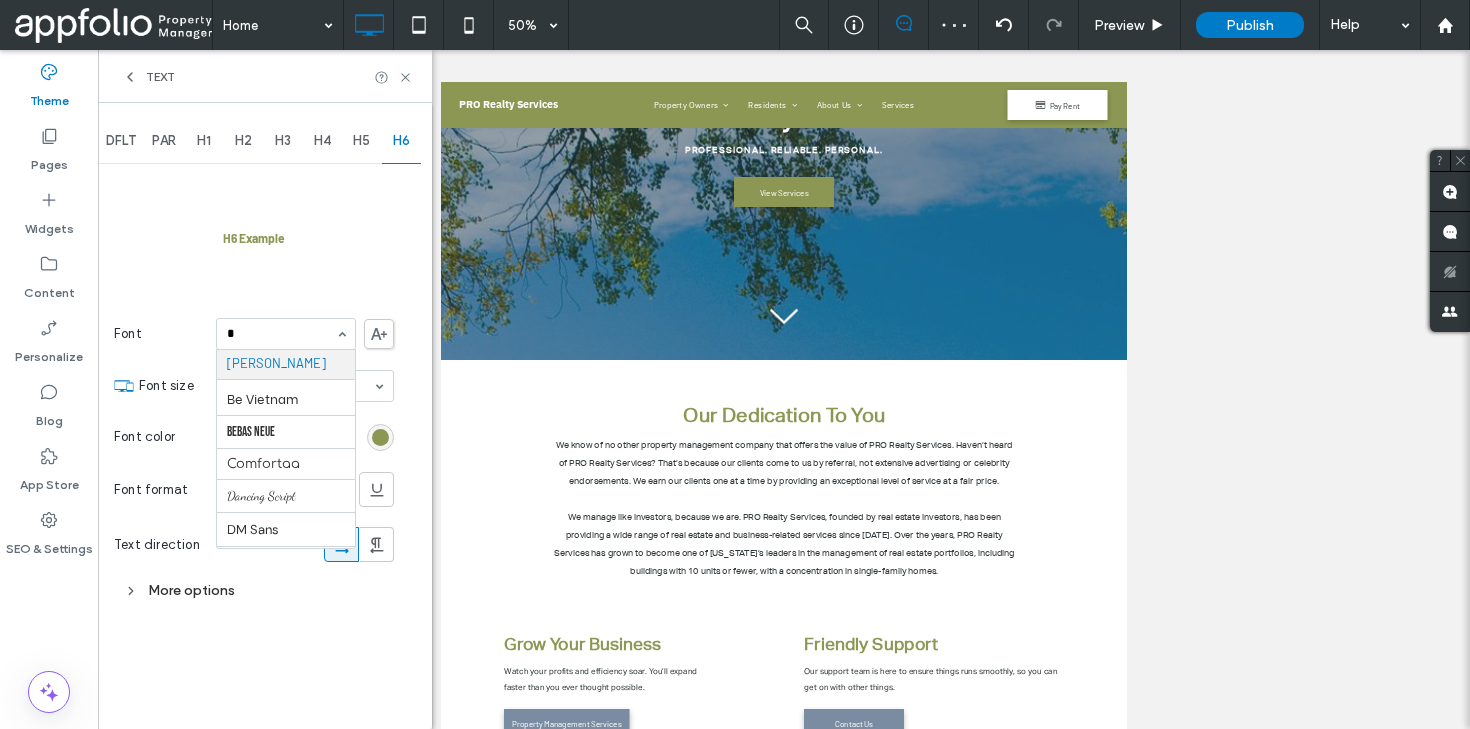 type on "**" 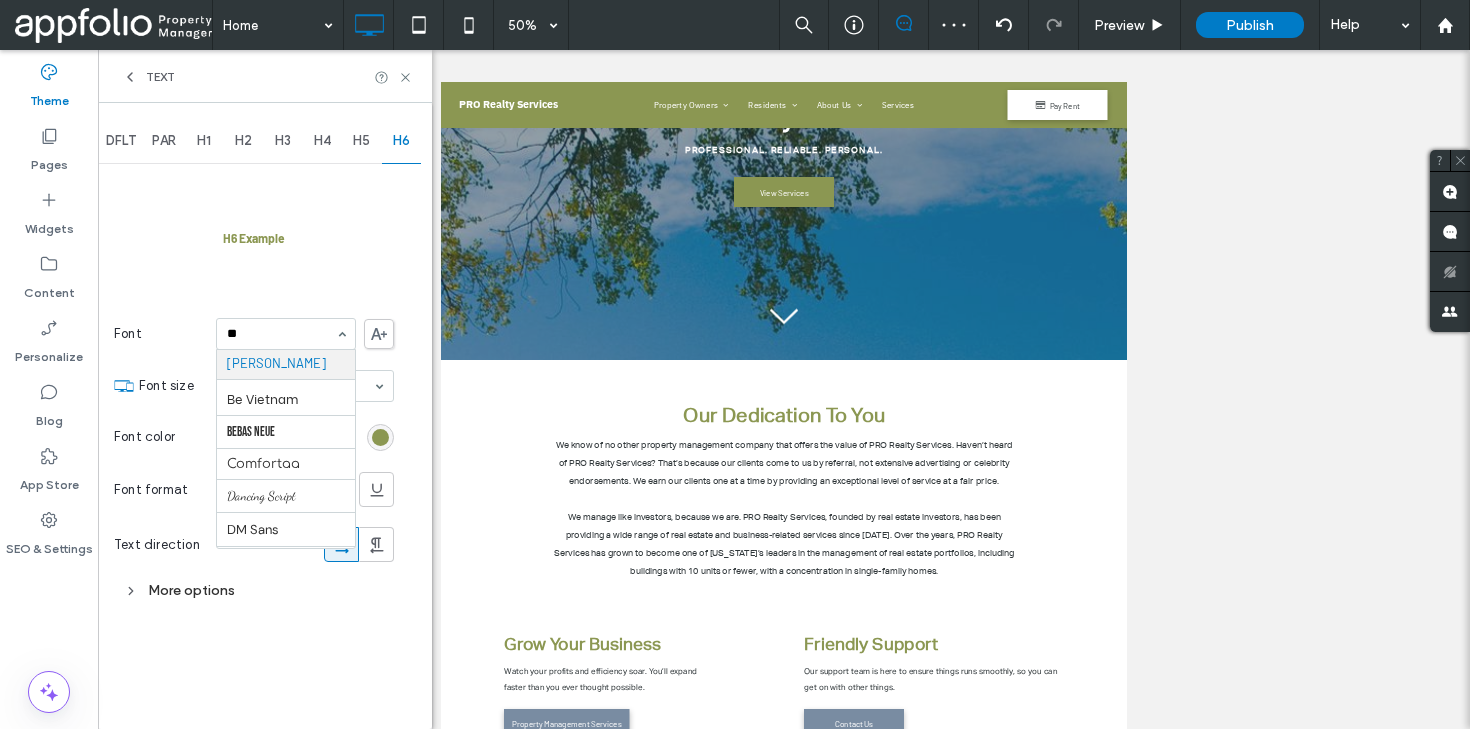 scroll, scrollTop: 0, scrollLeft: 0, axis: both 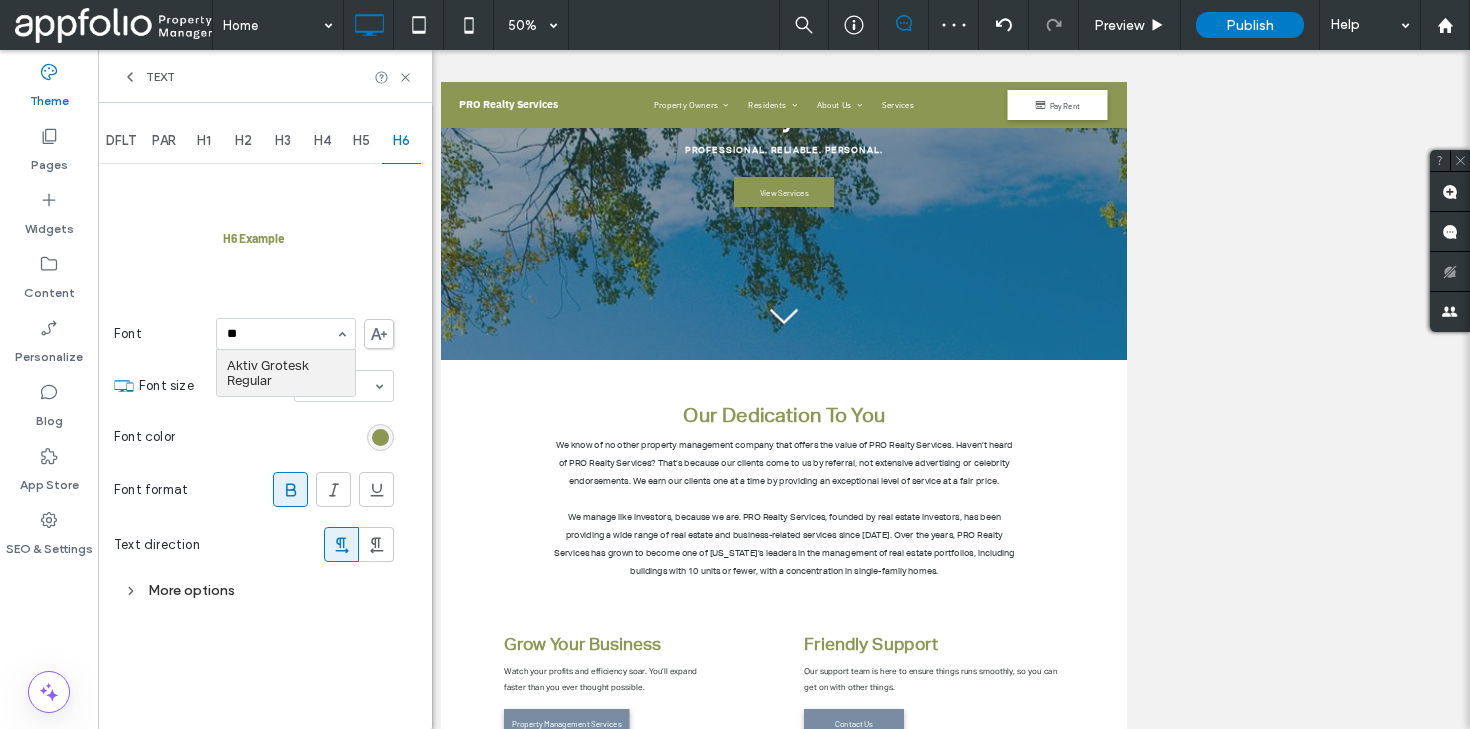 type 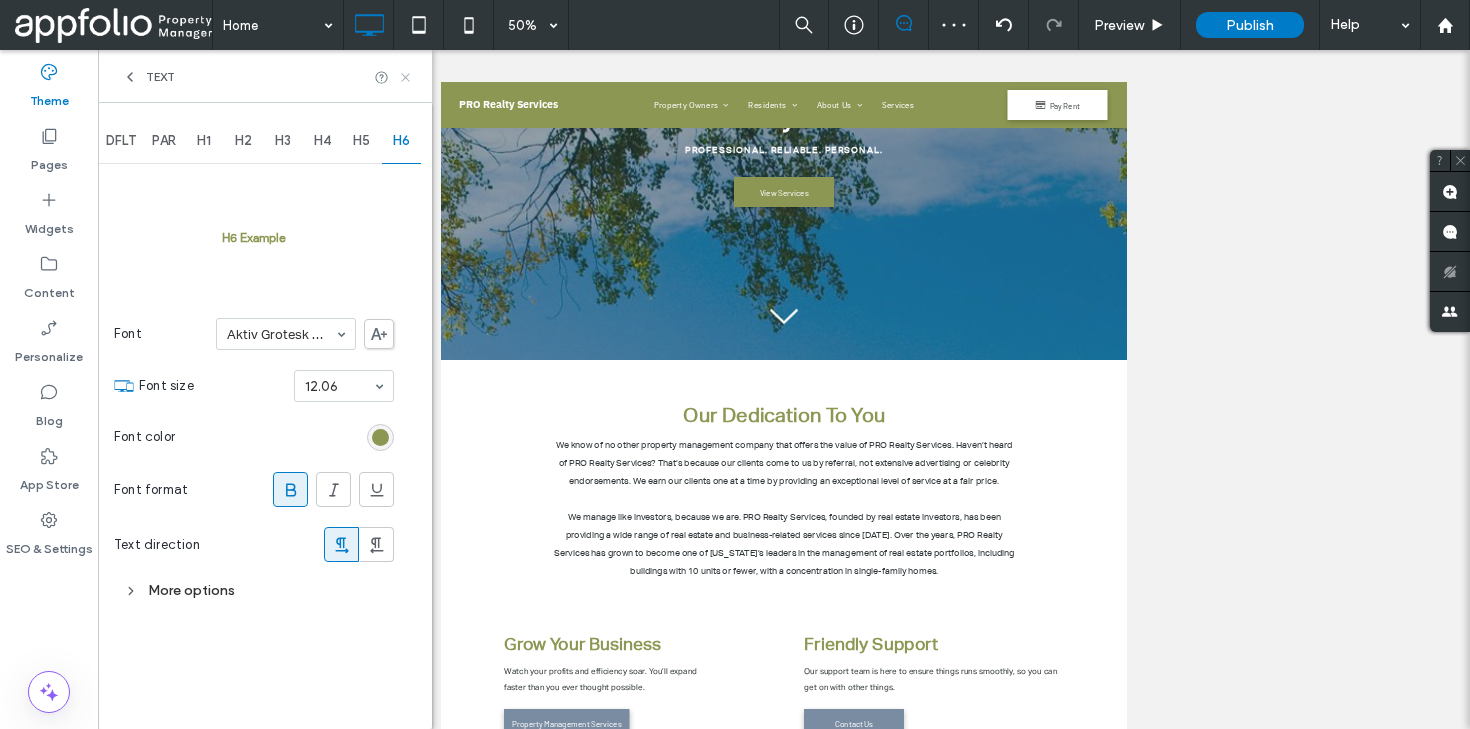 click 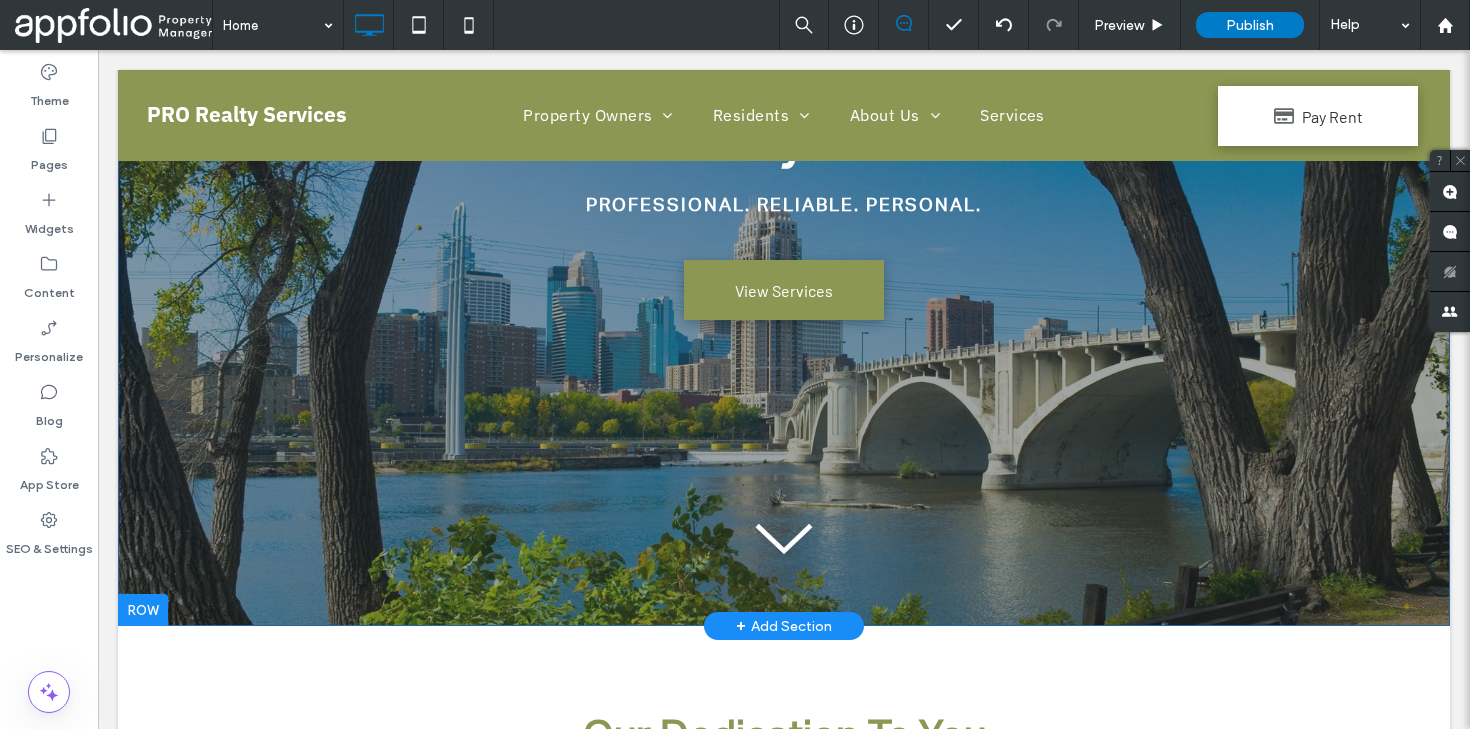 scroll, scrollTop: 0, scrollLeft: 0, axis: both 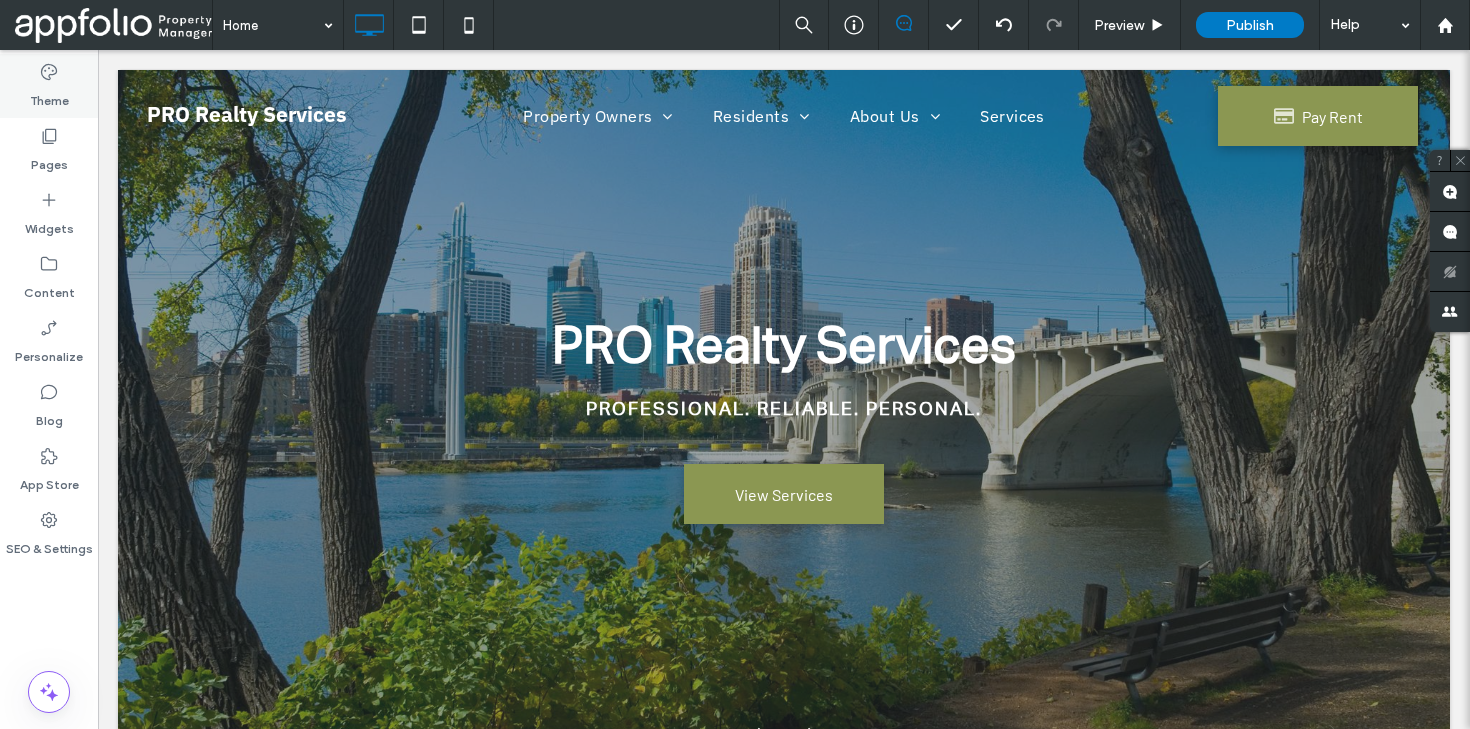 click 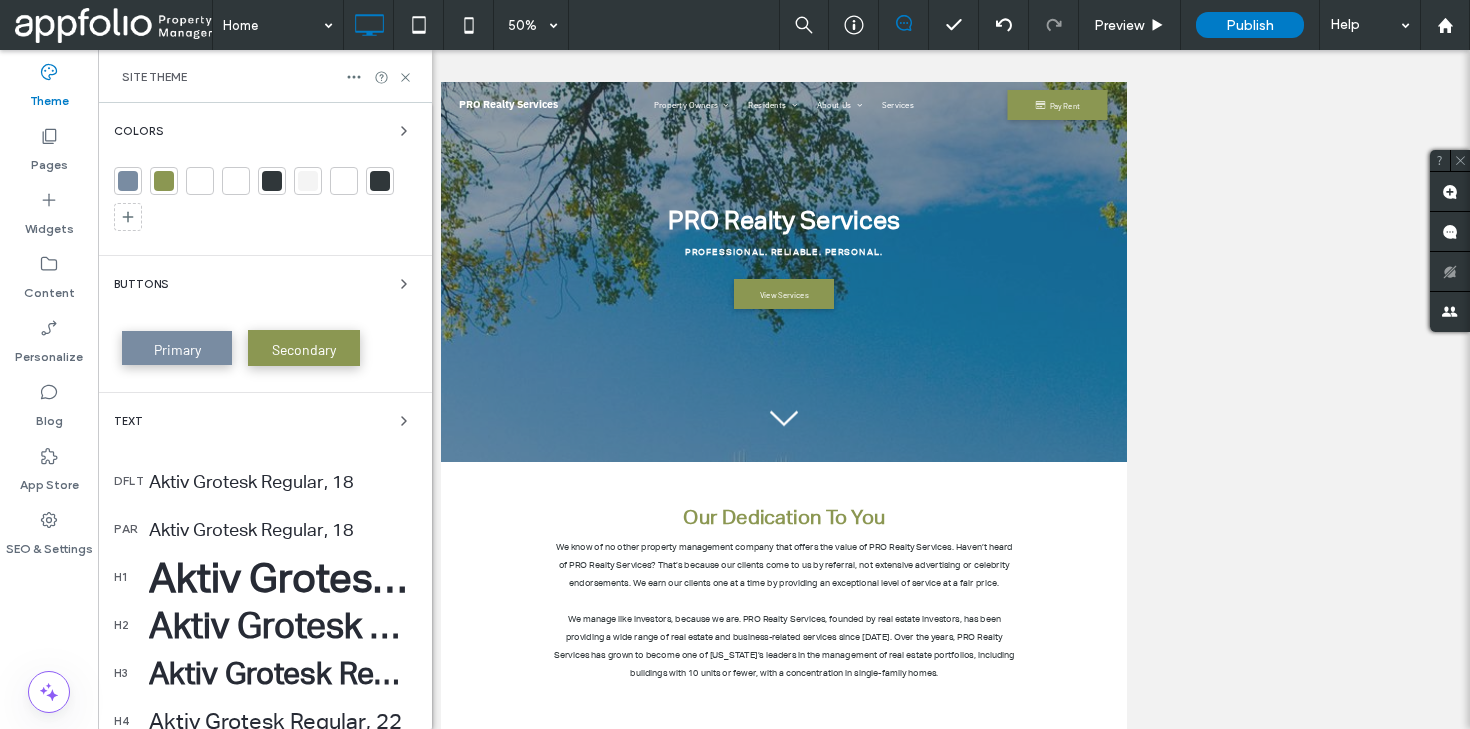 click at bounding box center (164, 181) 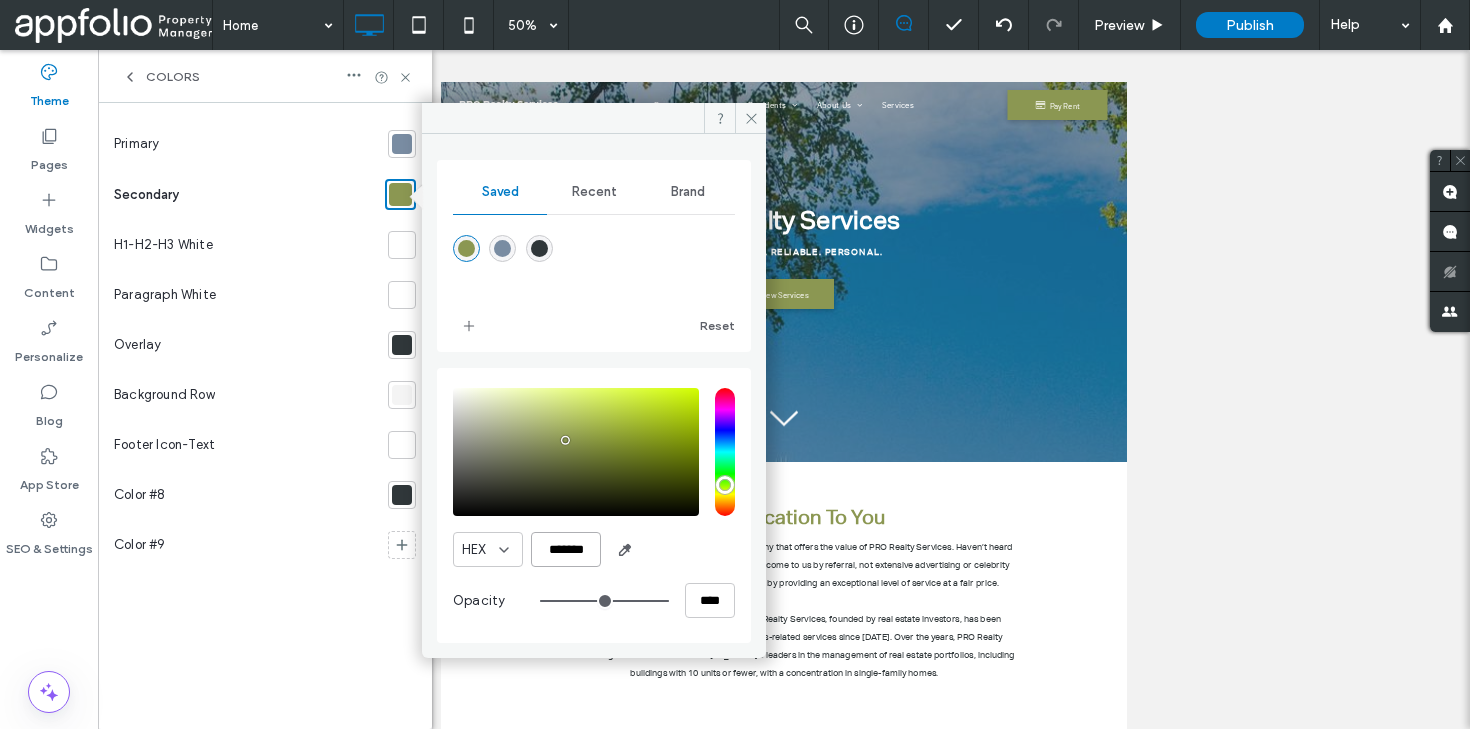 click on "*******" at bounding box center (566, 549) 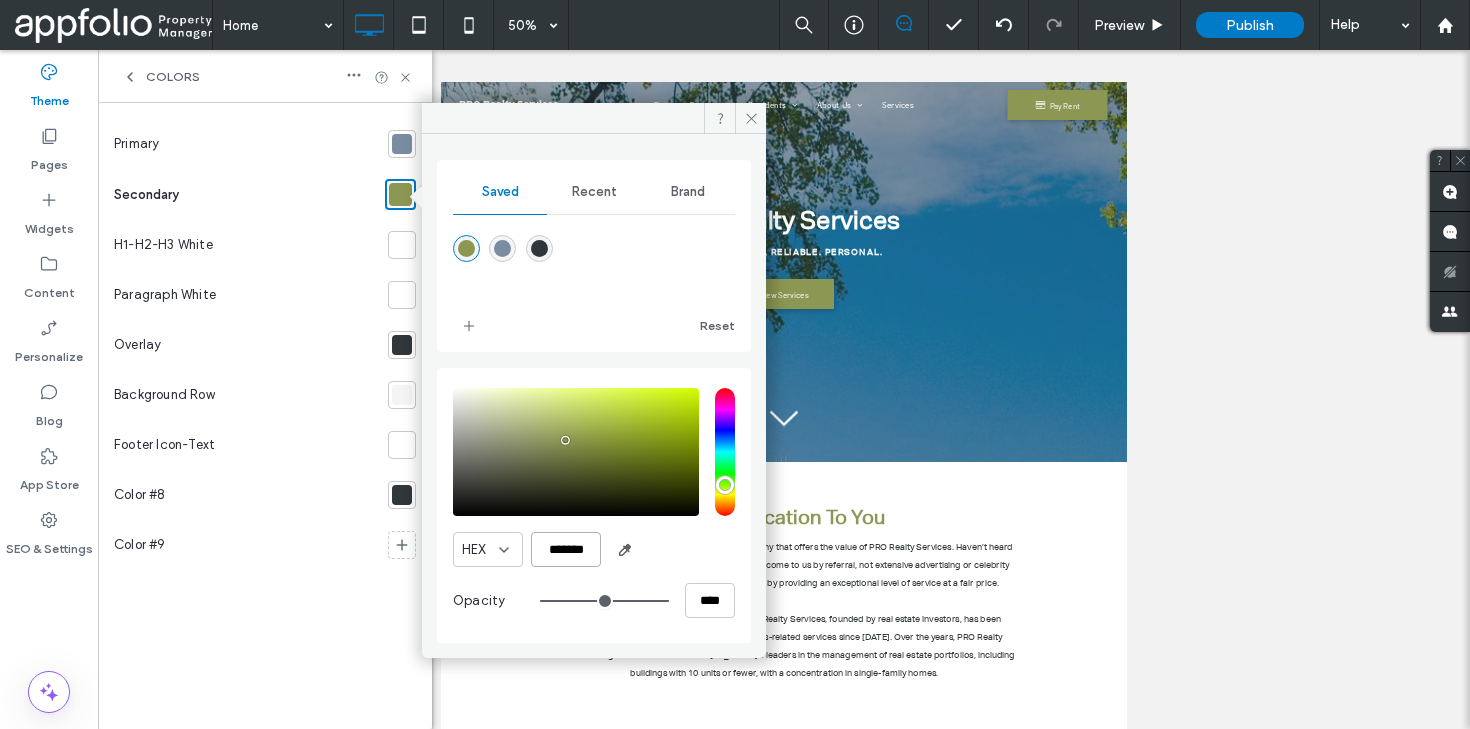 paste 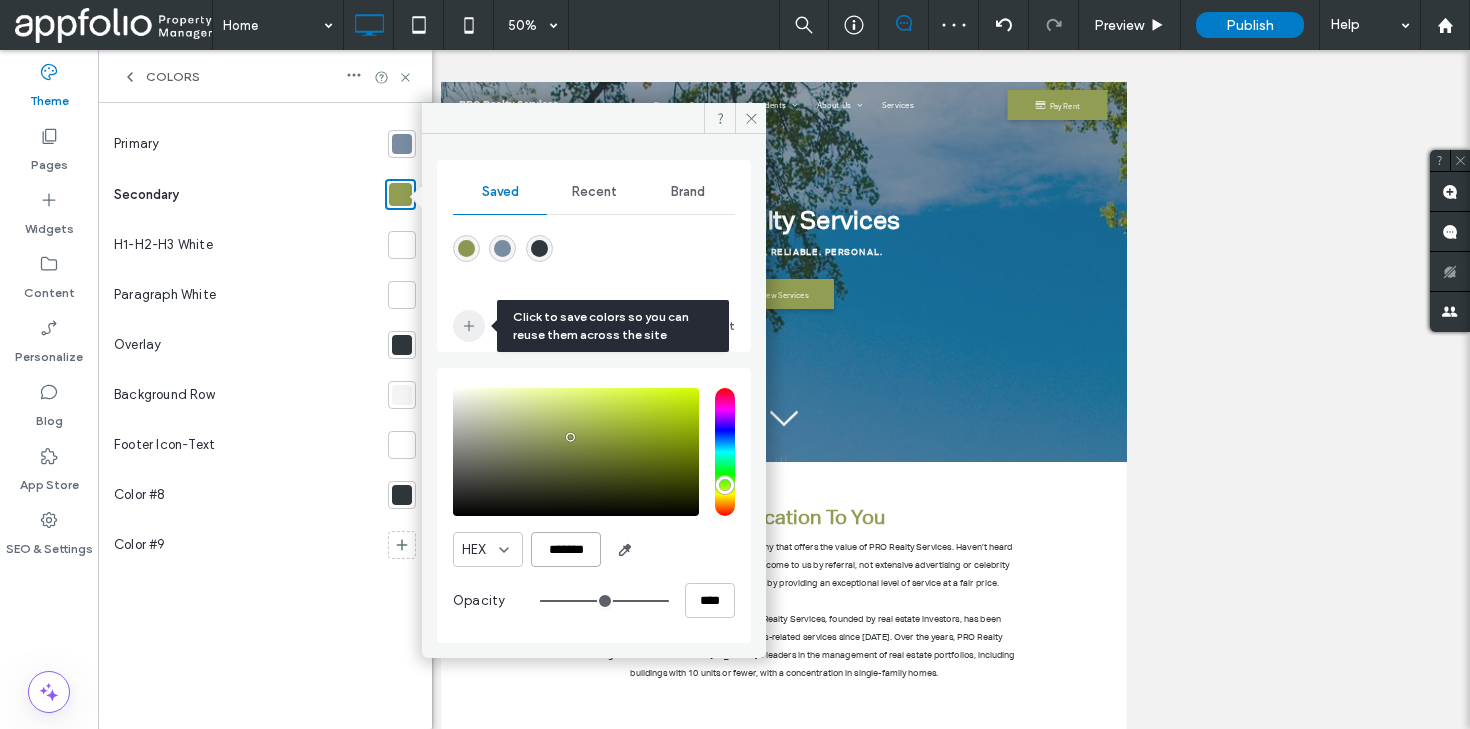 type on "*******" 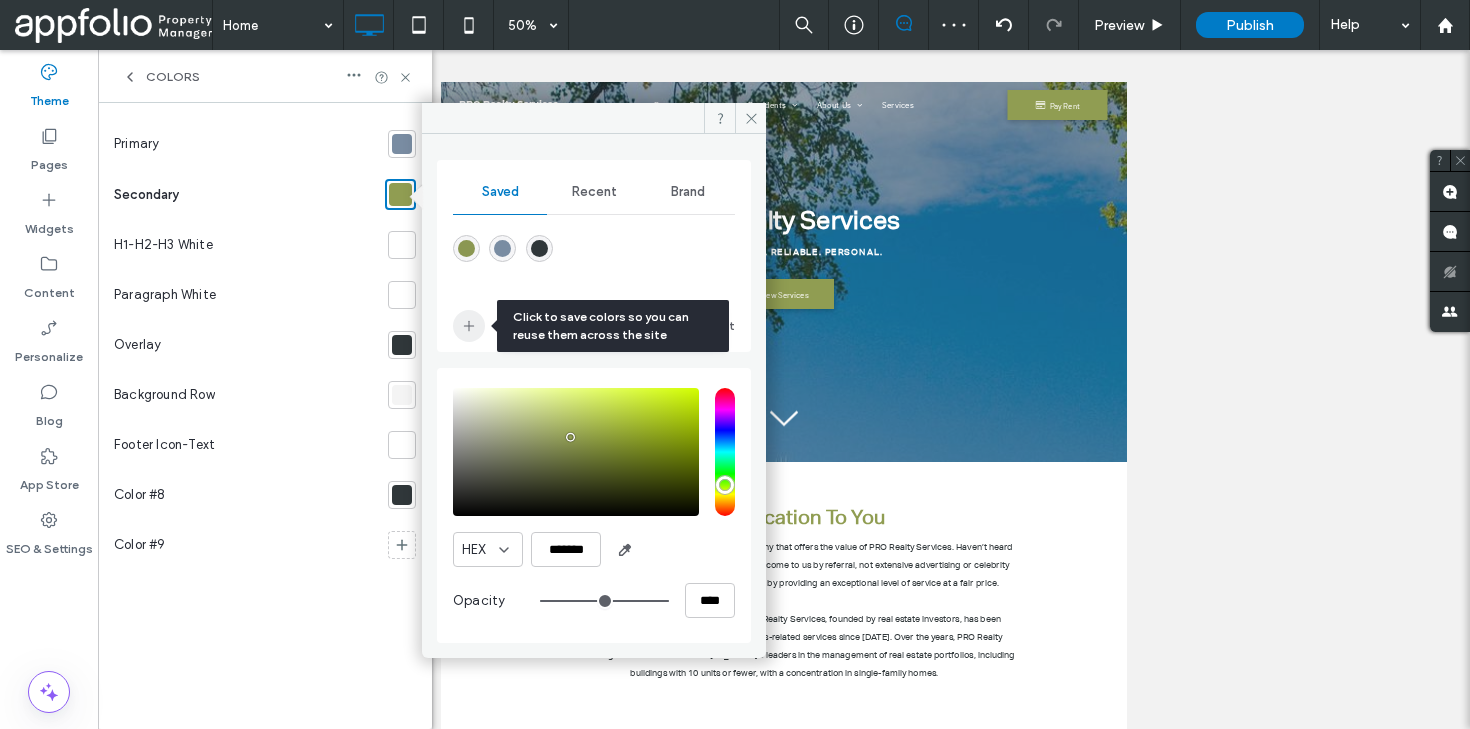 click at bounding box center [469, 326] 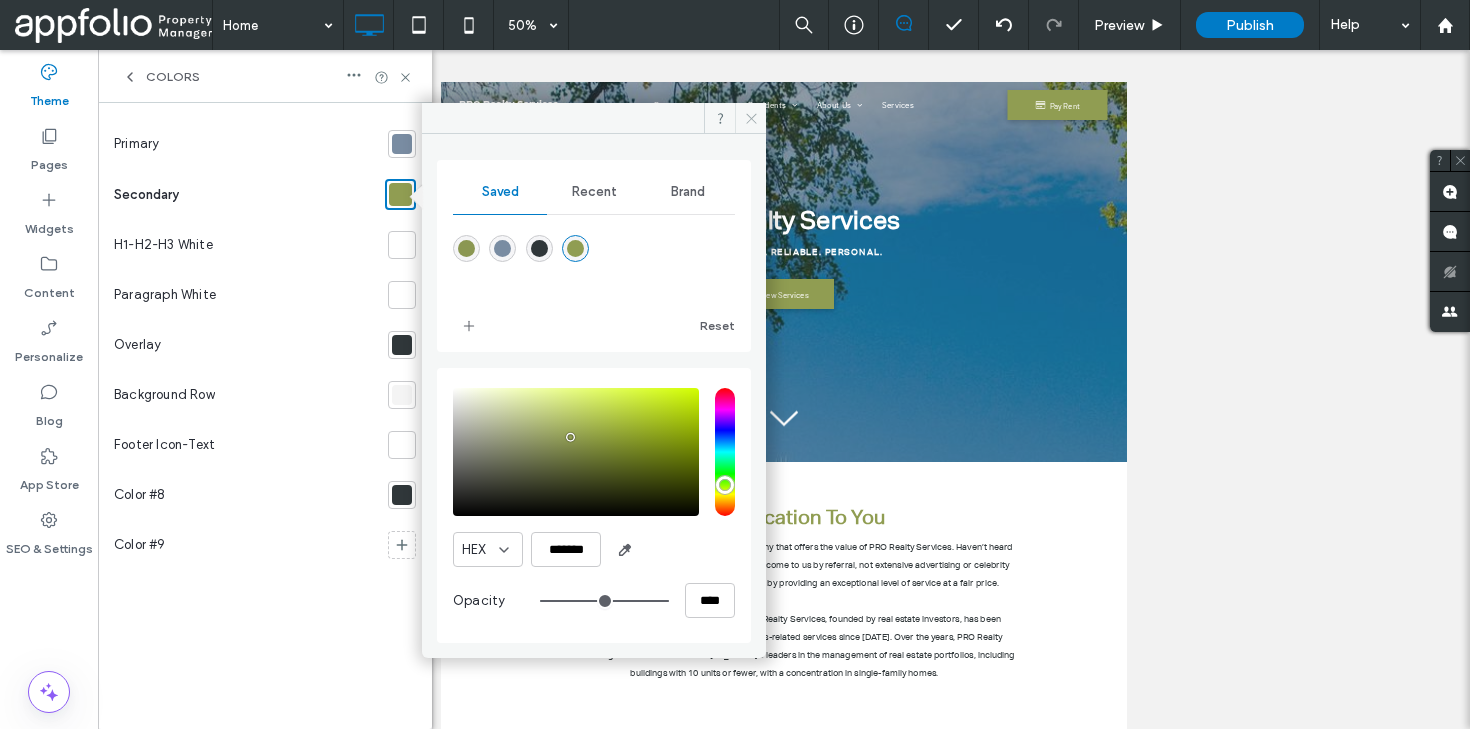 click 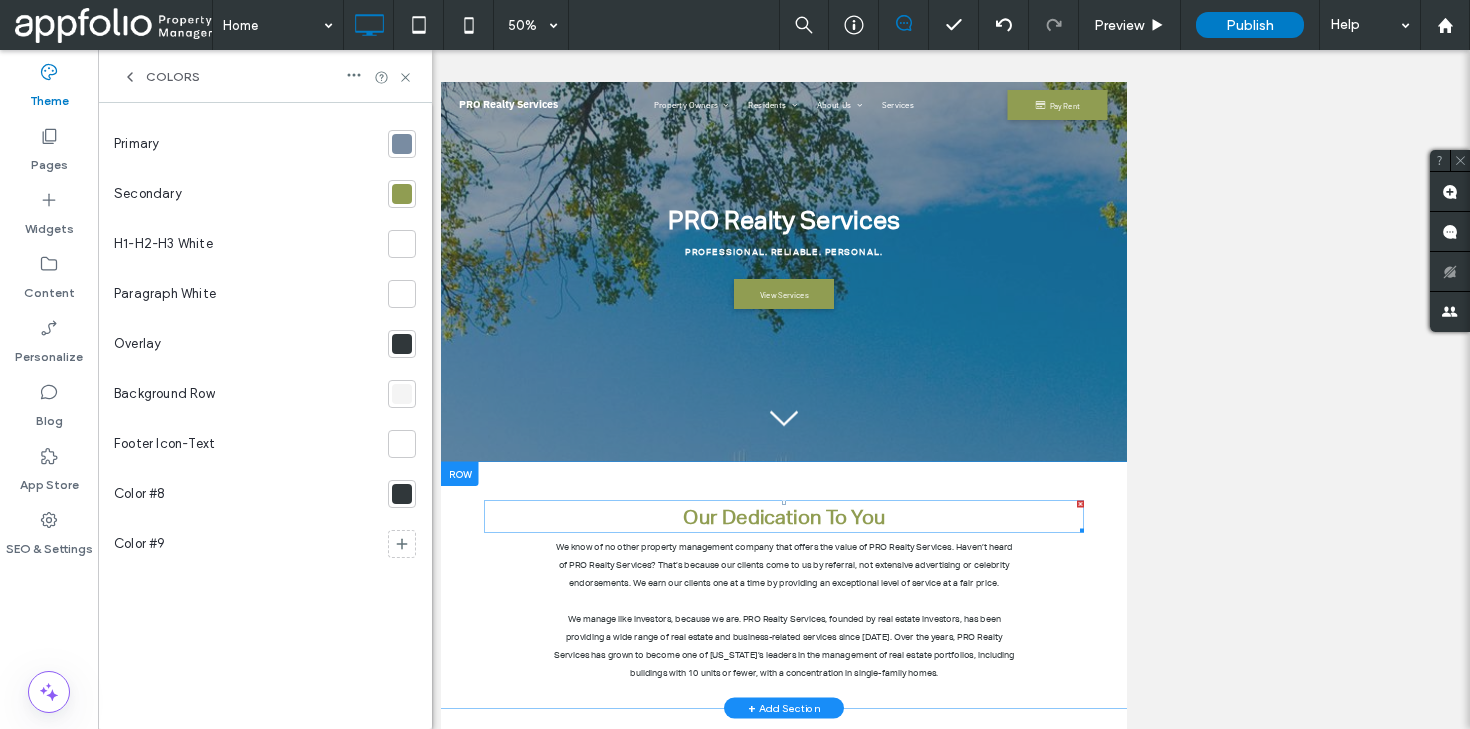 click on "Our Dedication To You" at bounding box center [1127, 950] 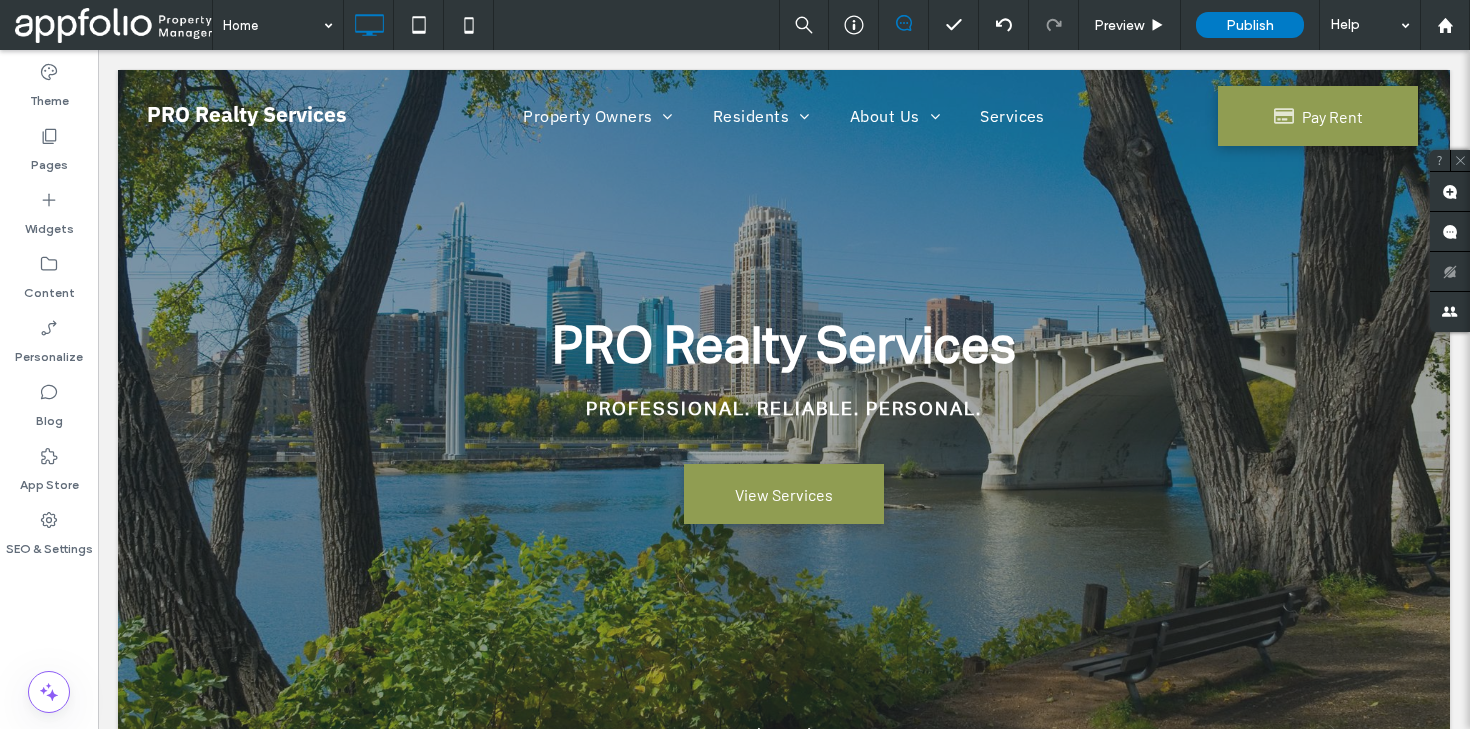 scroll, scrollTop: 549, scrollLeft: 0, axis: vertical 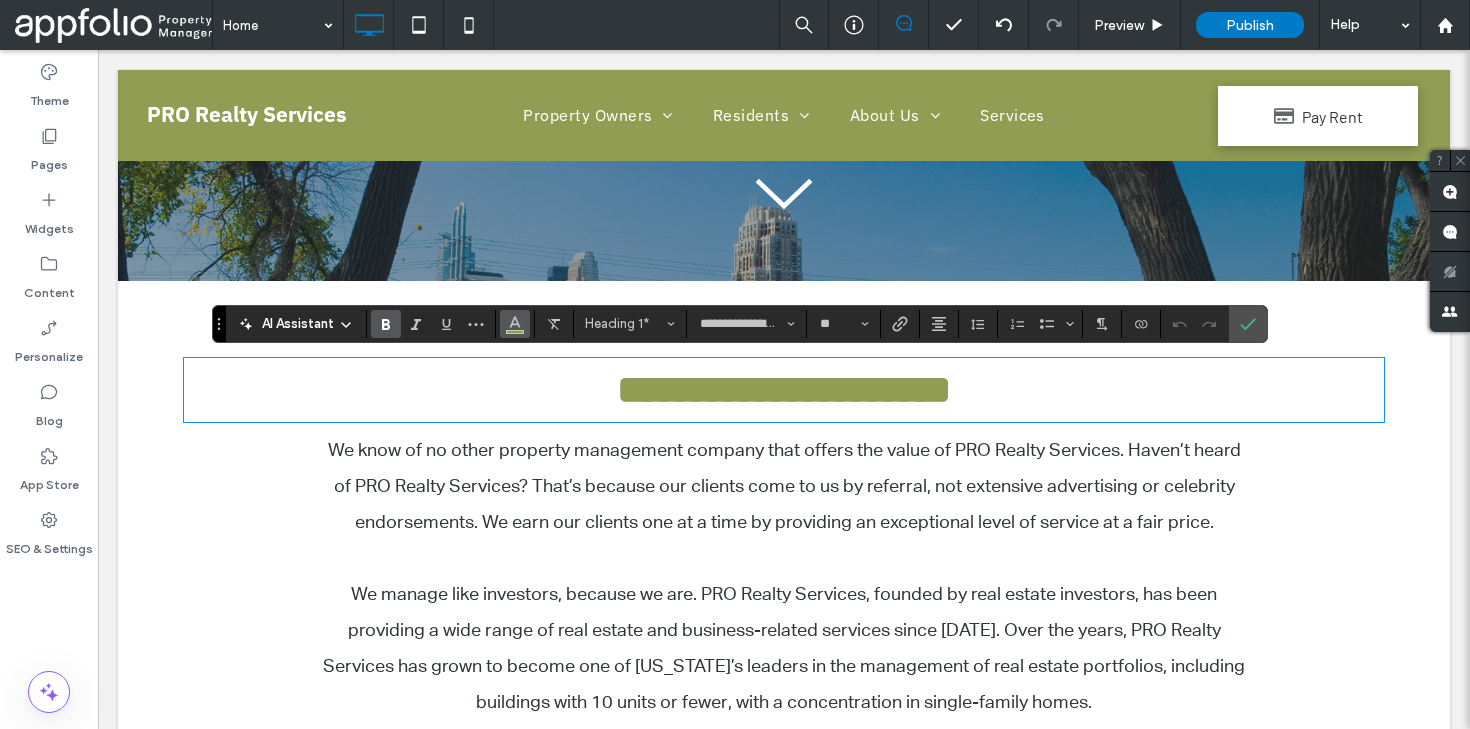 click 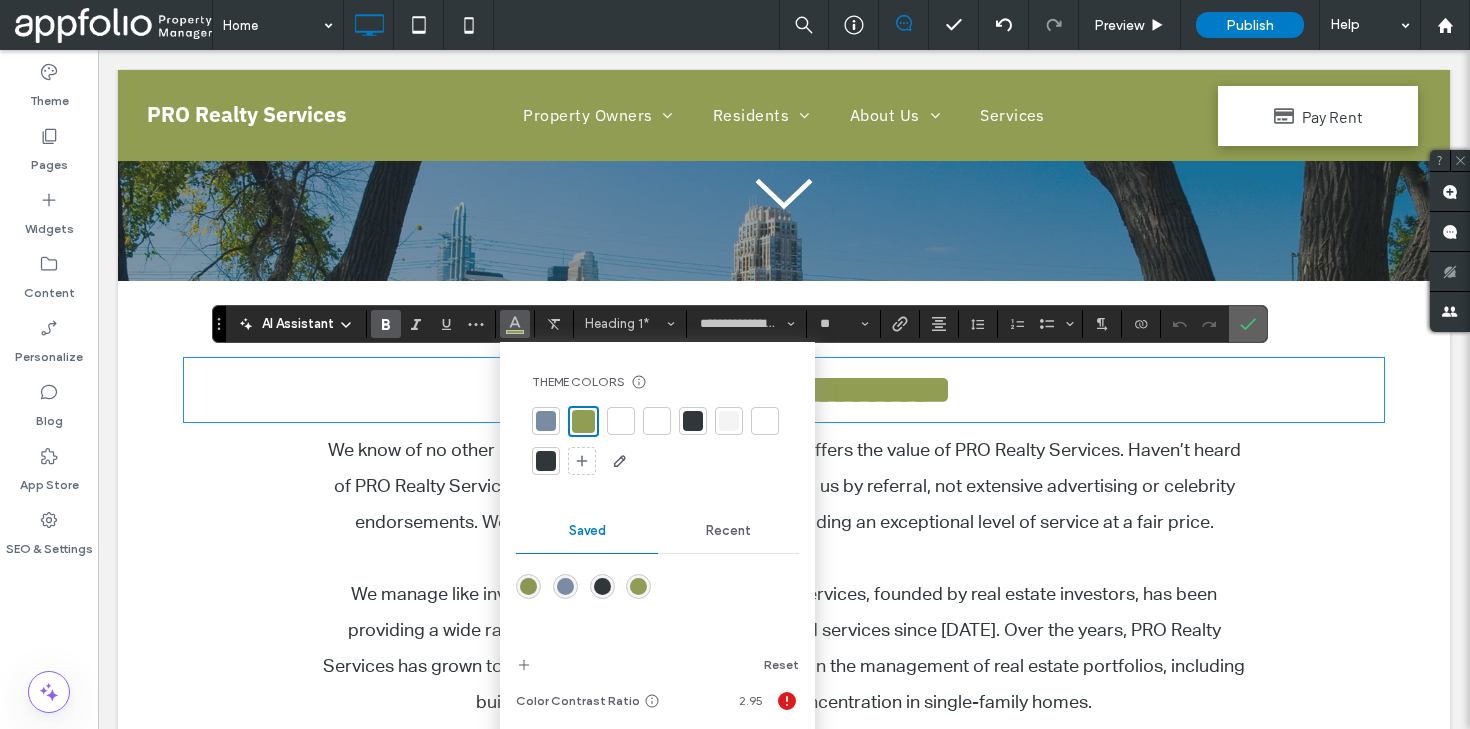 click at bounding box center (1248, 324) 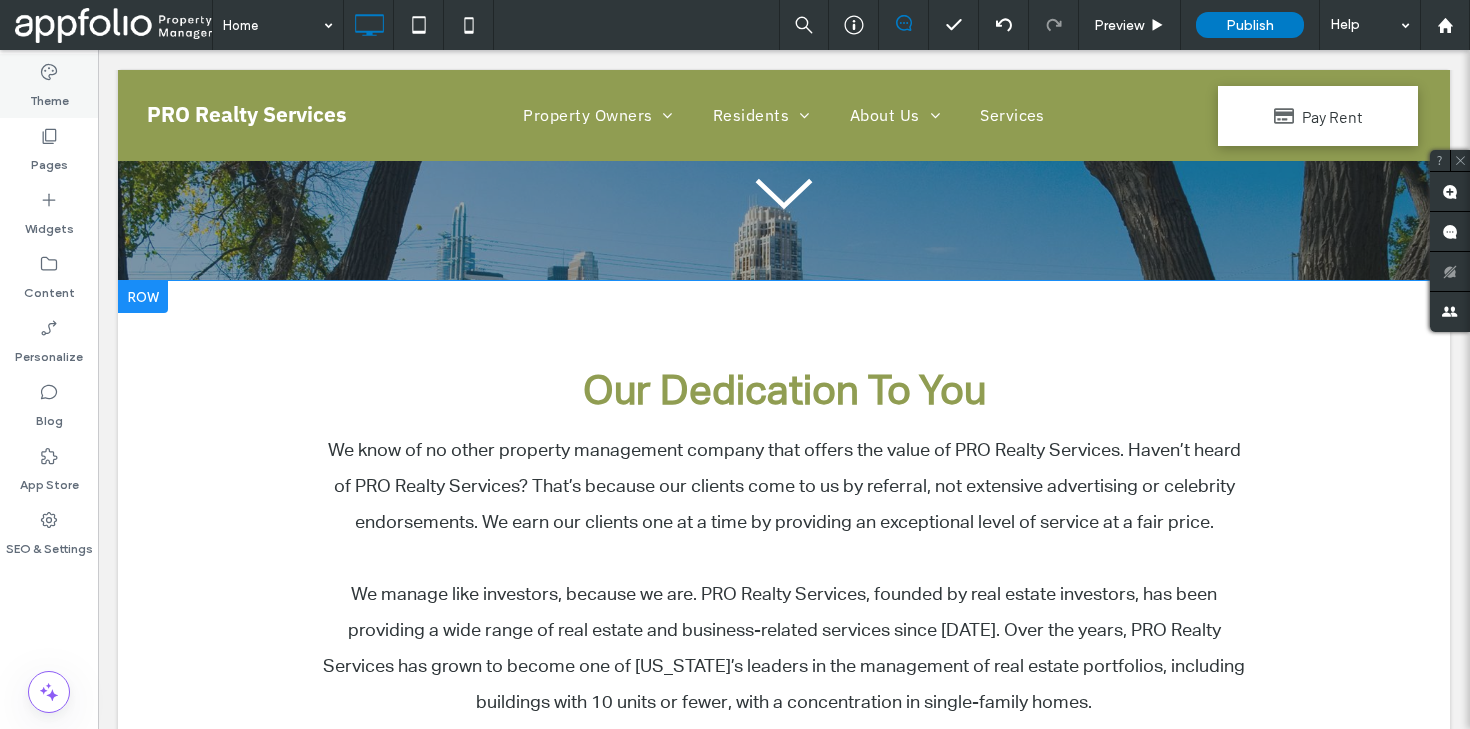 click on "Theme" at bounding box center [49, 96] 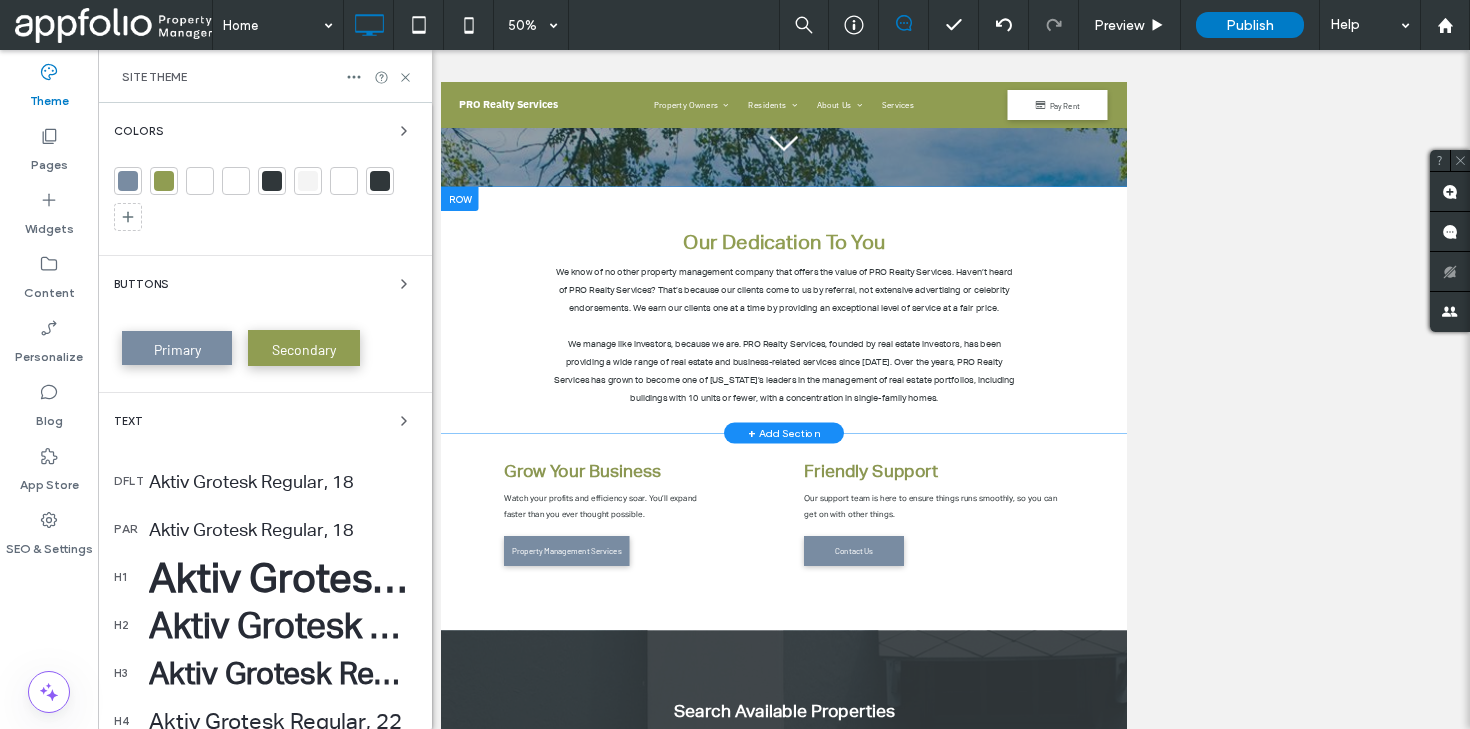 click at bounding box center (164, 181) 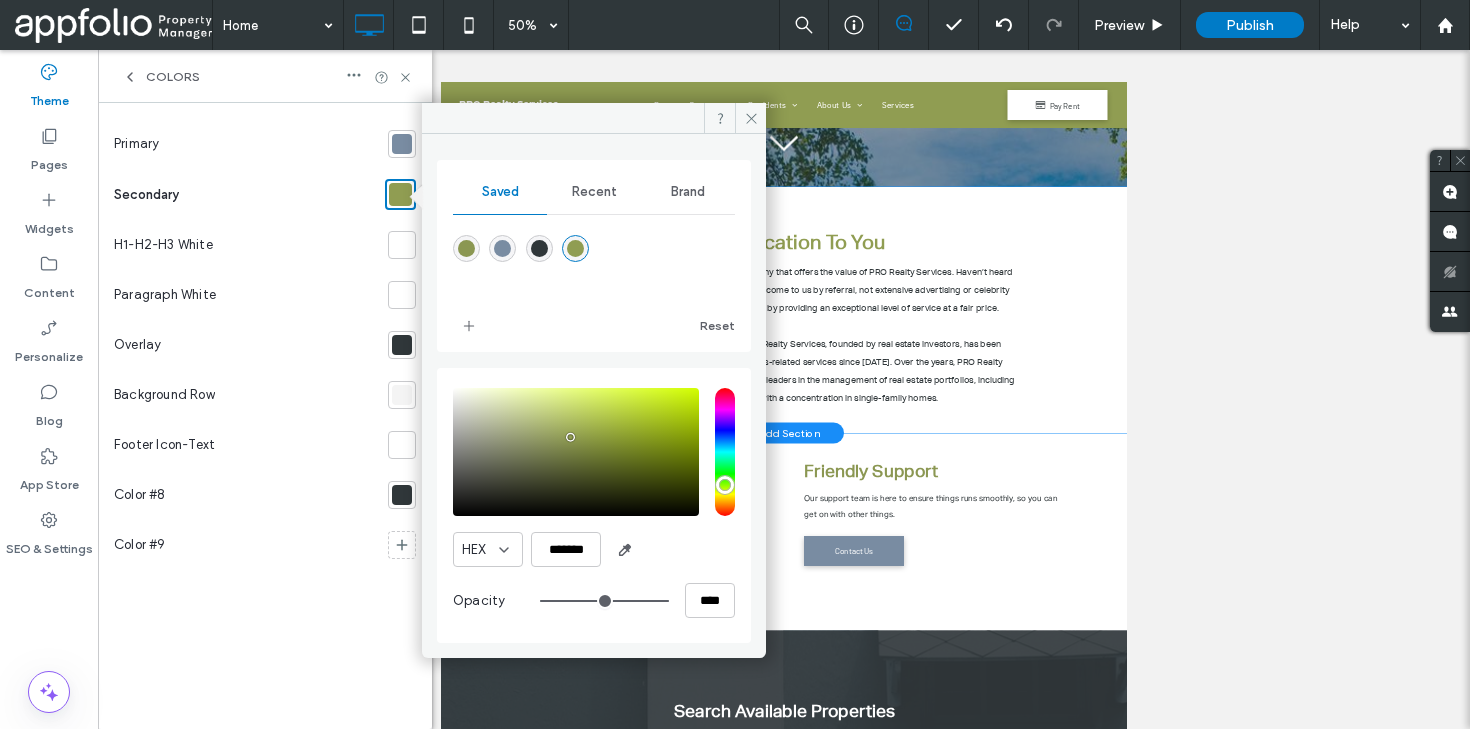click at bounding box center (466, 248) 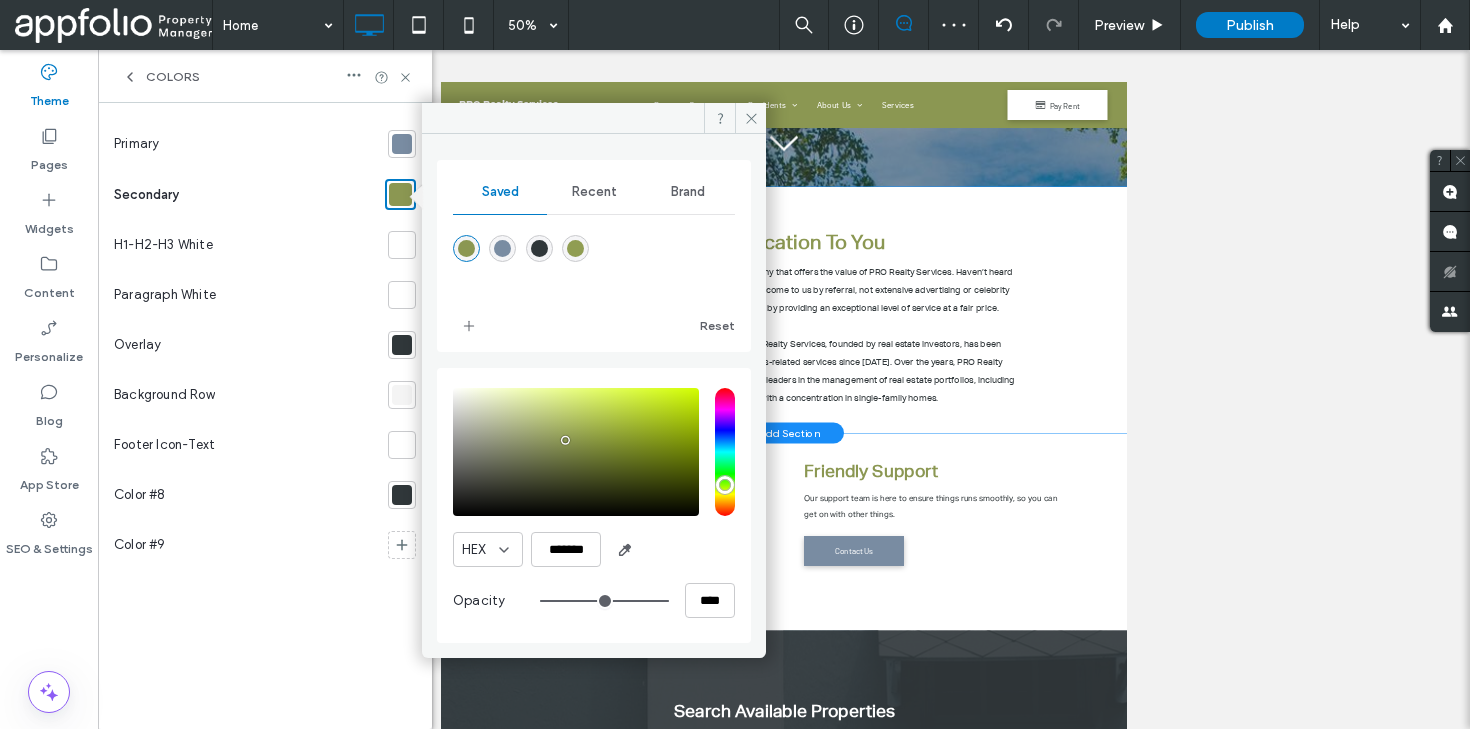 click at bounding box center [575, 248] 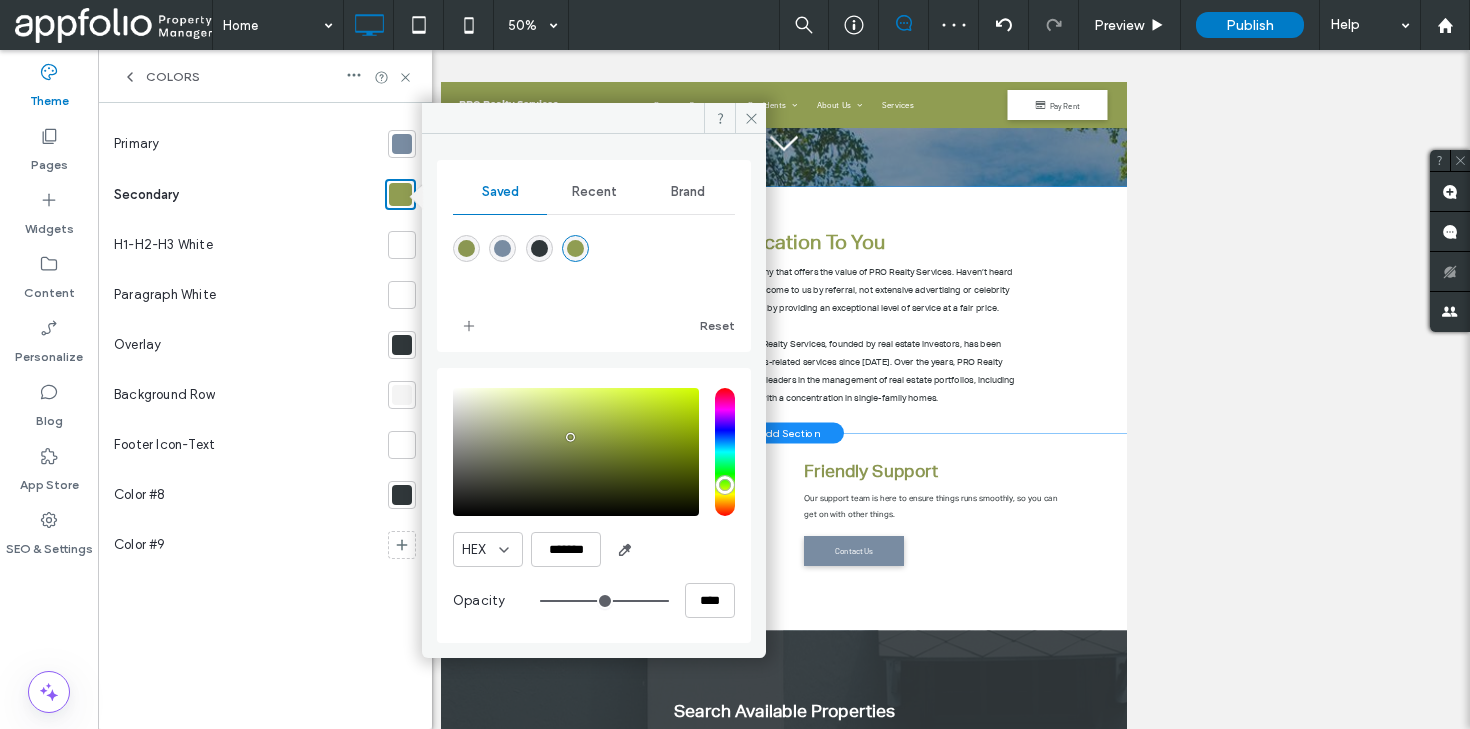 click at bounding box center (466, 248) 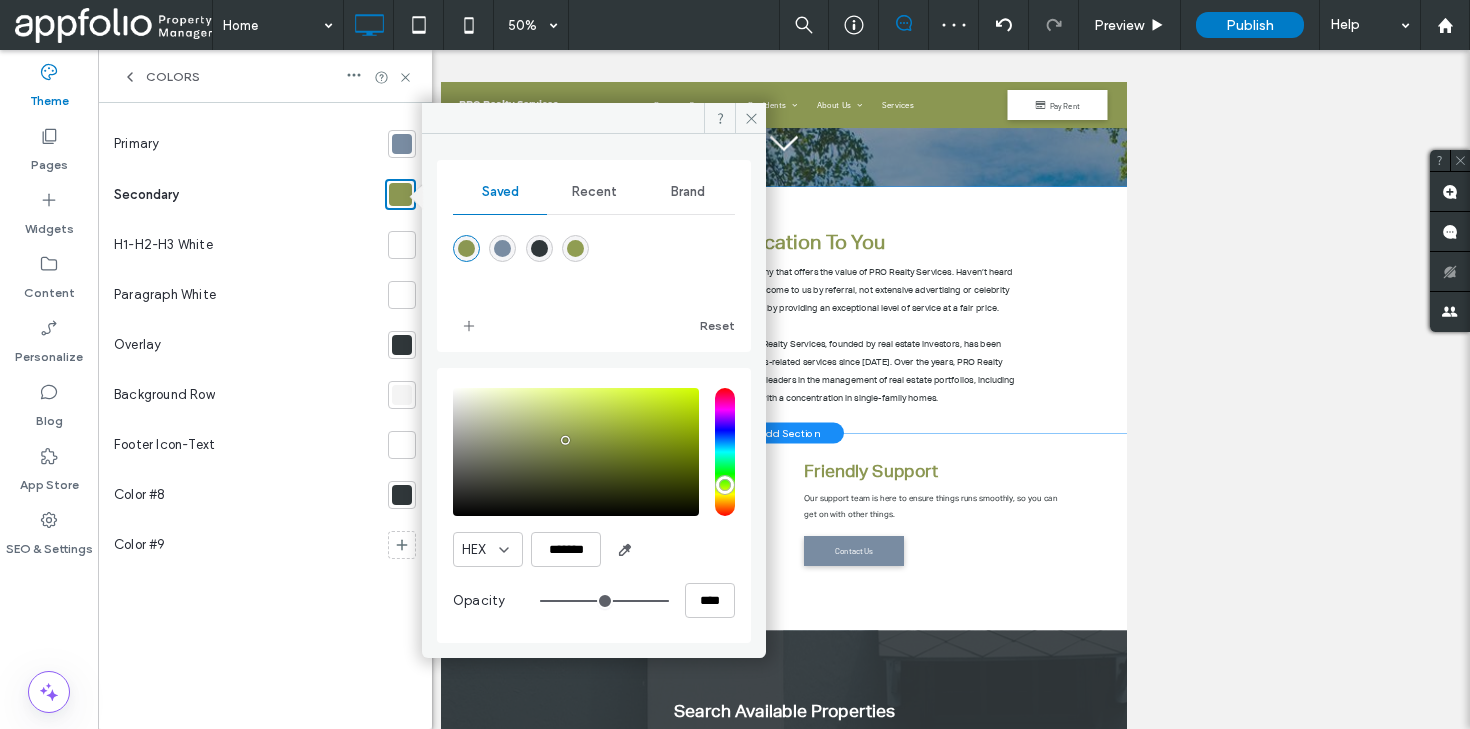 click at bounding box center [575, 248] 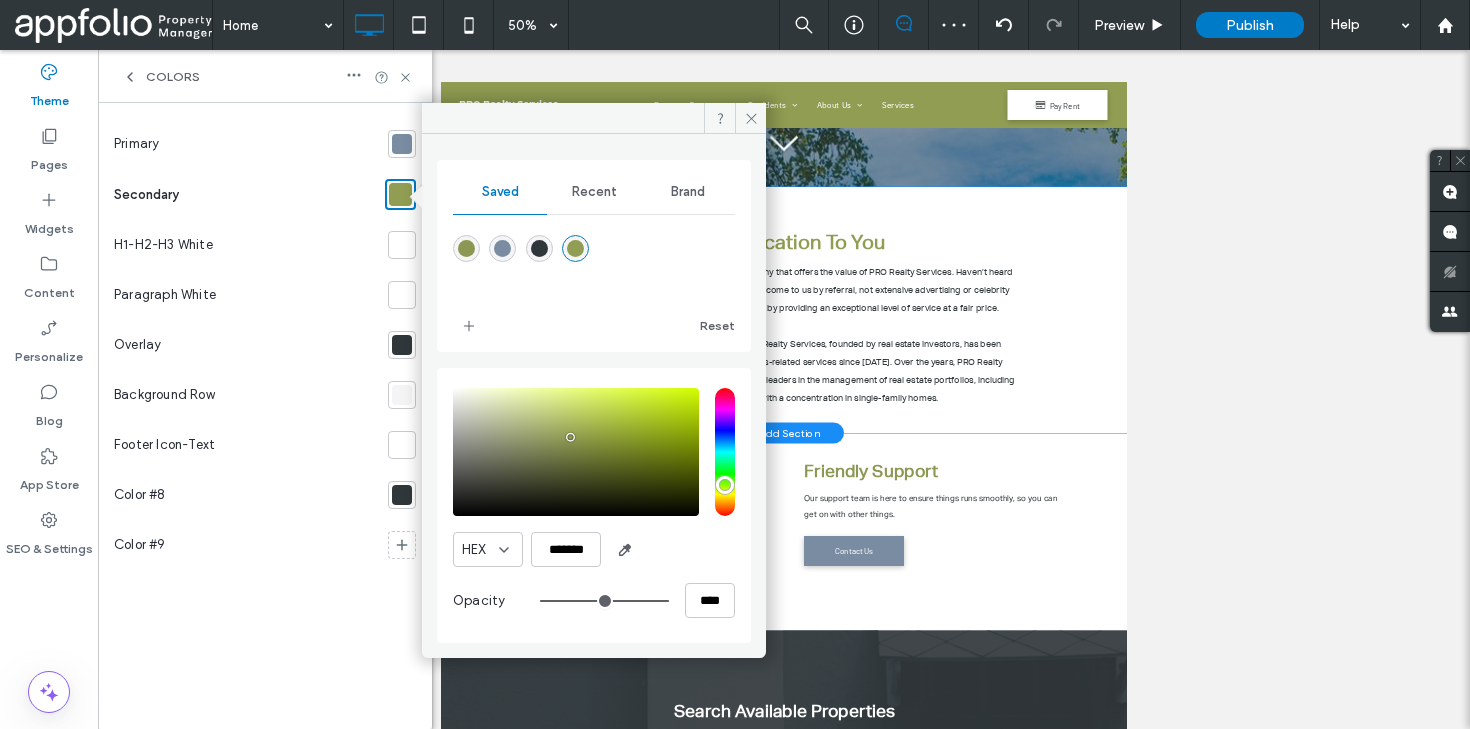 click at bounding box center [466, 248] 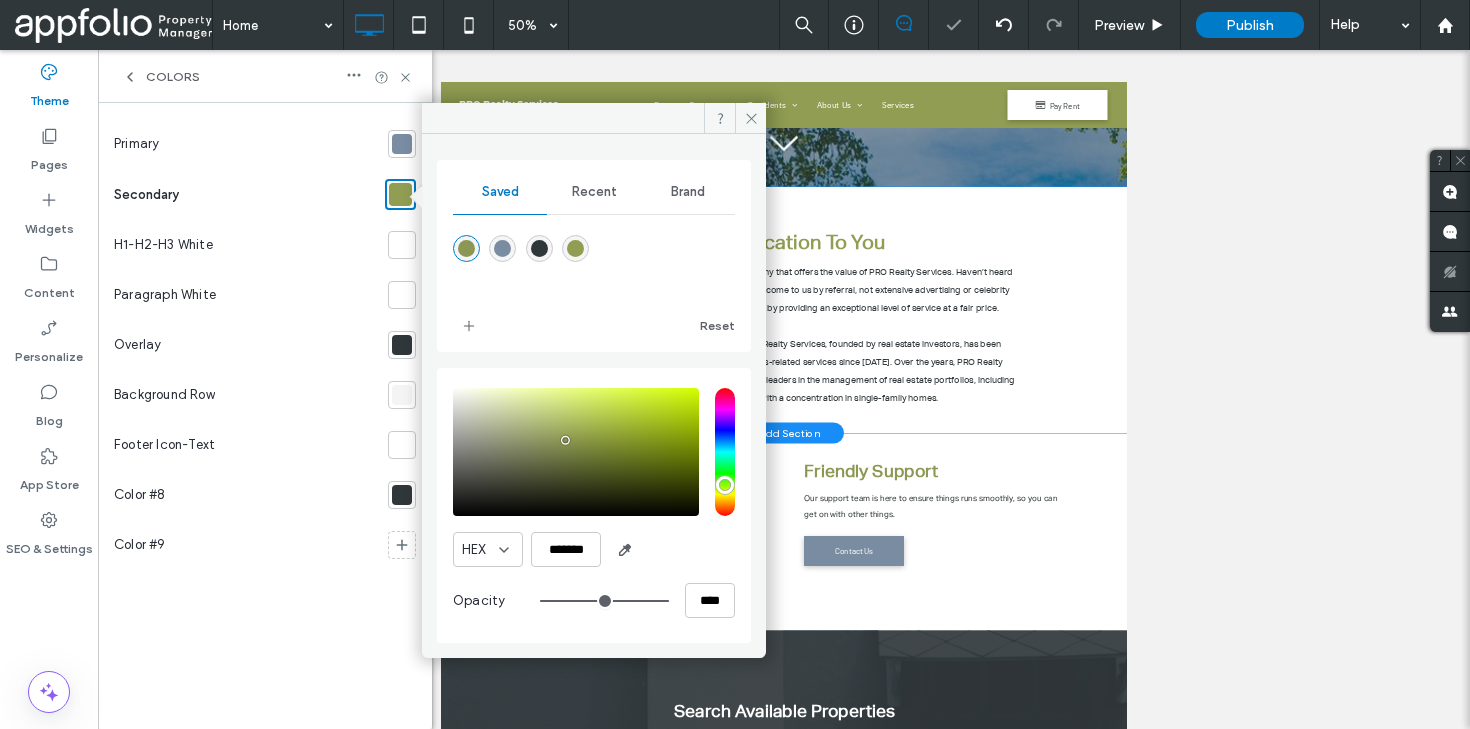 type on "*******" 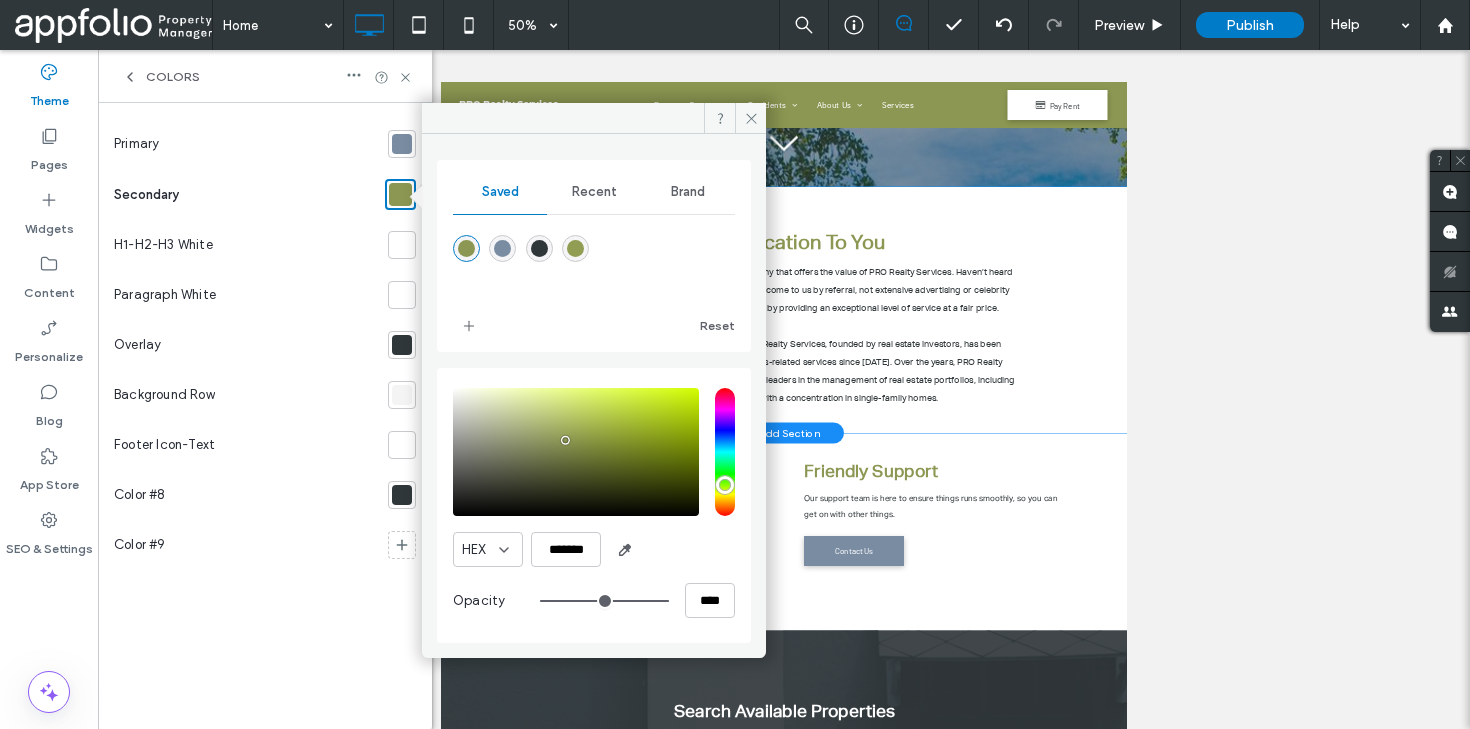 click at bounding box center [402, 144] 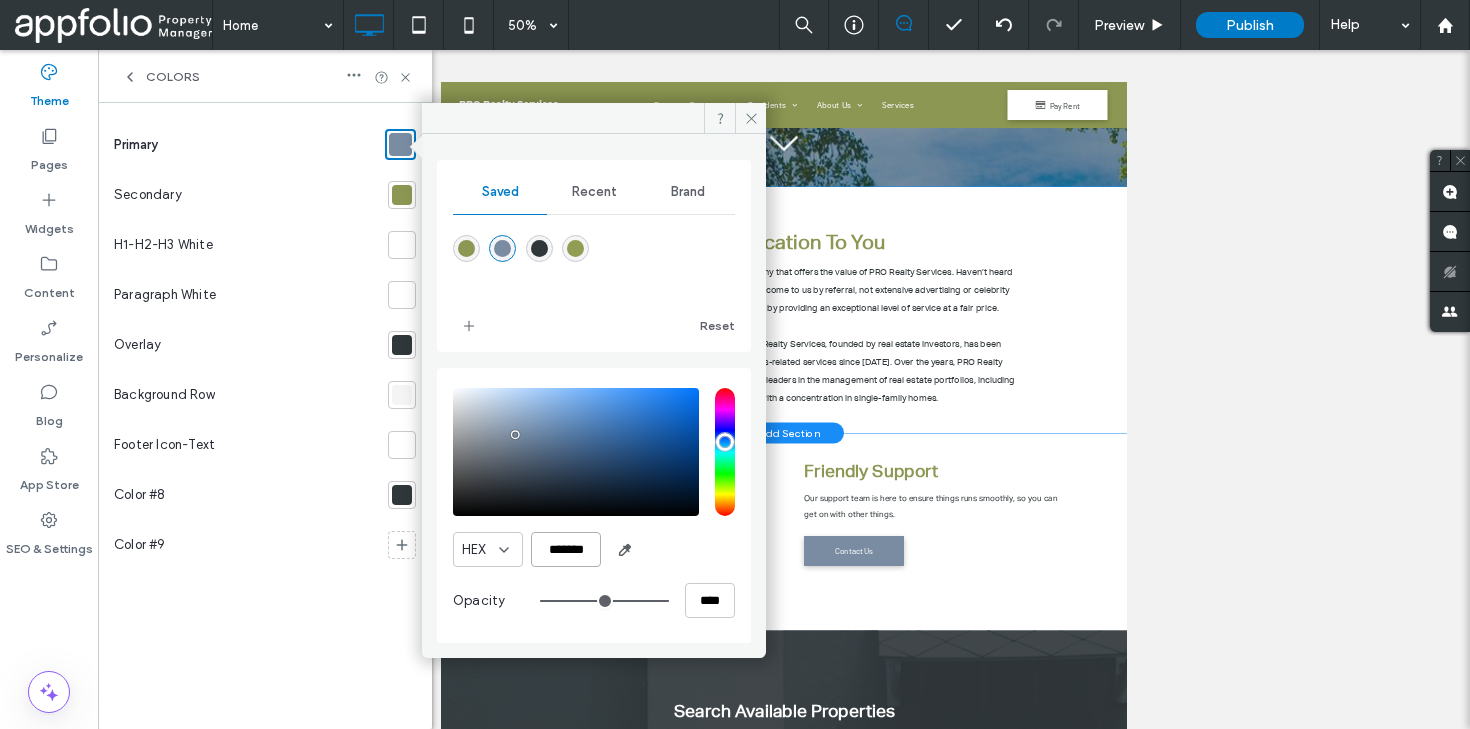 click on "*******" at bounding box center (566, 549) 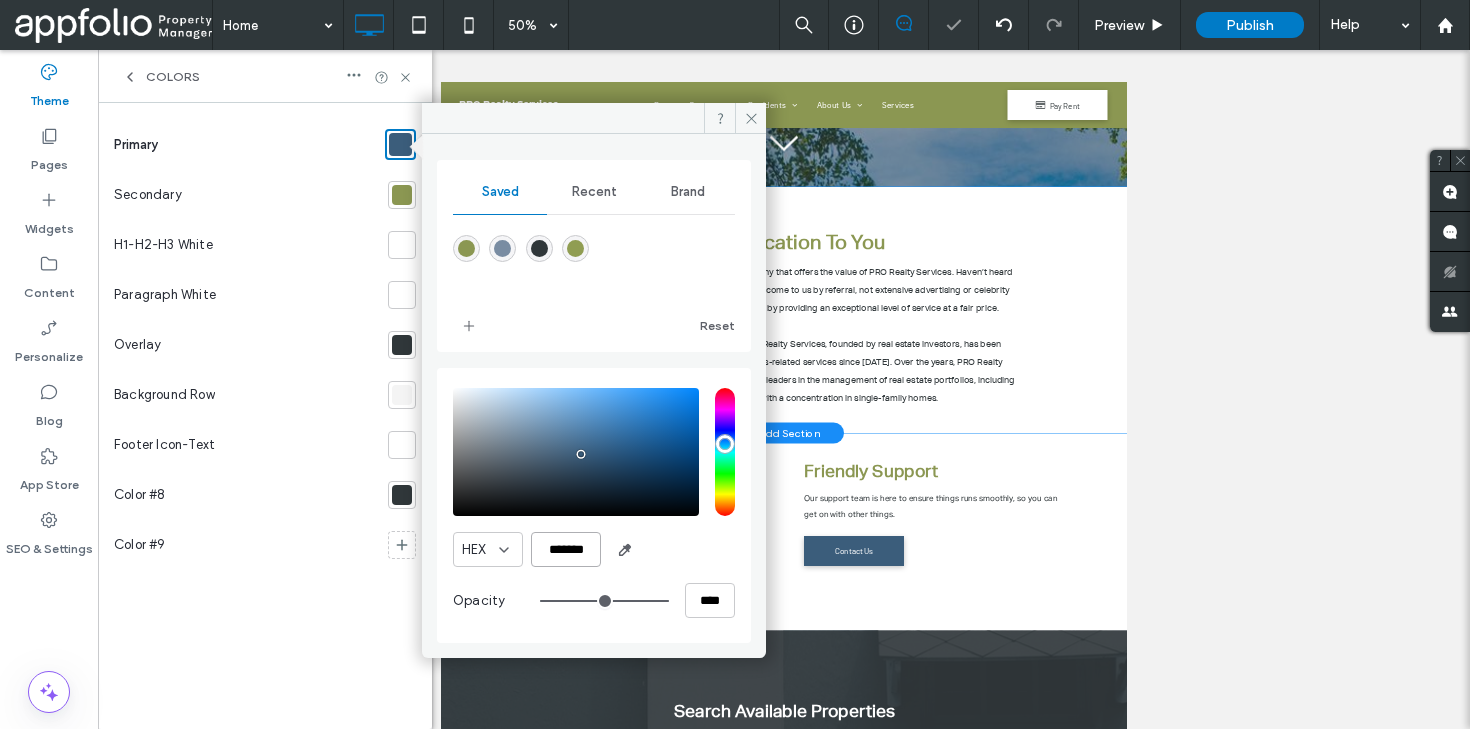 type on "*******" 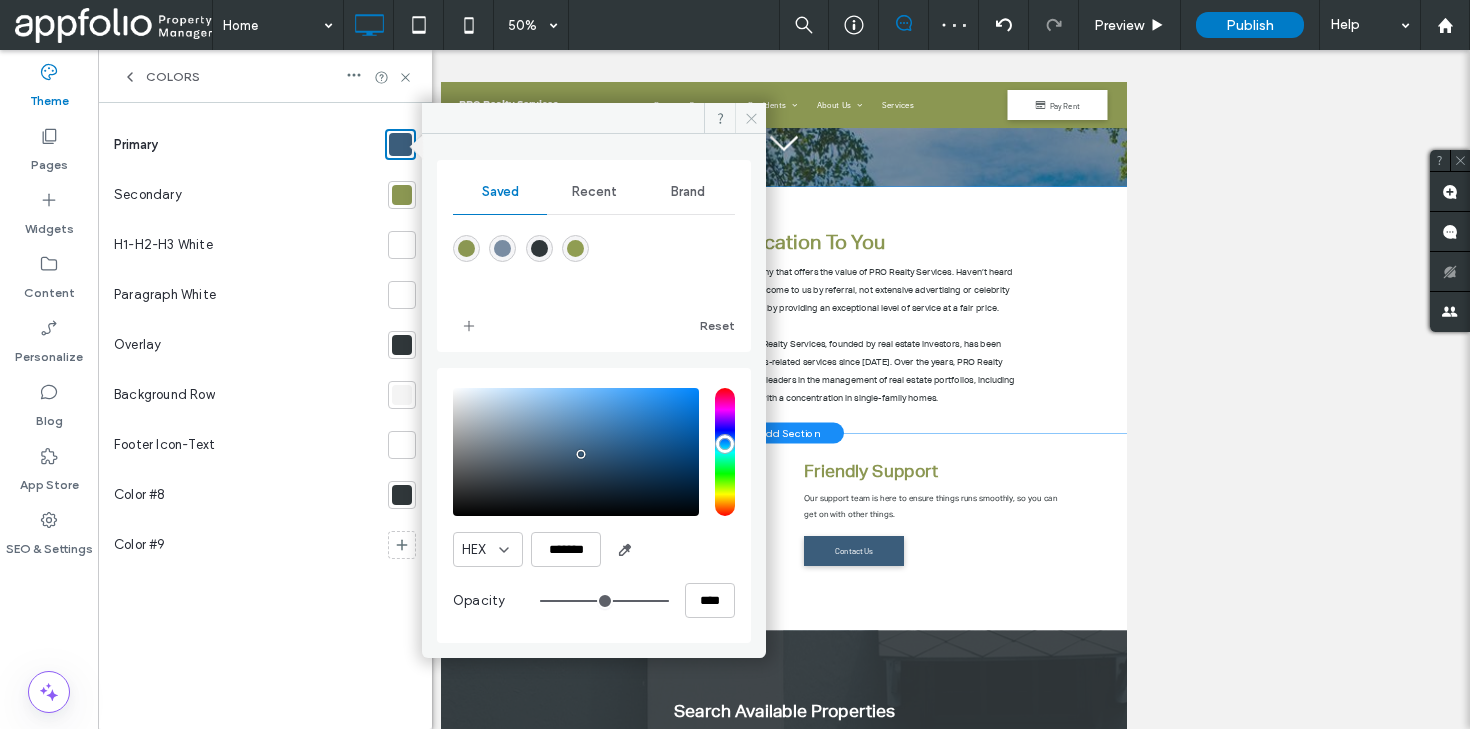 click 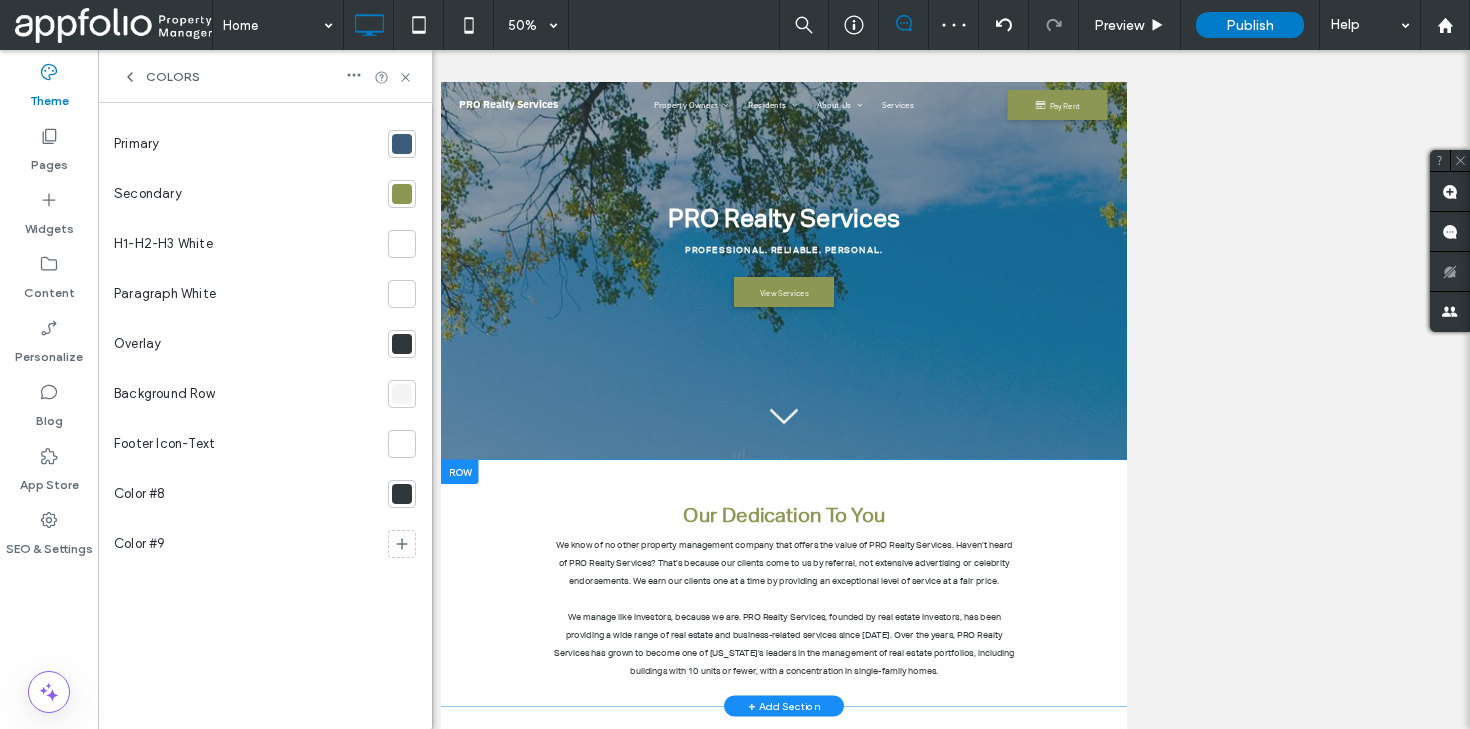 scroll, scrollTop: 0, scrollLeft: 0, axis: both 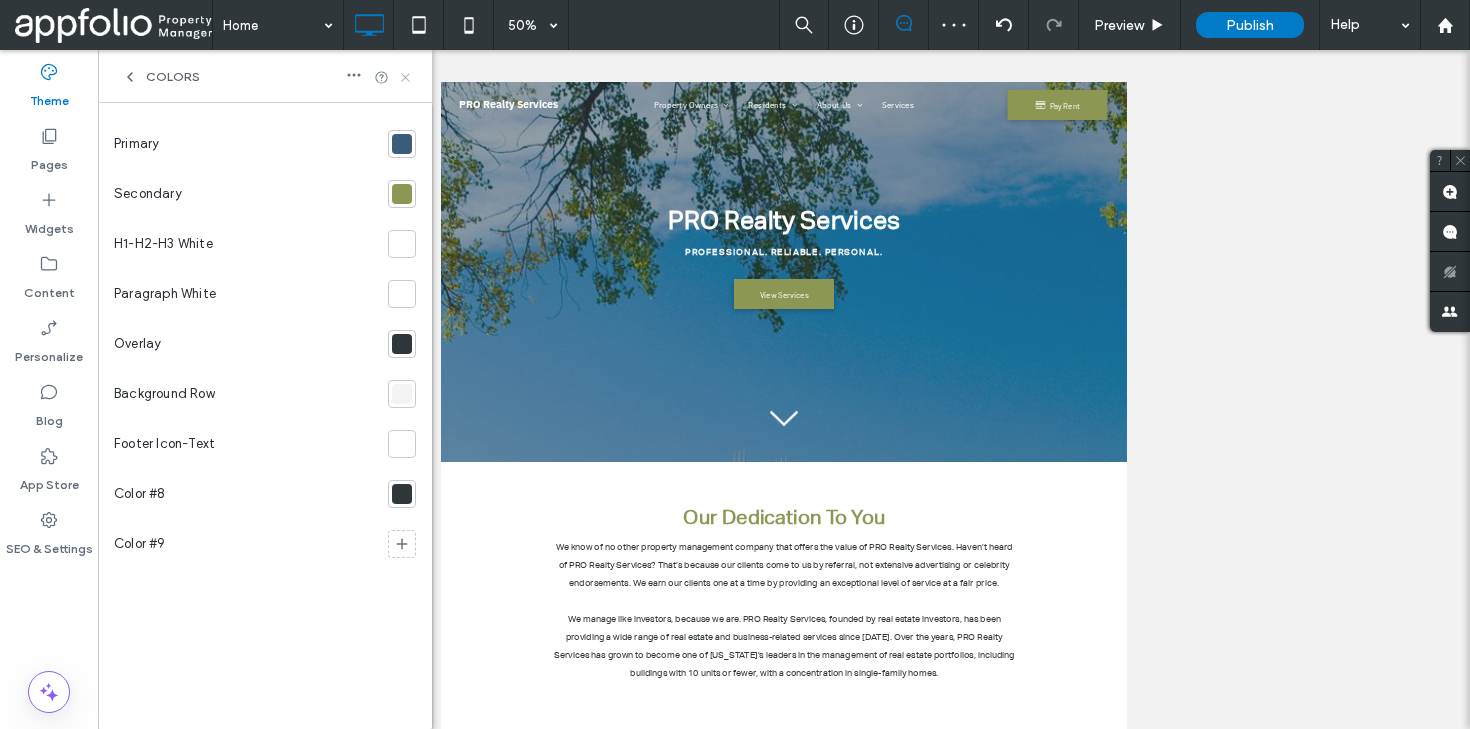 click 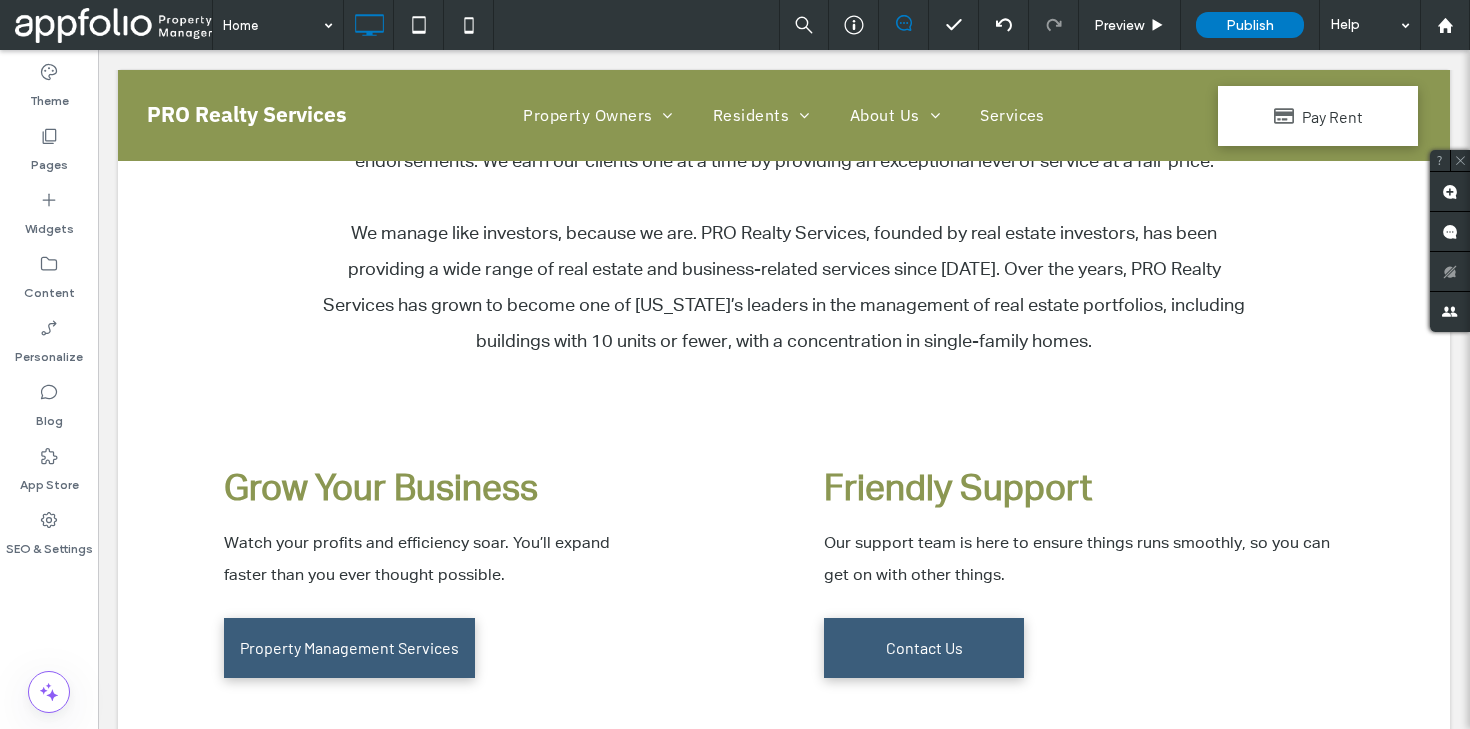 scroll, scrollTop: 0, scrollLeft: 0, axis: both 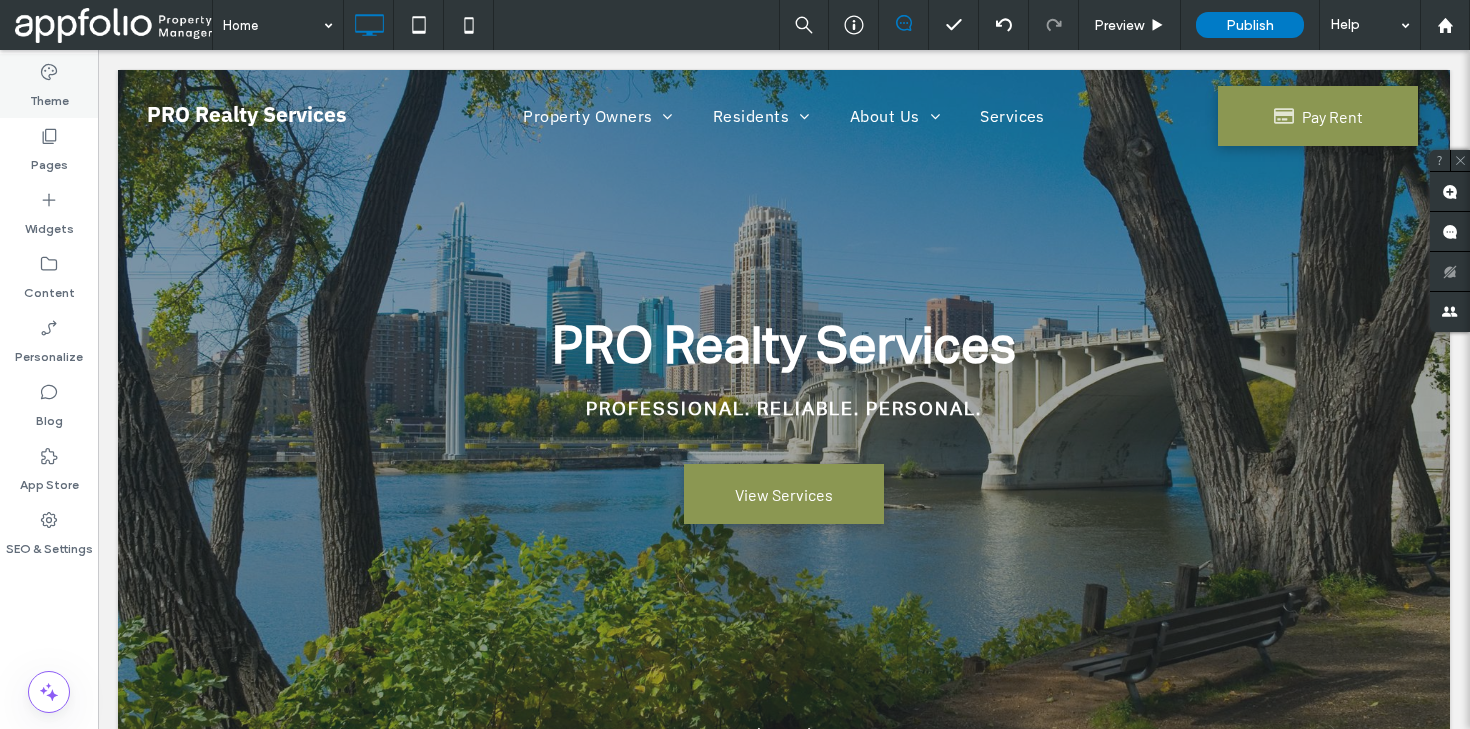 click 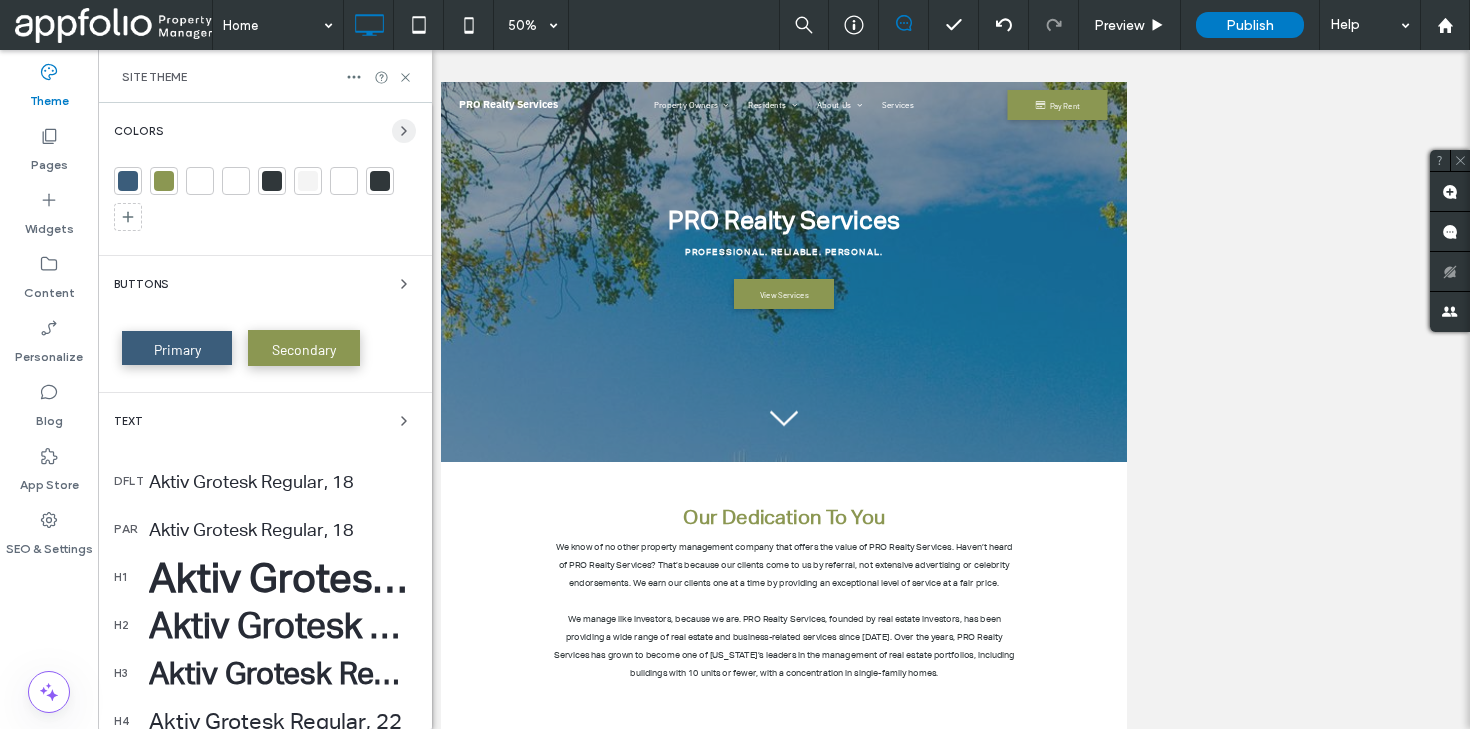click at bounding box center (404, 131) 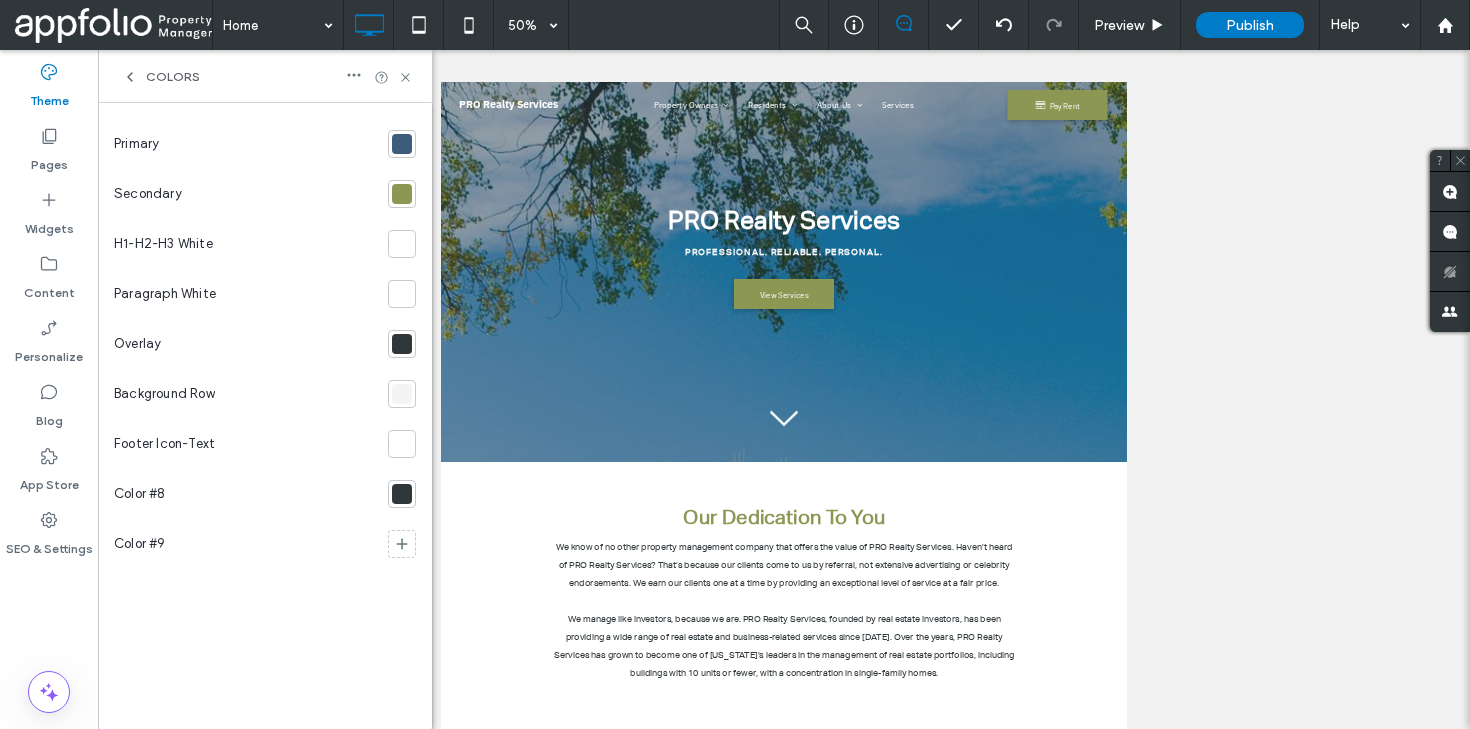 click at bounding box center [402, 144] 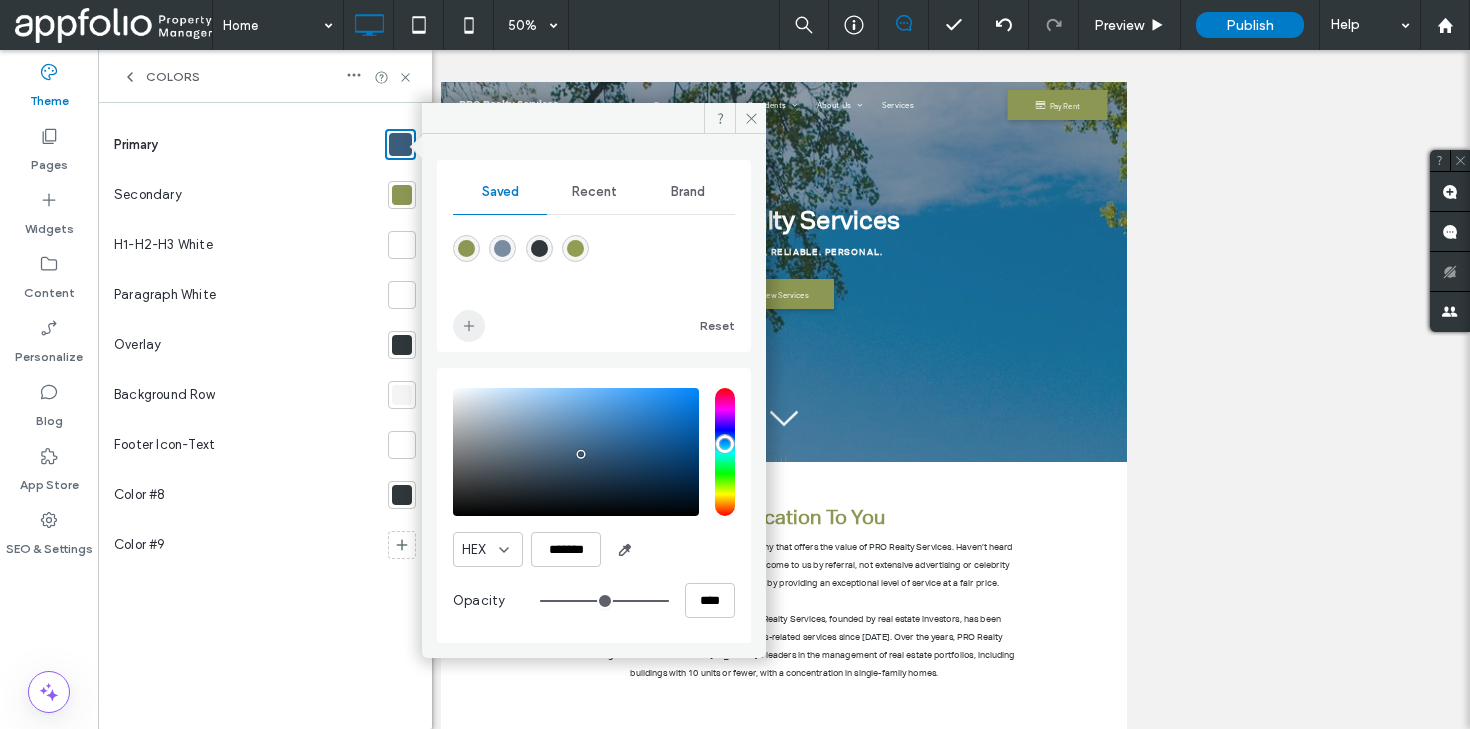 click 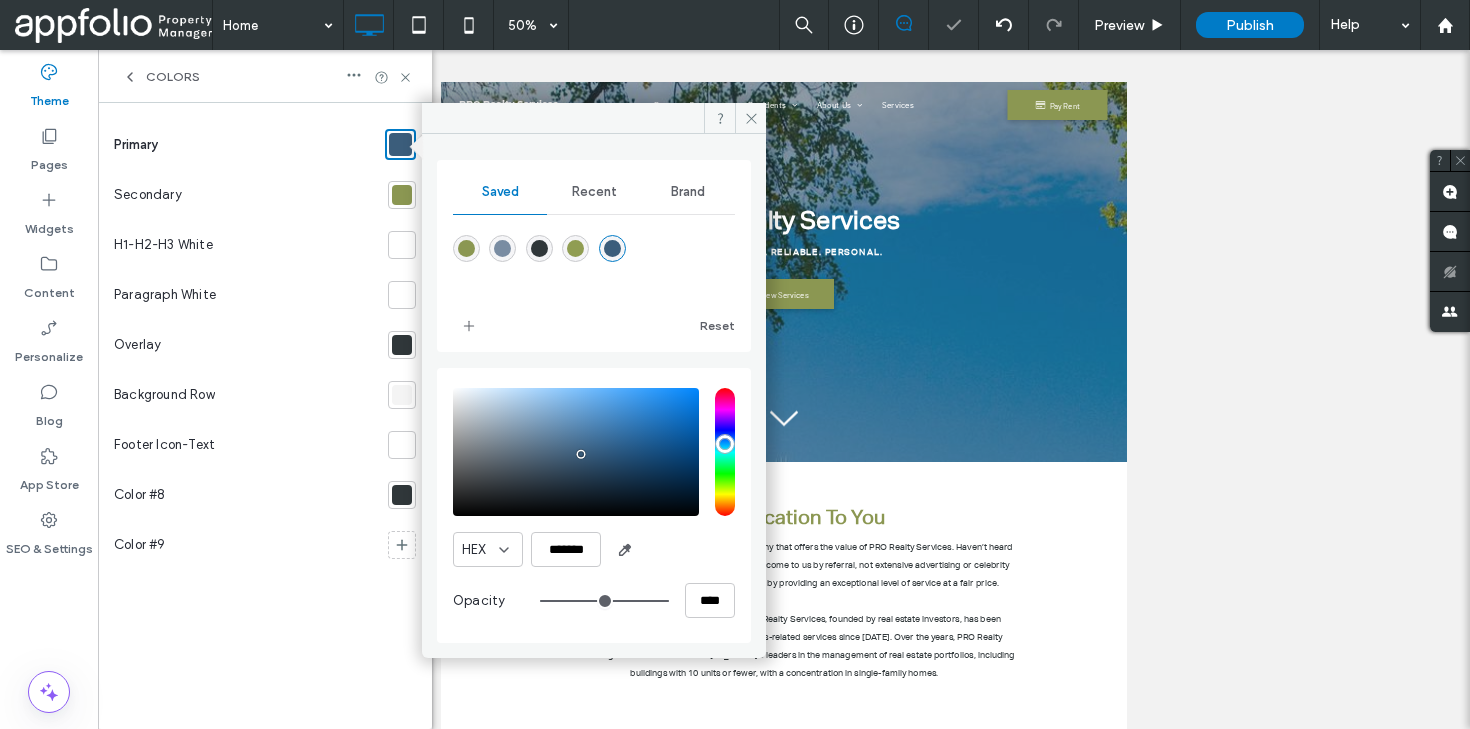 click at bounding box center [466, 248] 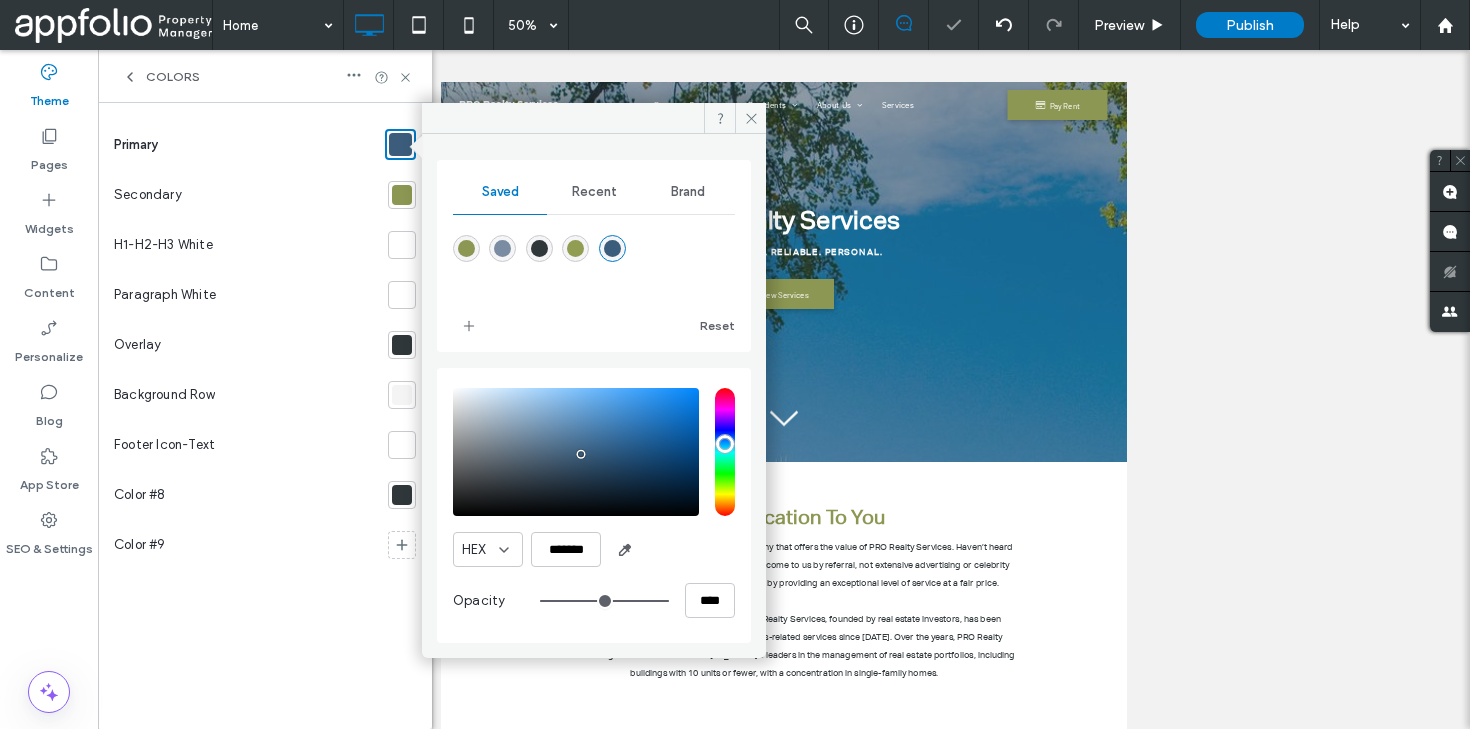 type on "*******" 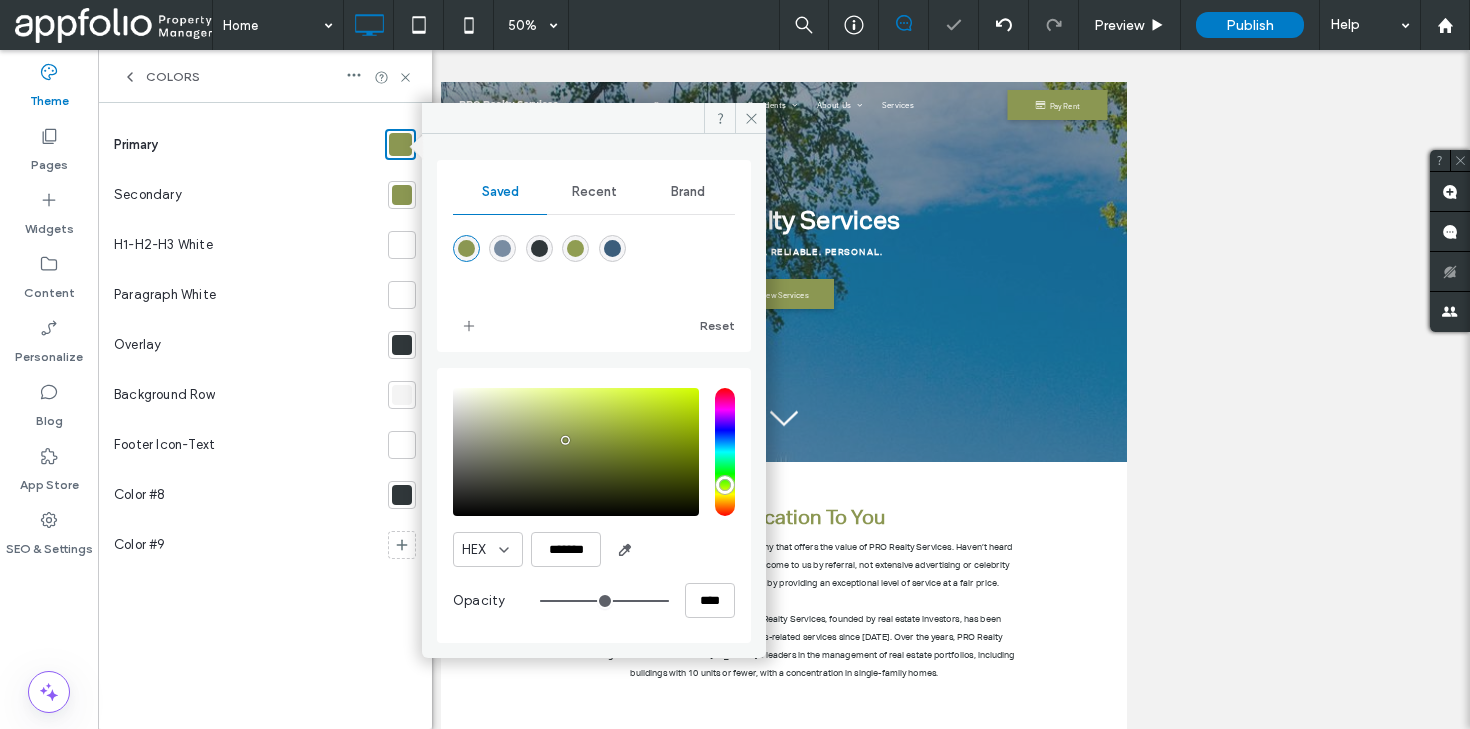 click at bounding box center [402, 195] 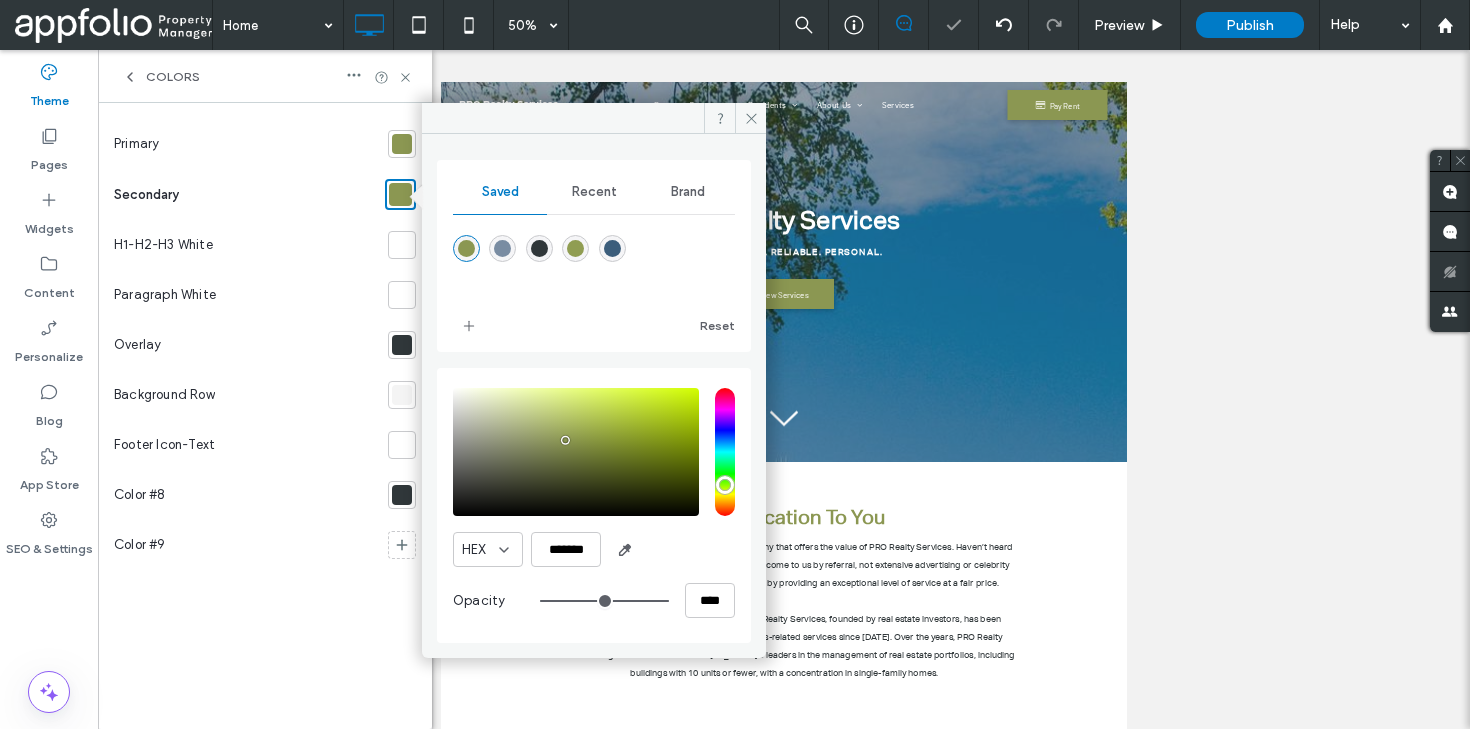 click at bounding box center (594, 262) 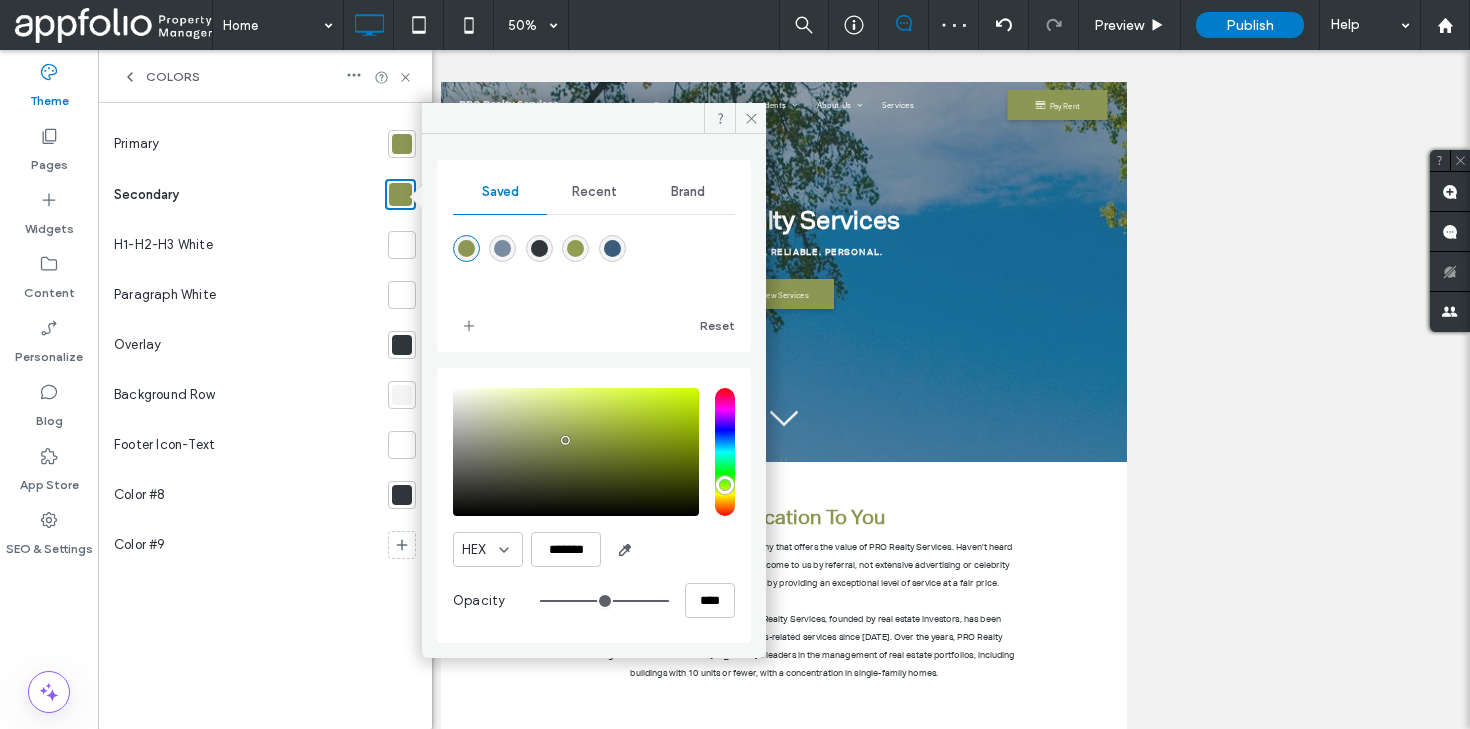 click at bounding box center (612, 248) 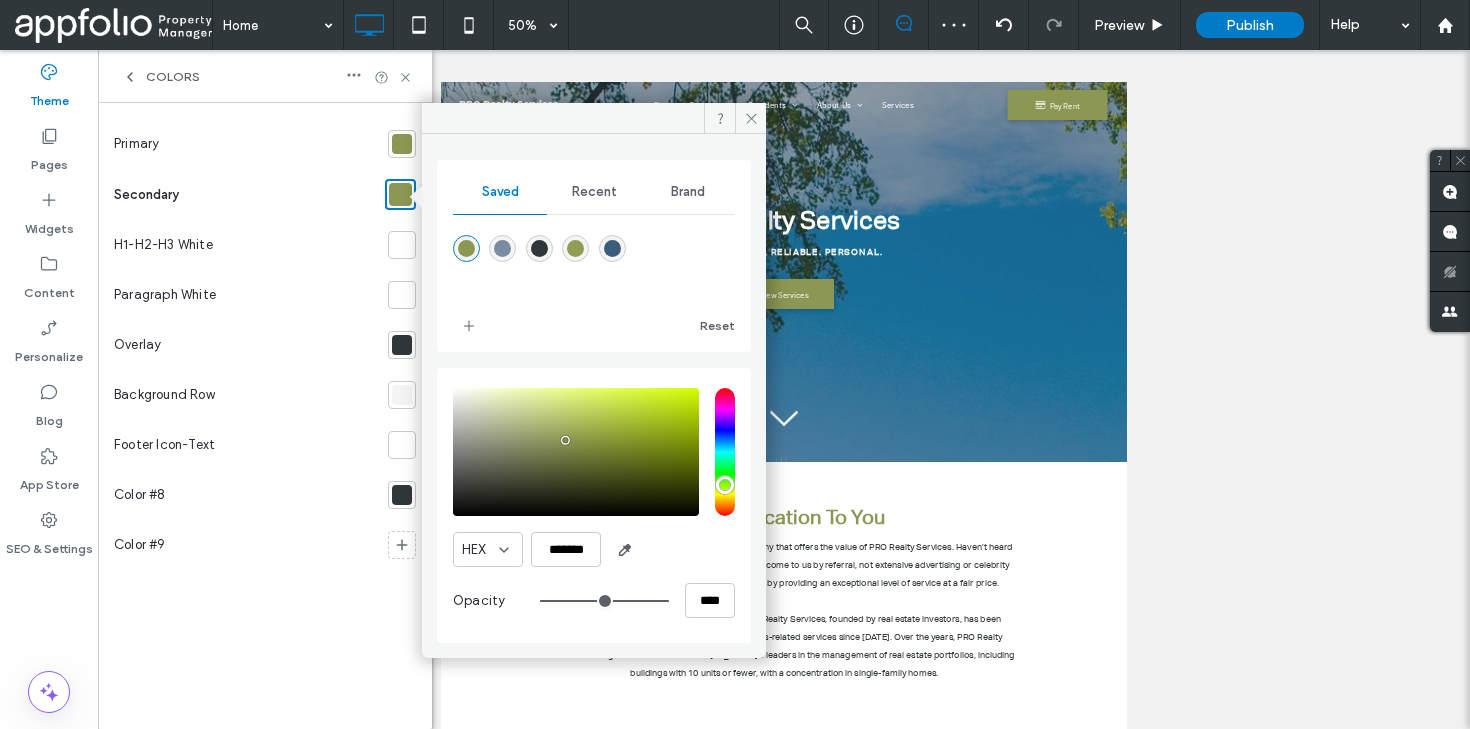 type on "*******" 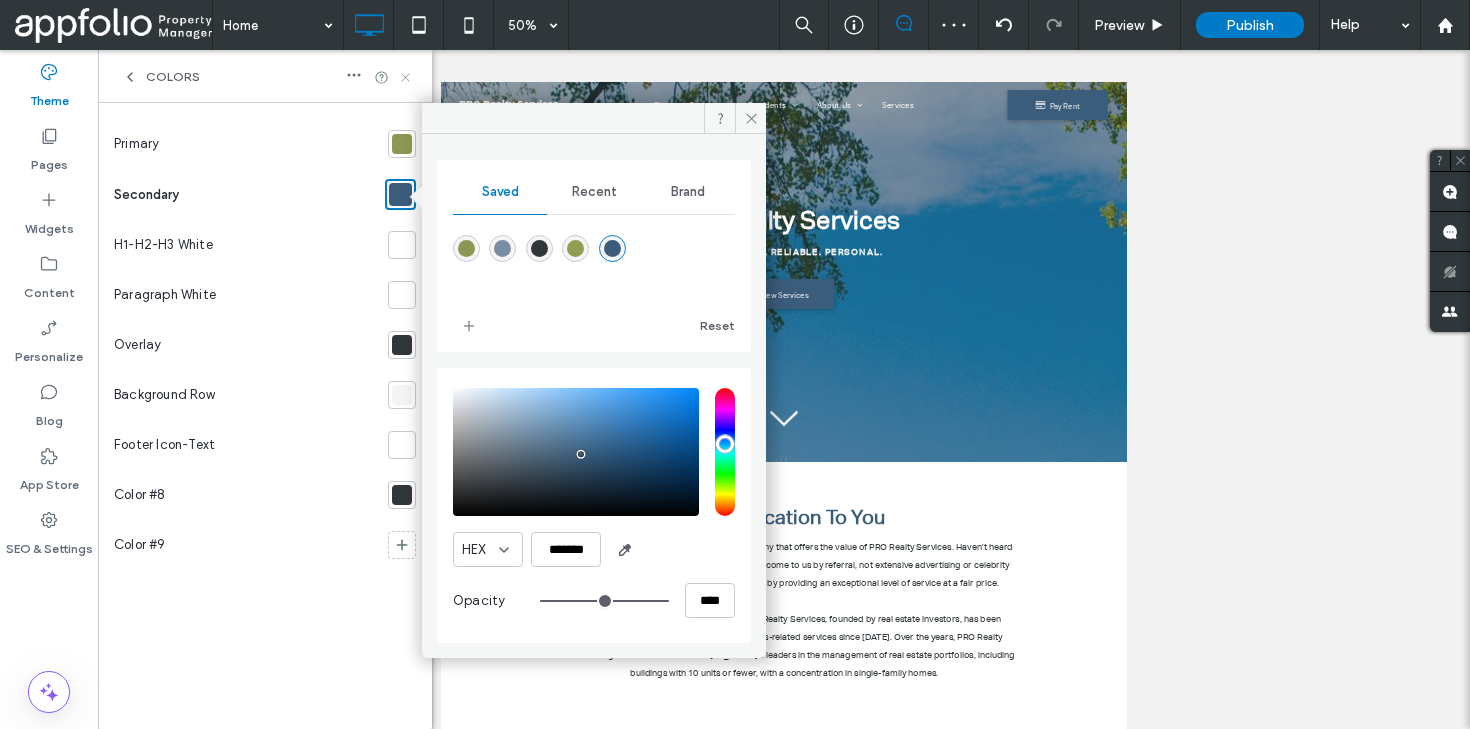 click 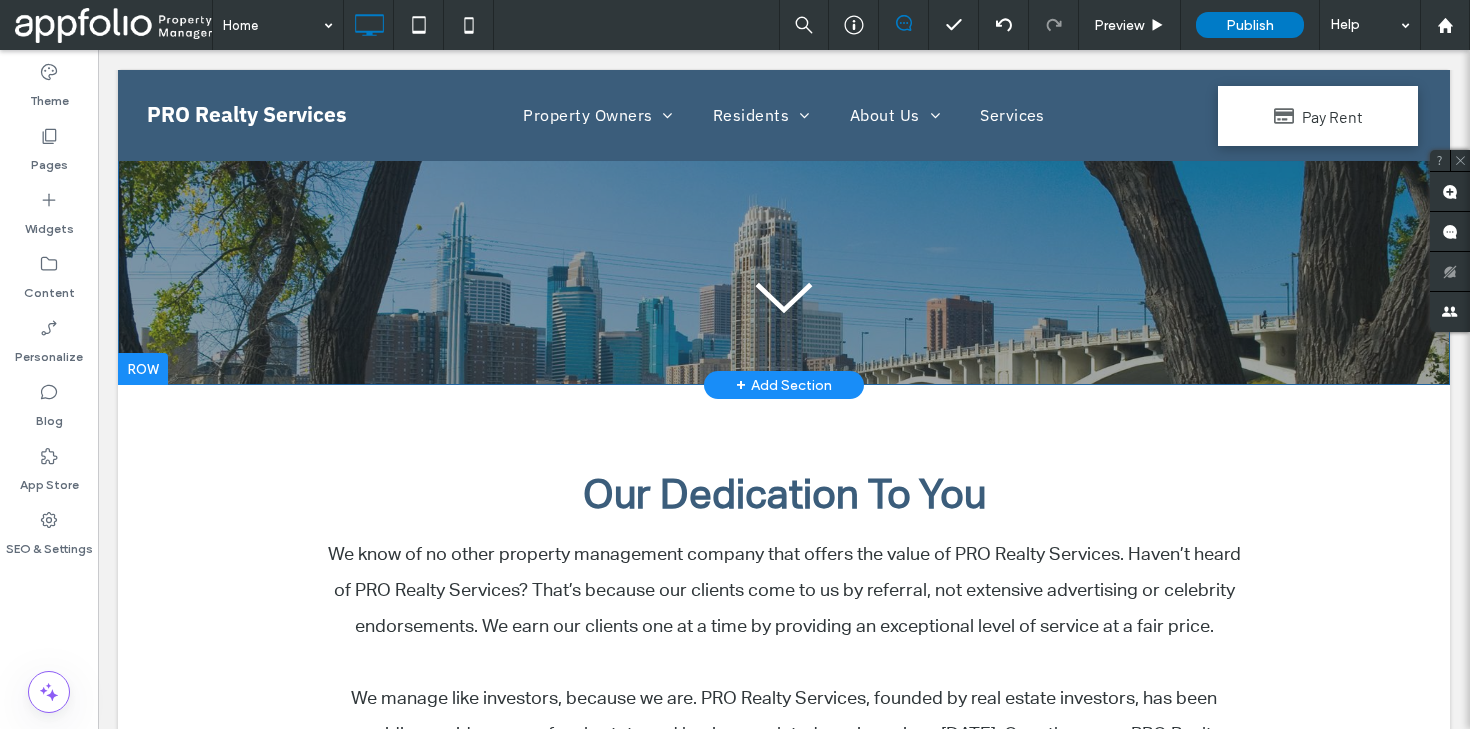 scroll, scrollTop: 0, scrollLeft: 0, axis: both 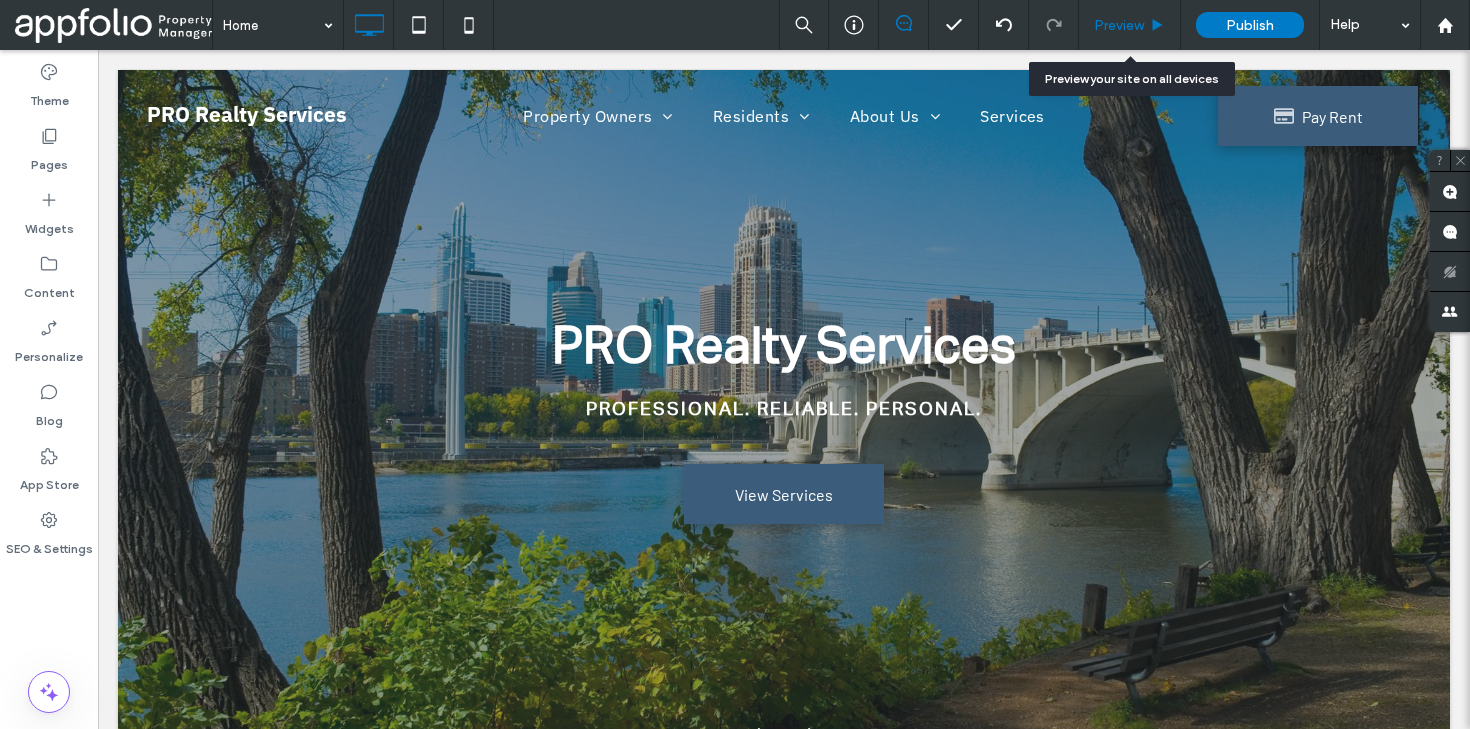 click on "Preview" at bounding box center (1130, 25) 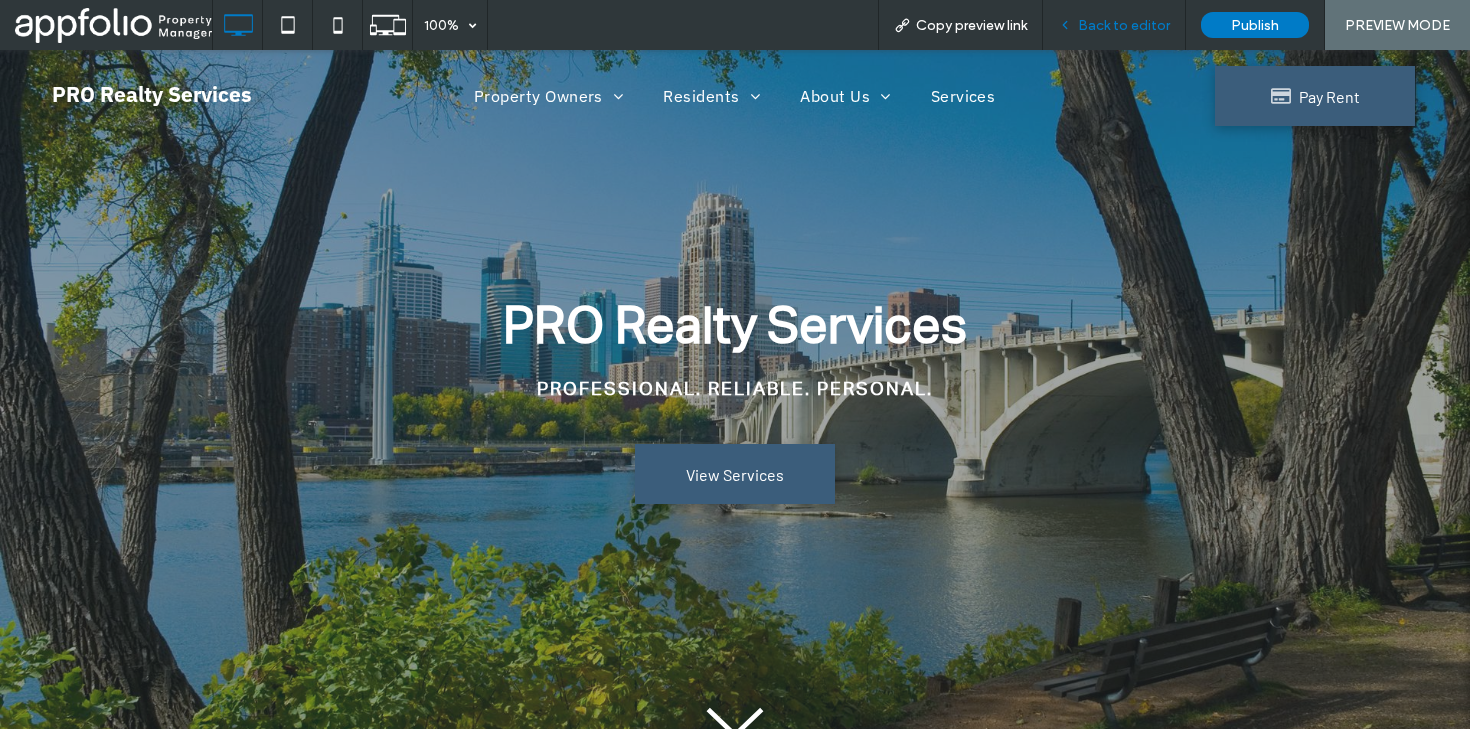 click on "Back to editor" at bounding box center (1124, 25) 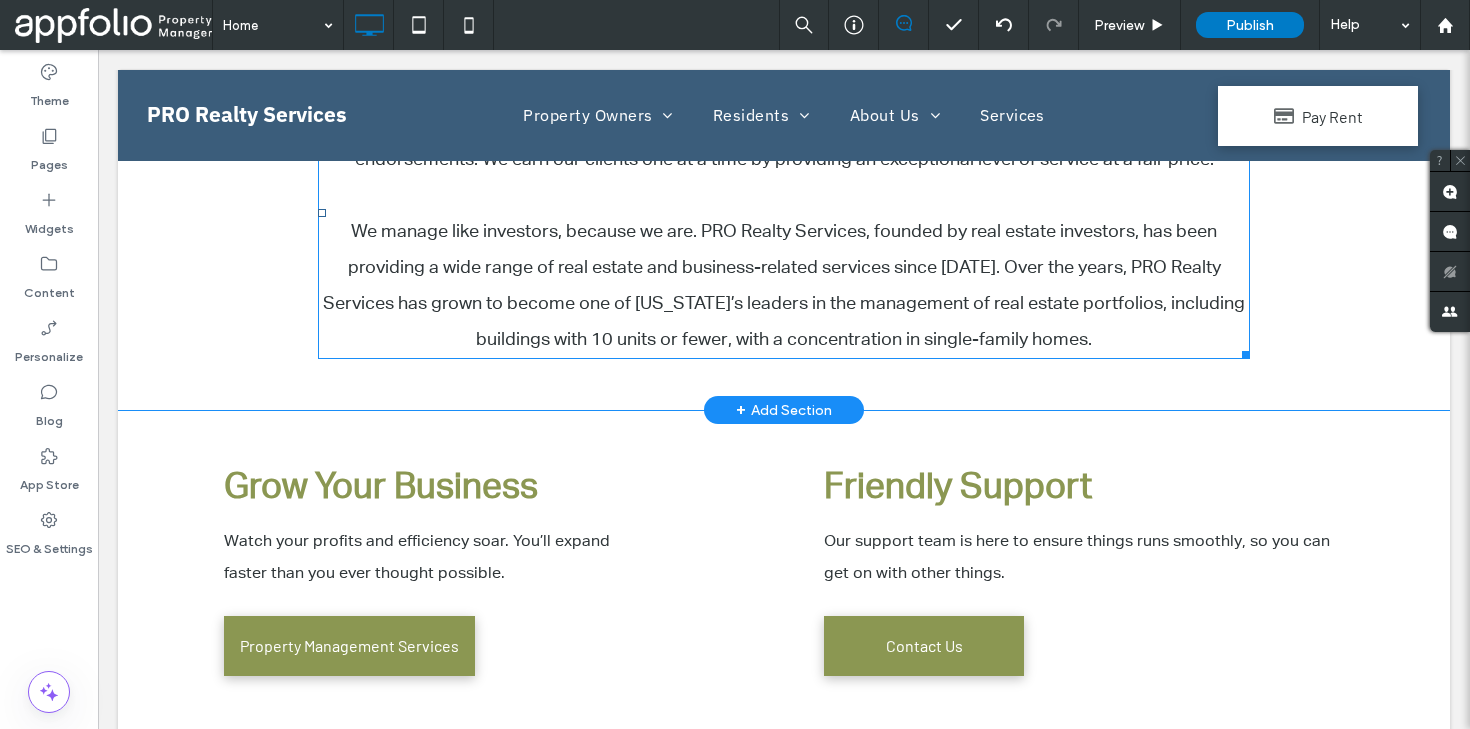 scroll, scrollTop: 962, scrollLeft: 0, axis: vertical 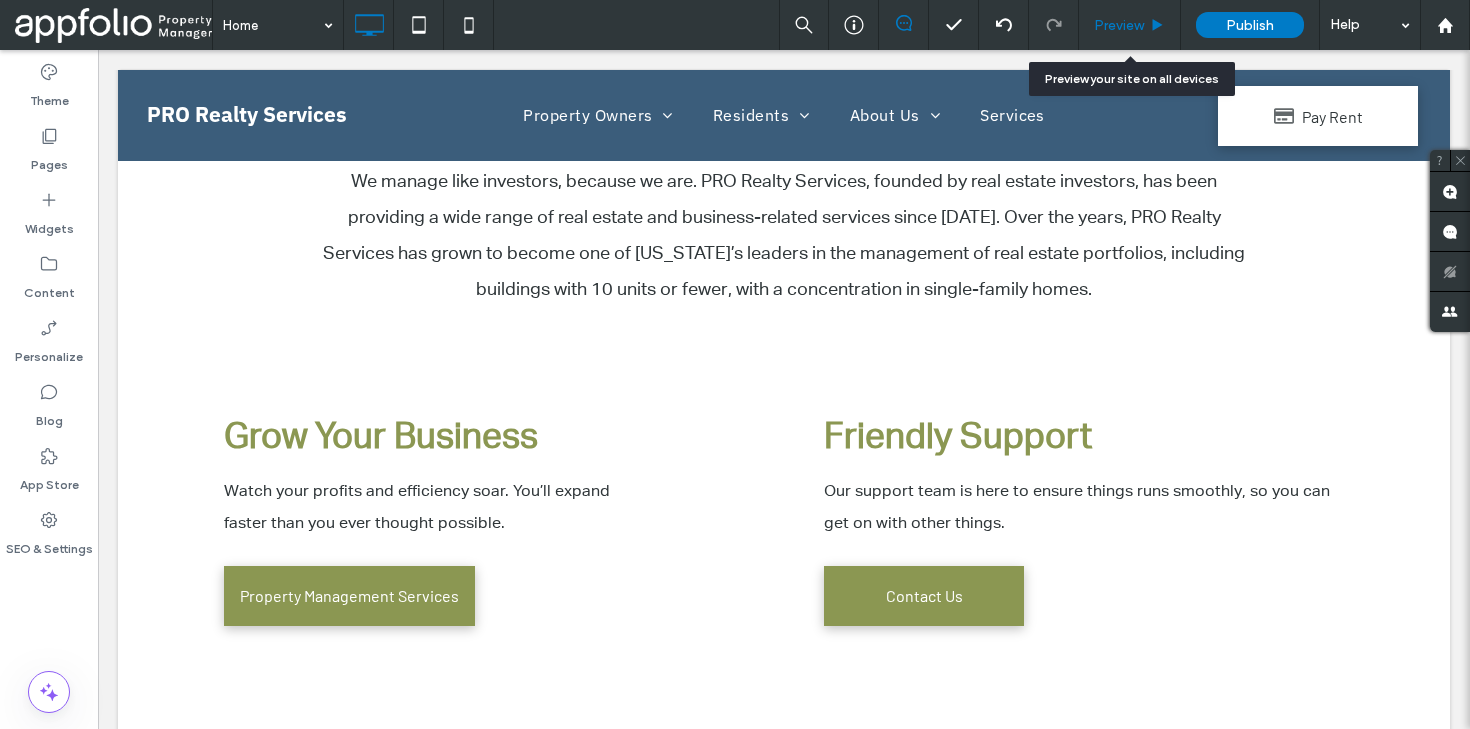 click on "Preview" at bounding box center (1119, 25) 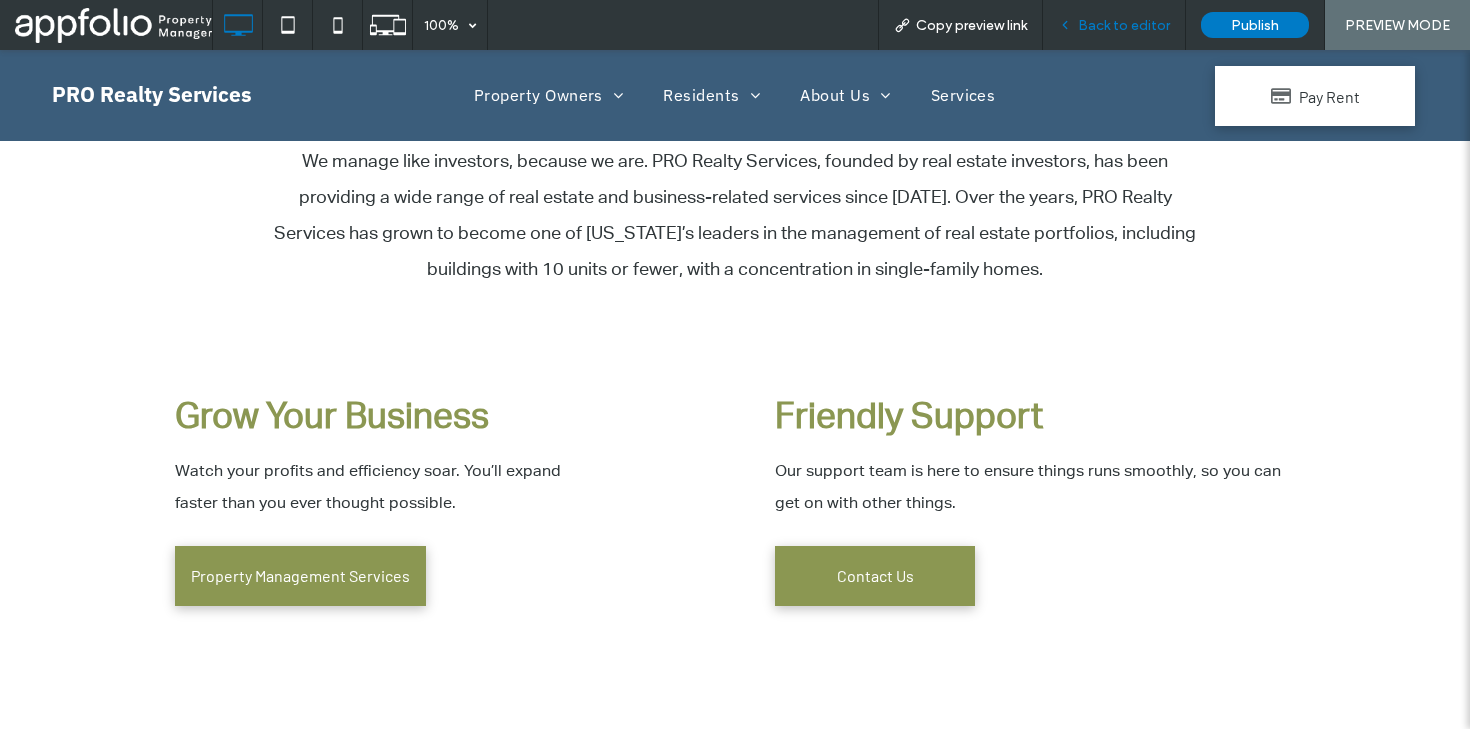 click on "Back to editor" at bounding box center (1124, 25) 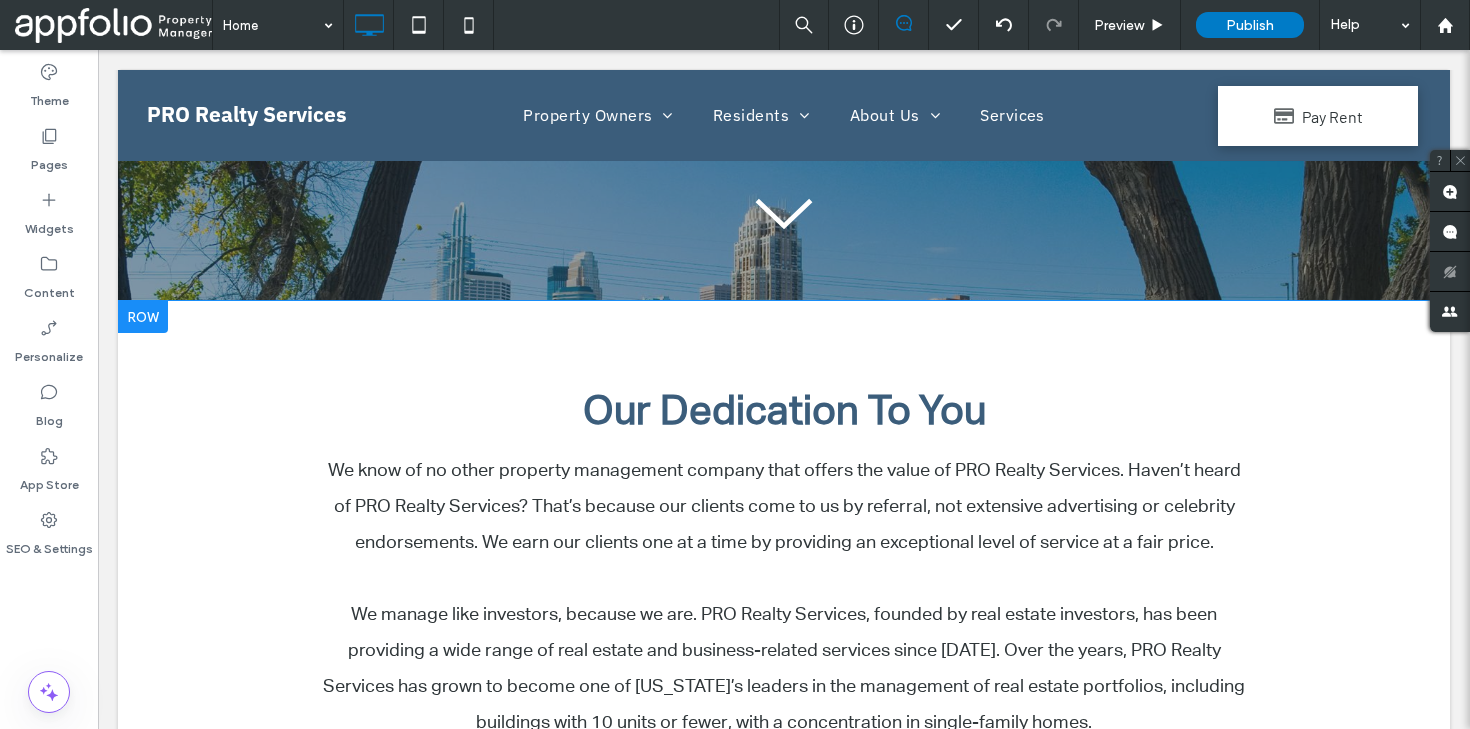 scroll, scrollTop: 481, scrollLeft: 0, axis: vertical 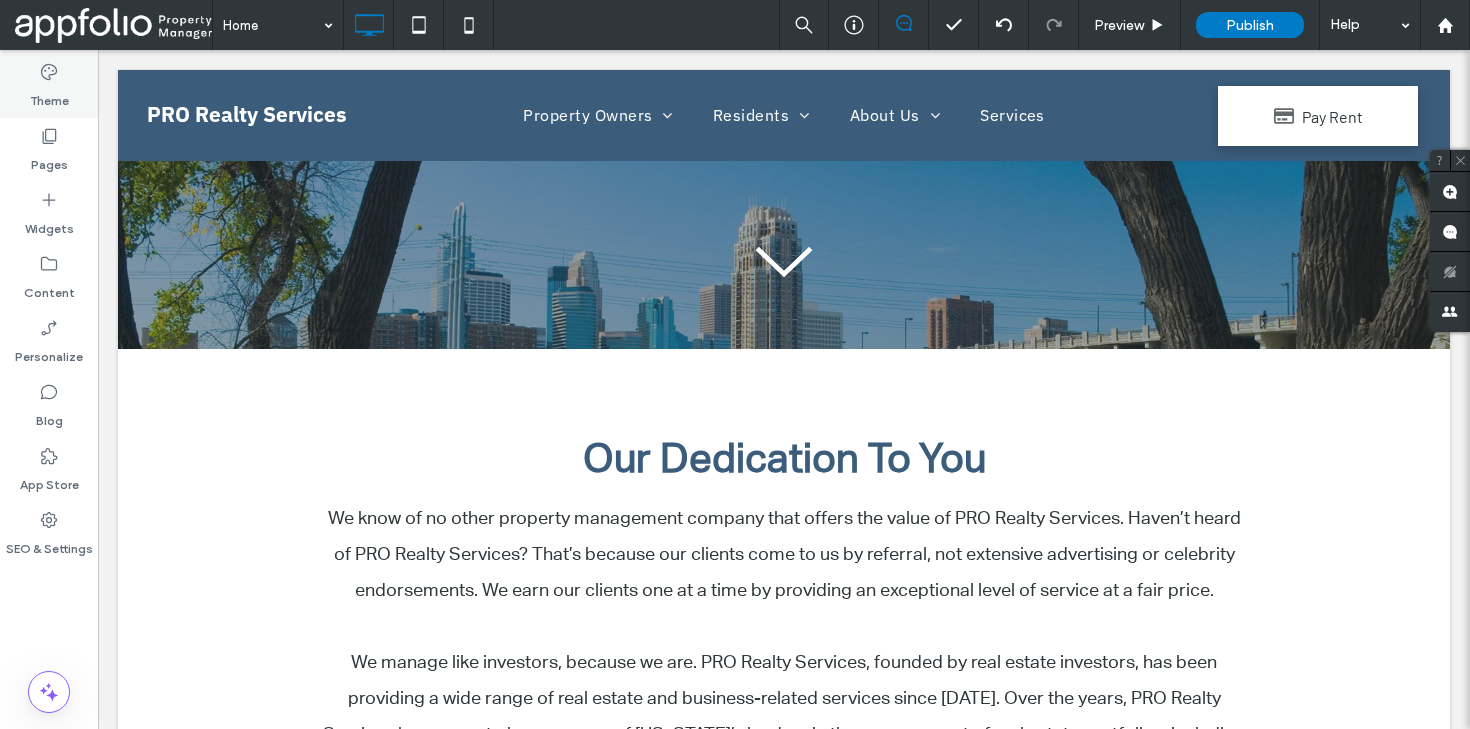 click 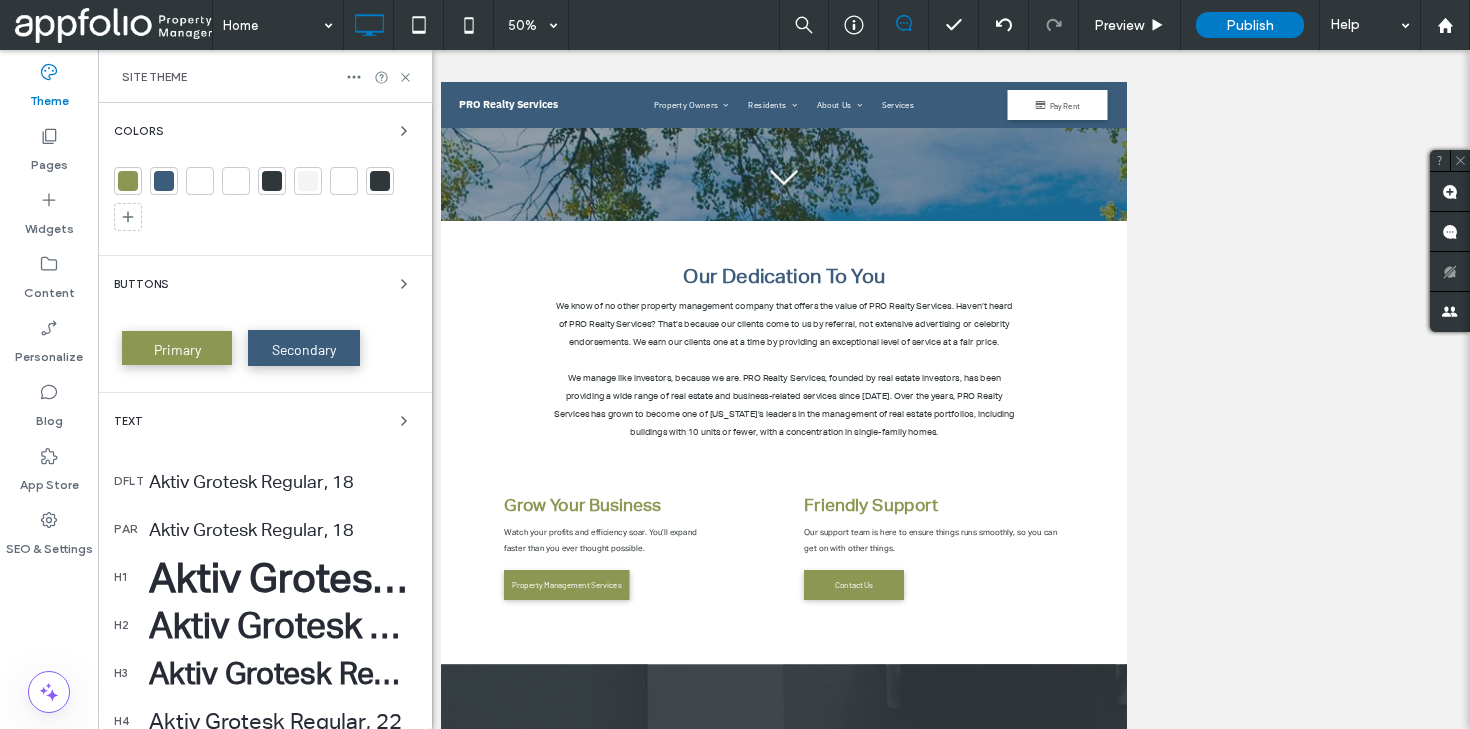 click on "Aktiv Grotesk Regular, 40" at bounding box center (282, 577) 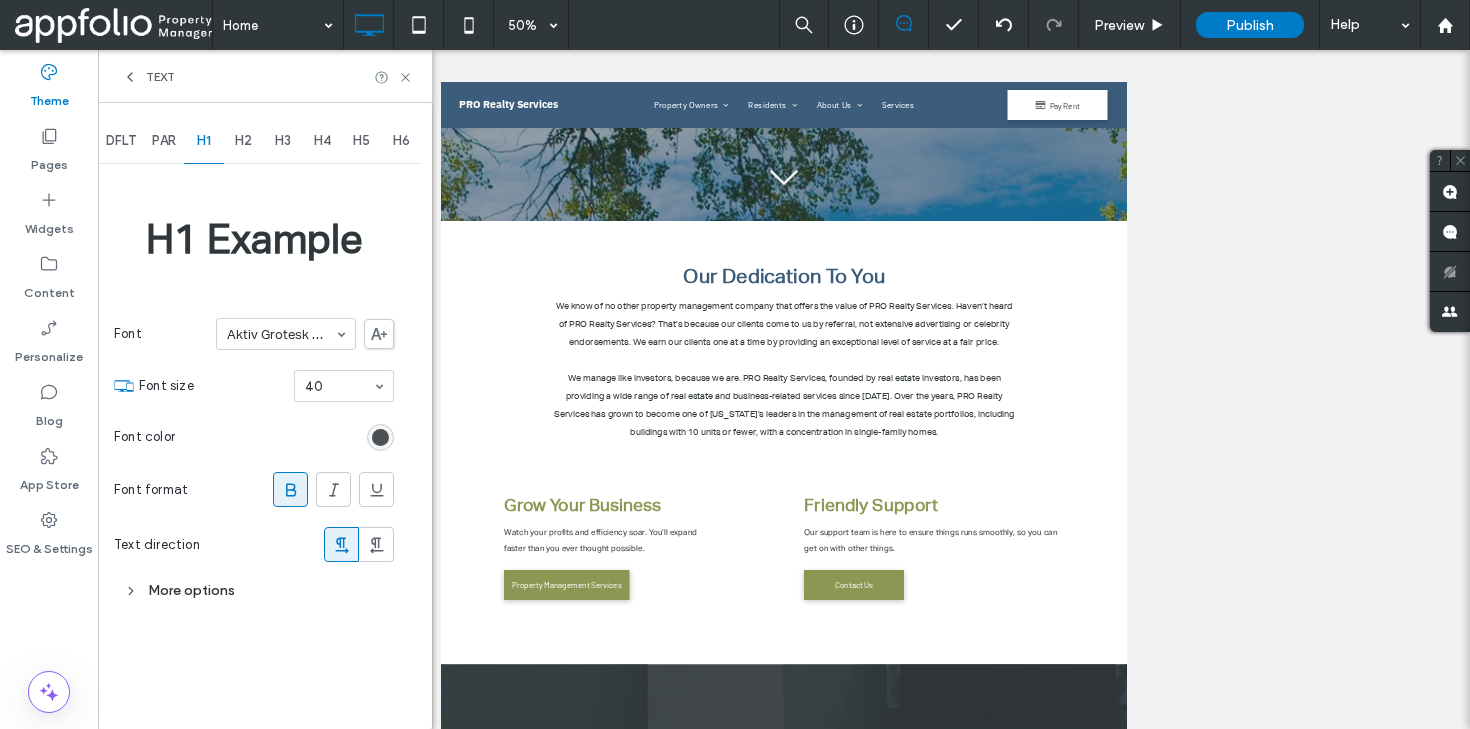 click at bounding box center [380, 437] 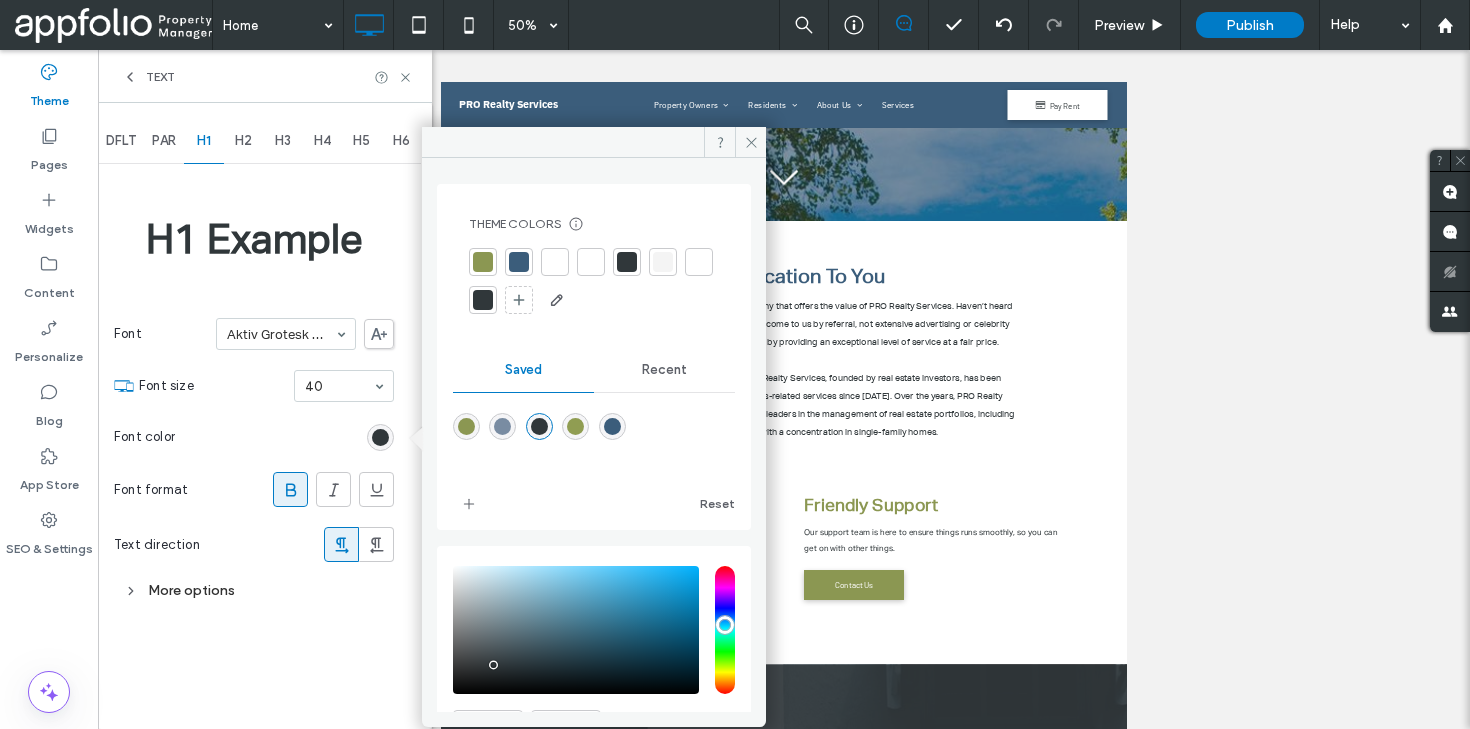 click at bounding box center [483, 262] 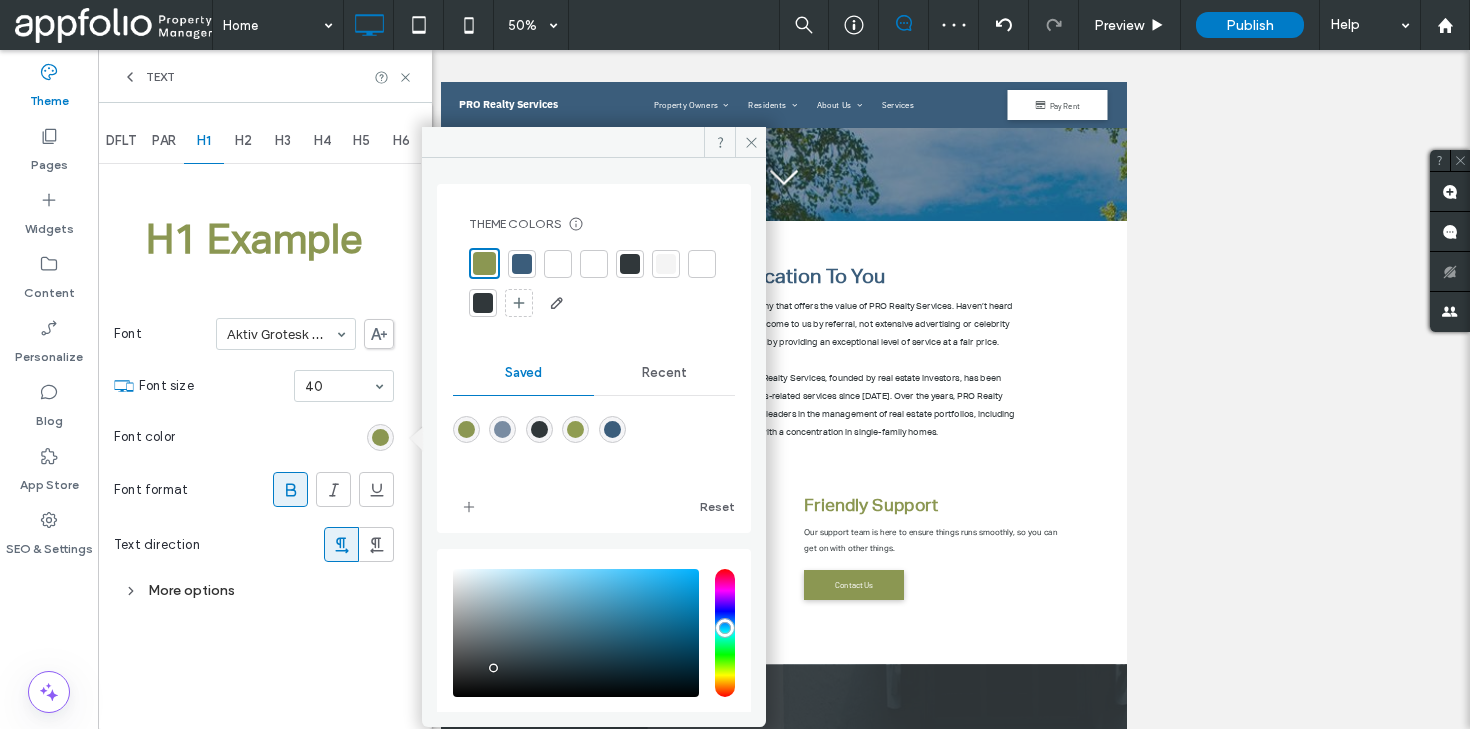 click on "H2" at bounding box center [243, 141] 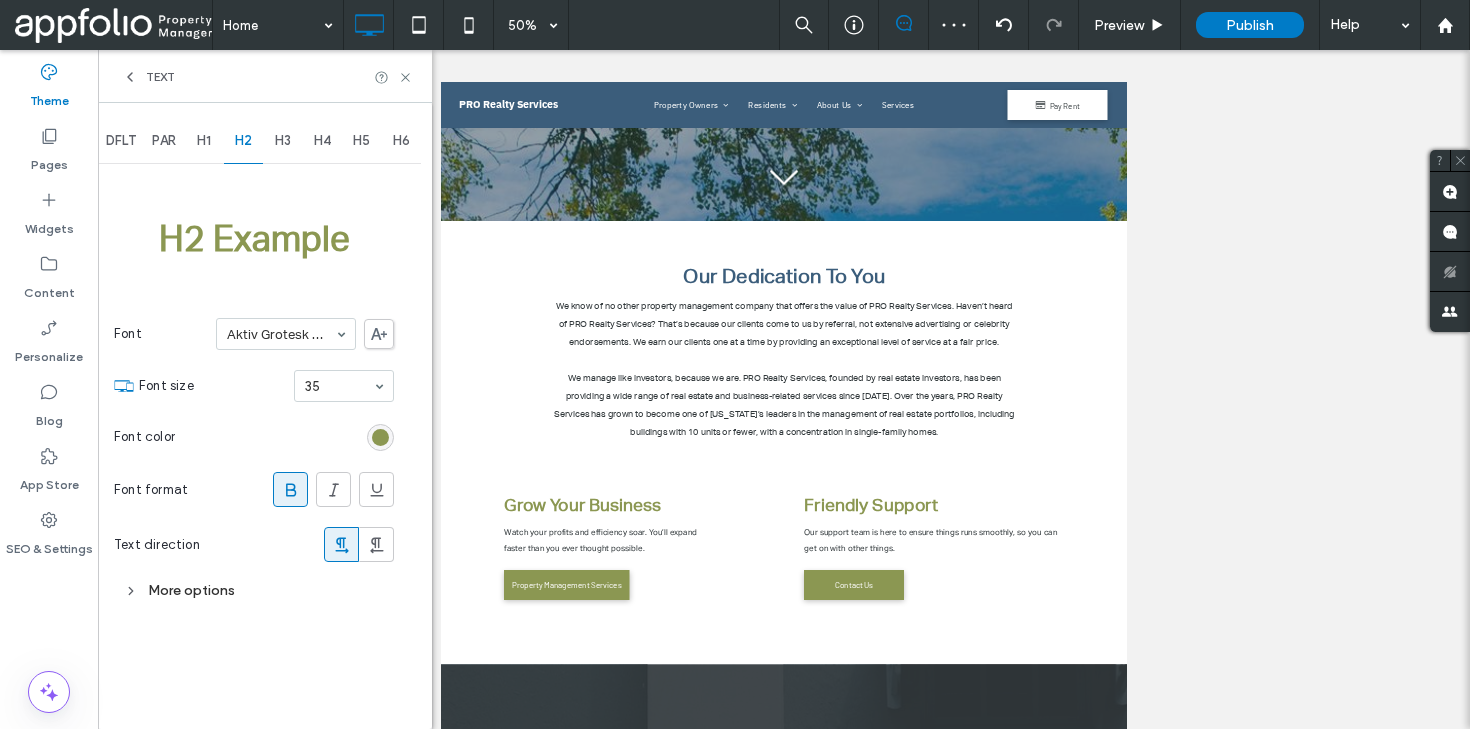 click on "H3" at bounding box center (283, 141) 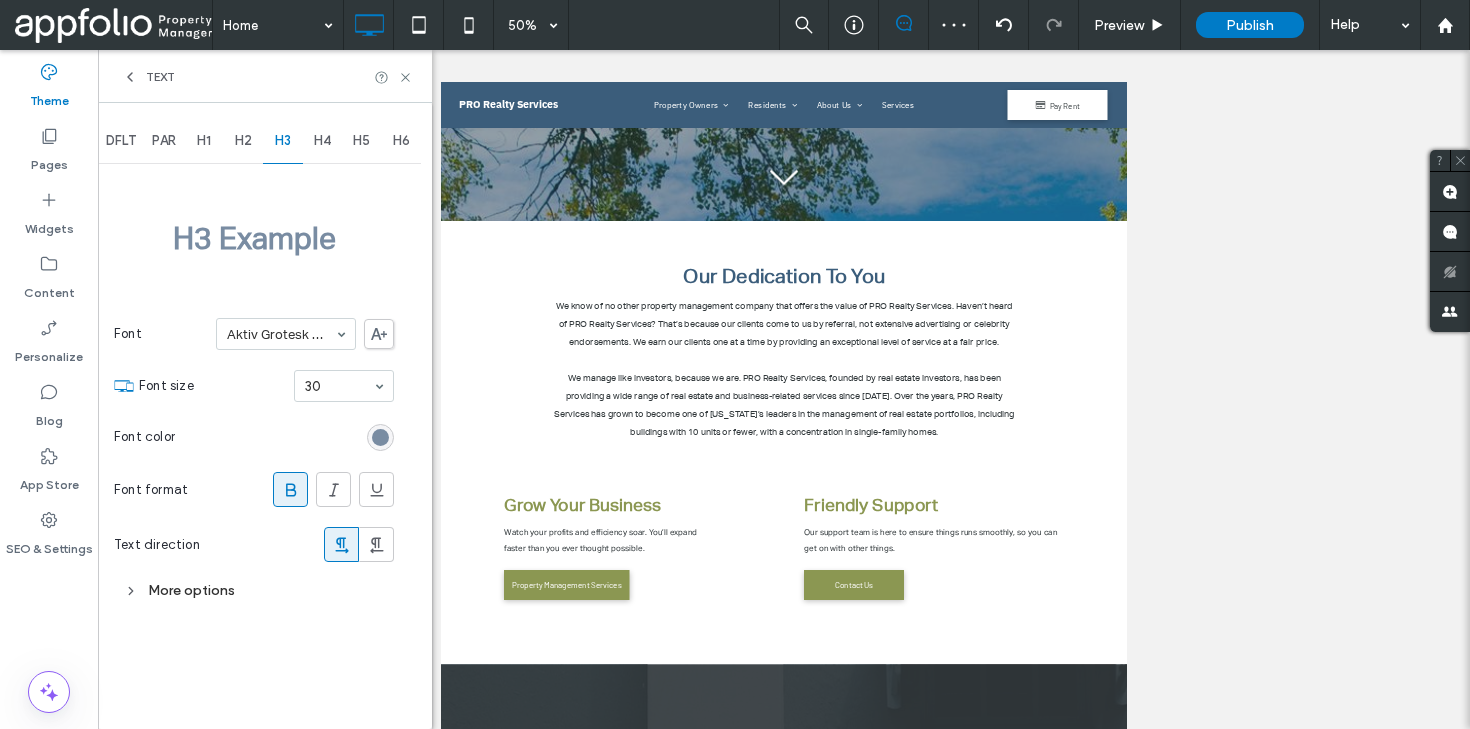 click on "H2" at bounding box center [243, 141] 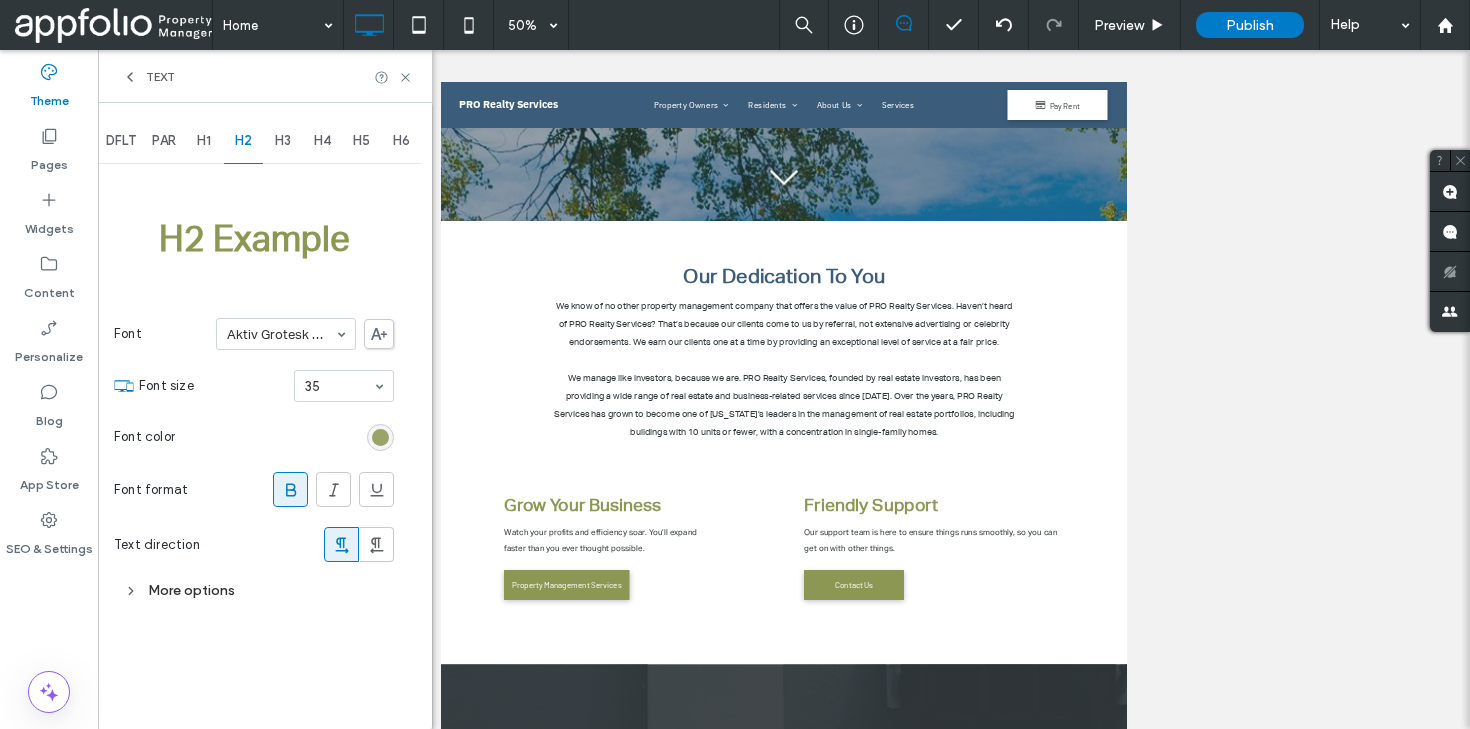 click at bounding box center [380, 437] 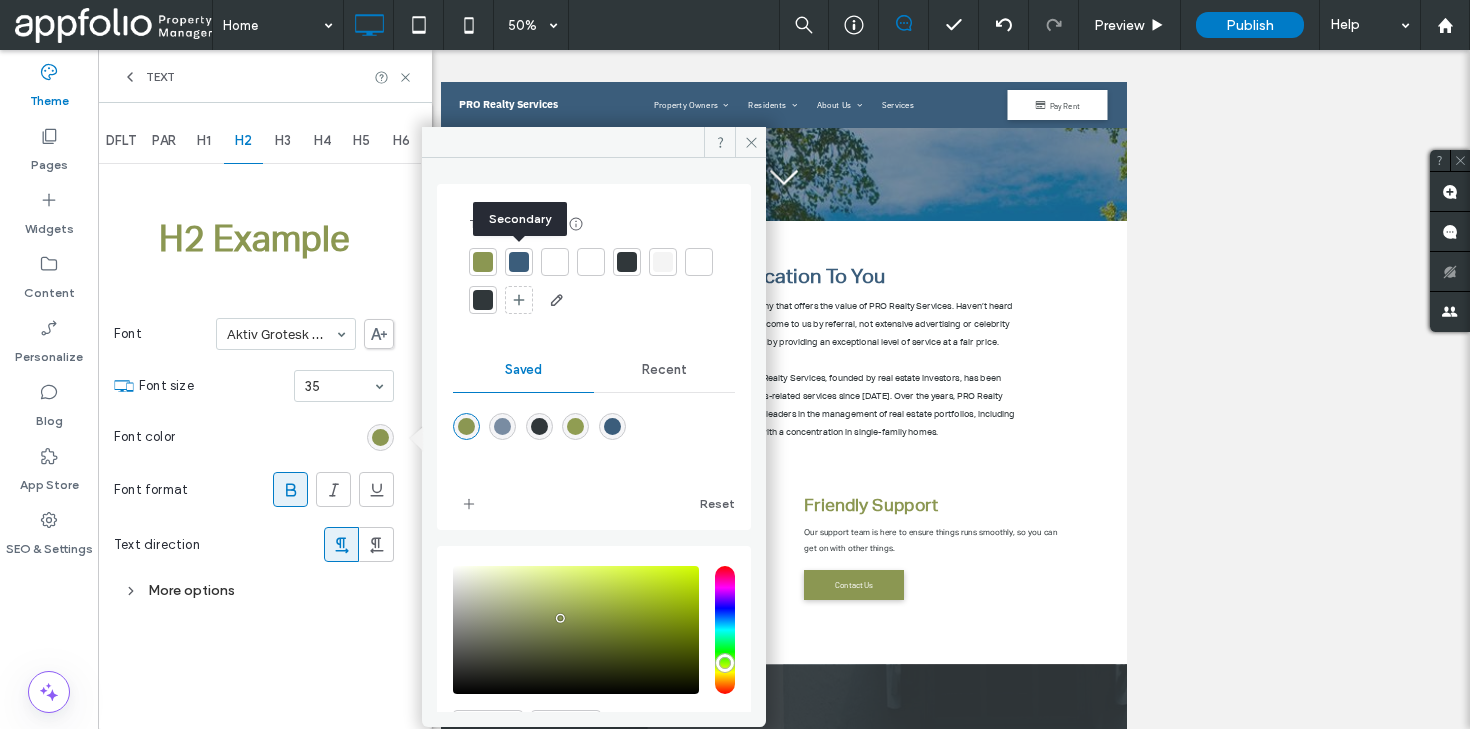 click at bounding box center [519, 262] 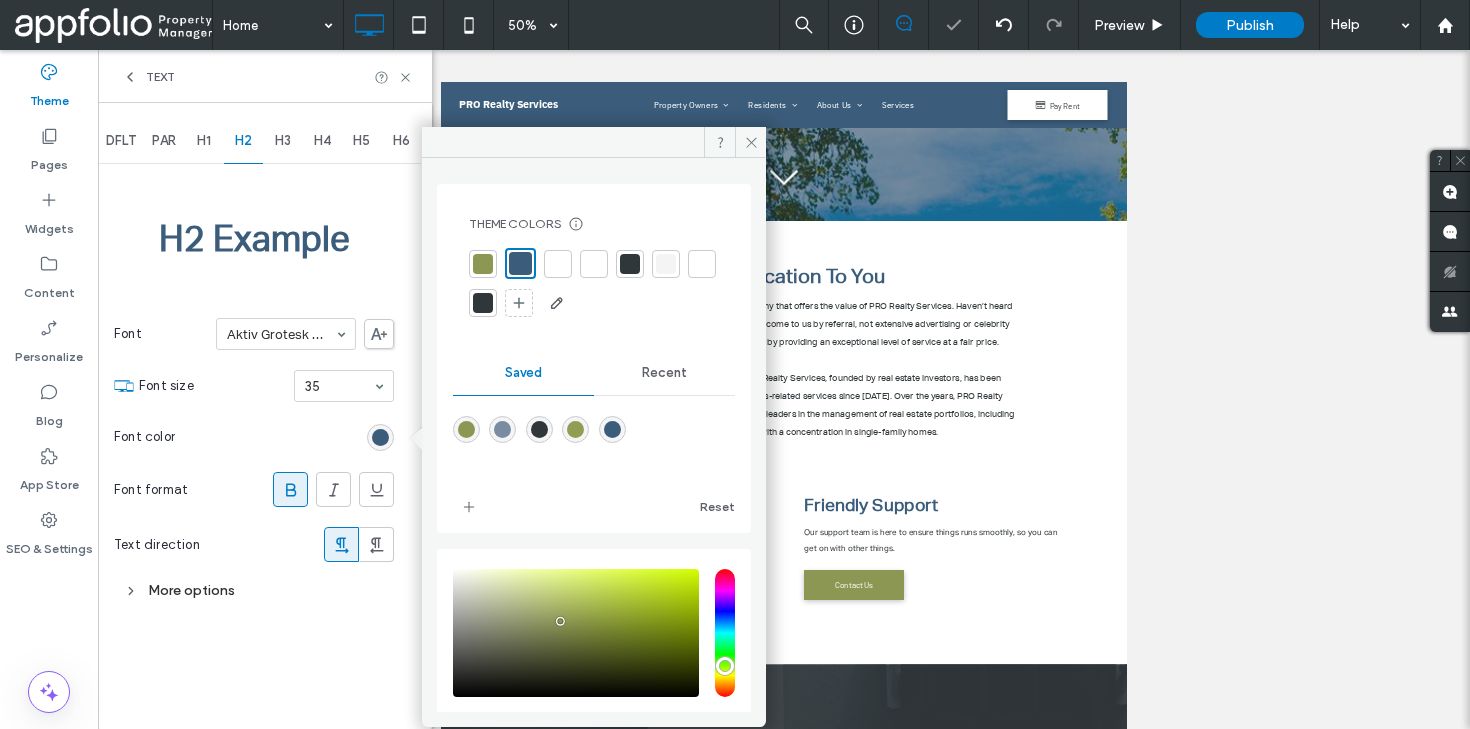 click on "H2 Example Font Aktiv Grotesk Regular   Font size 35 Font color   Font format Text direction More options" at bounding box center (254, 388) 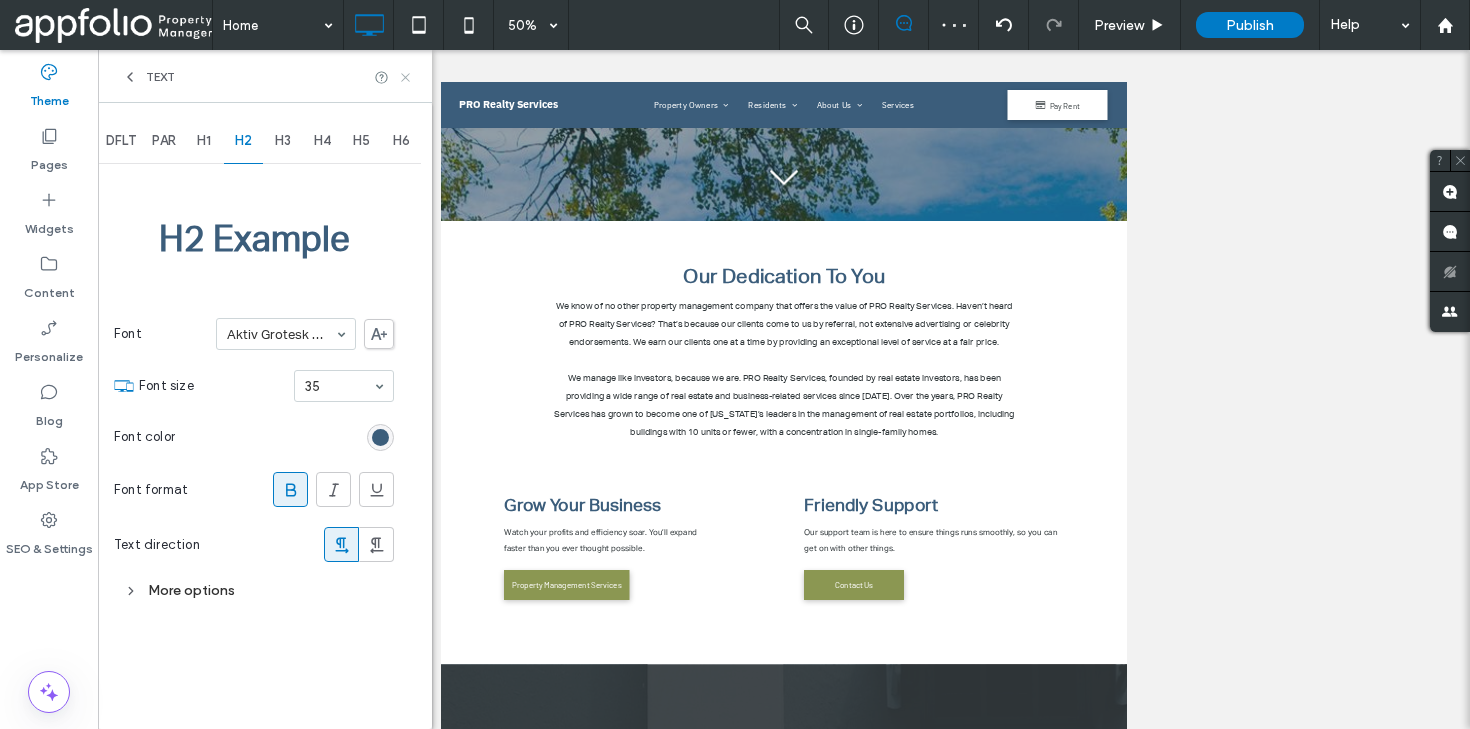 click 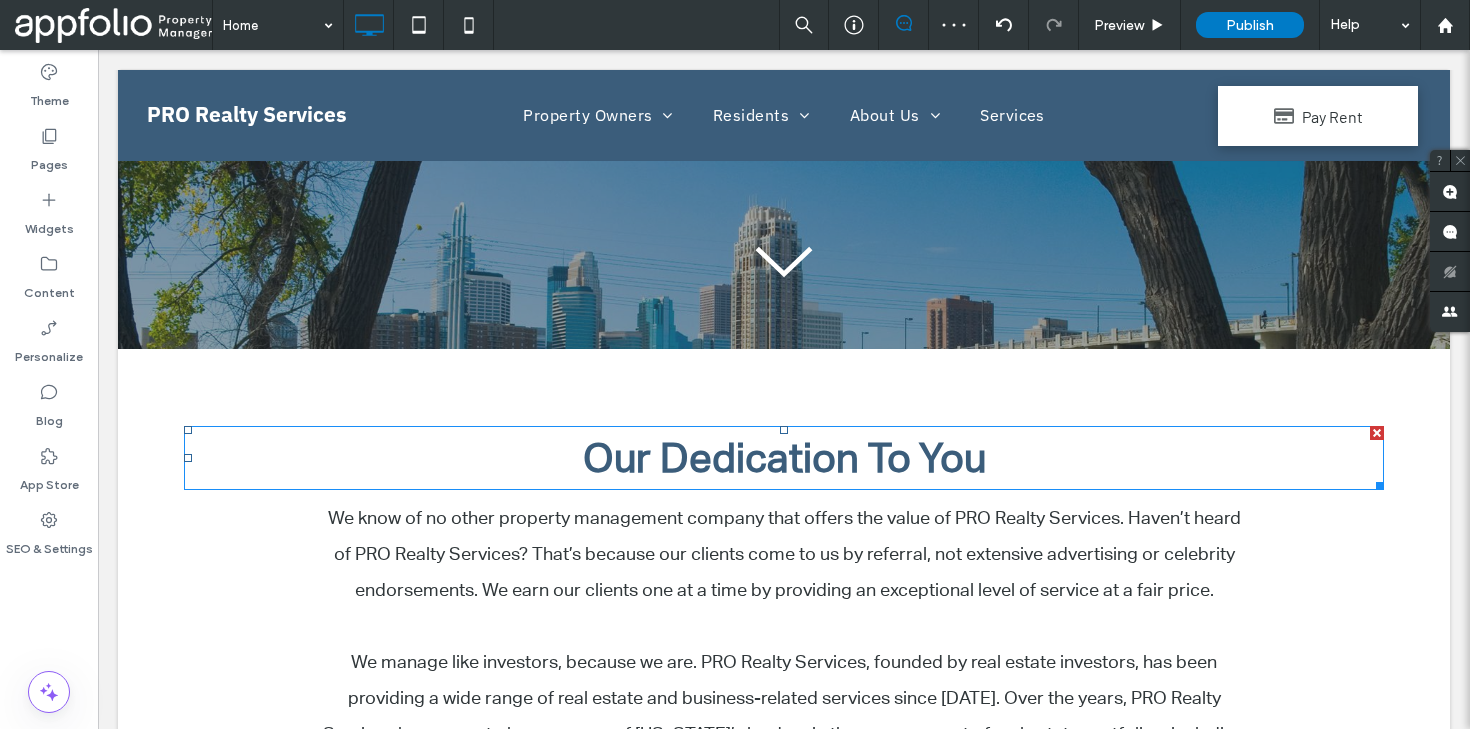click on "Our Dedication To You" at bounding box center [784, 457] 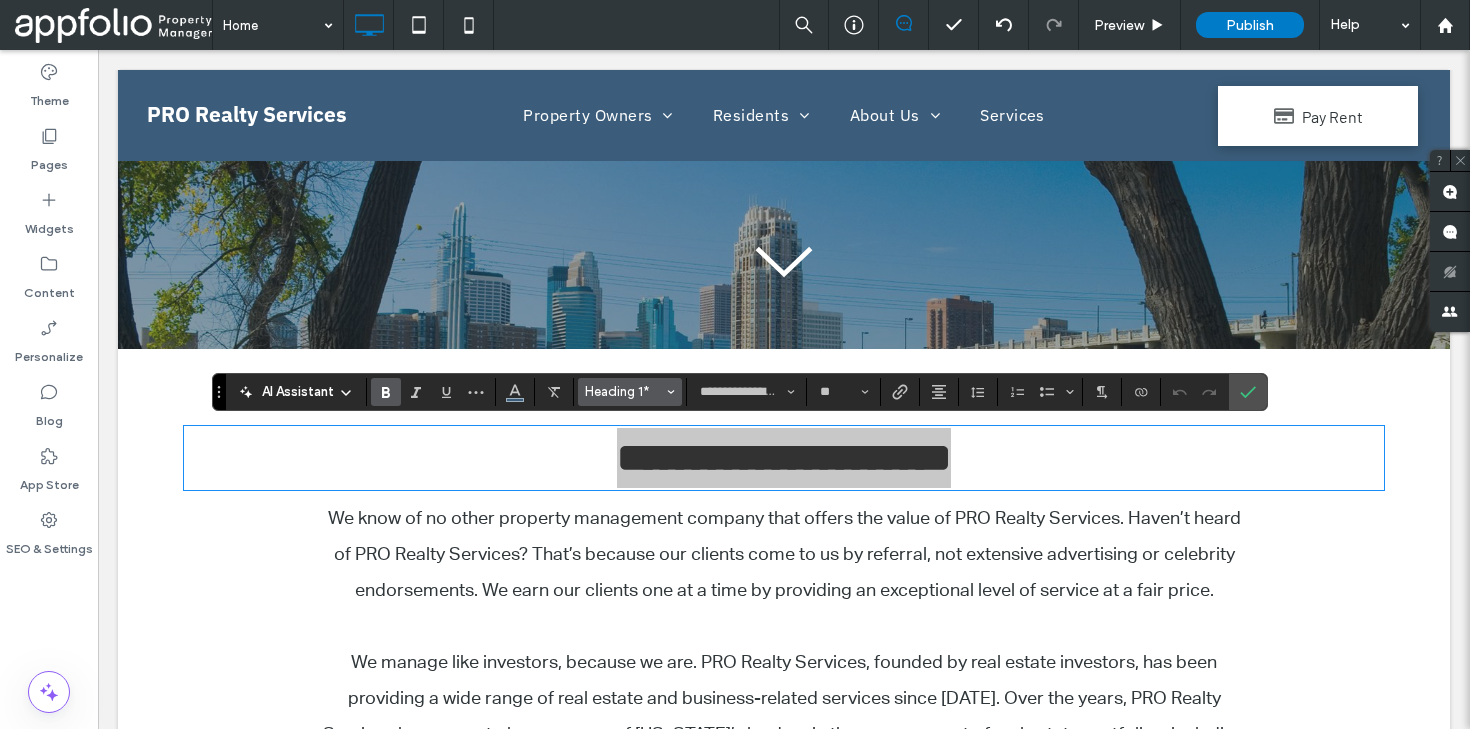 click on "Heading 1*" at bounding box center [624, 391] 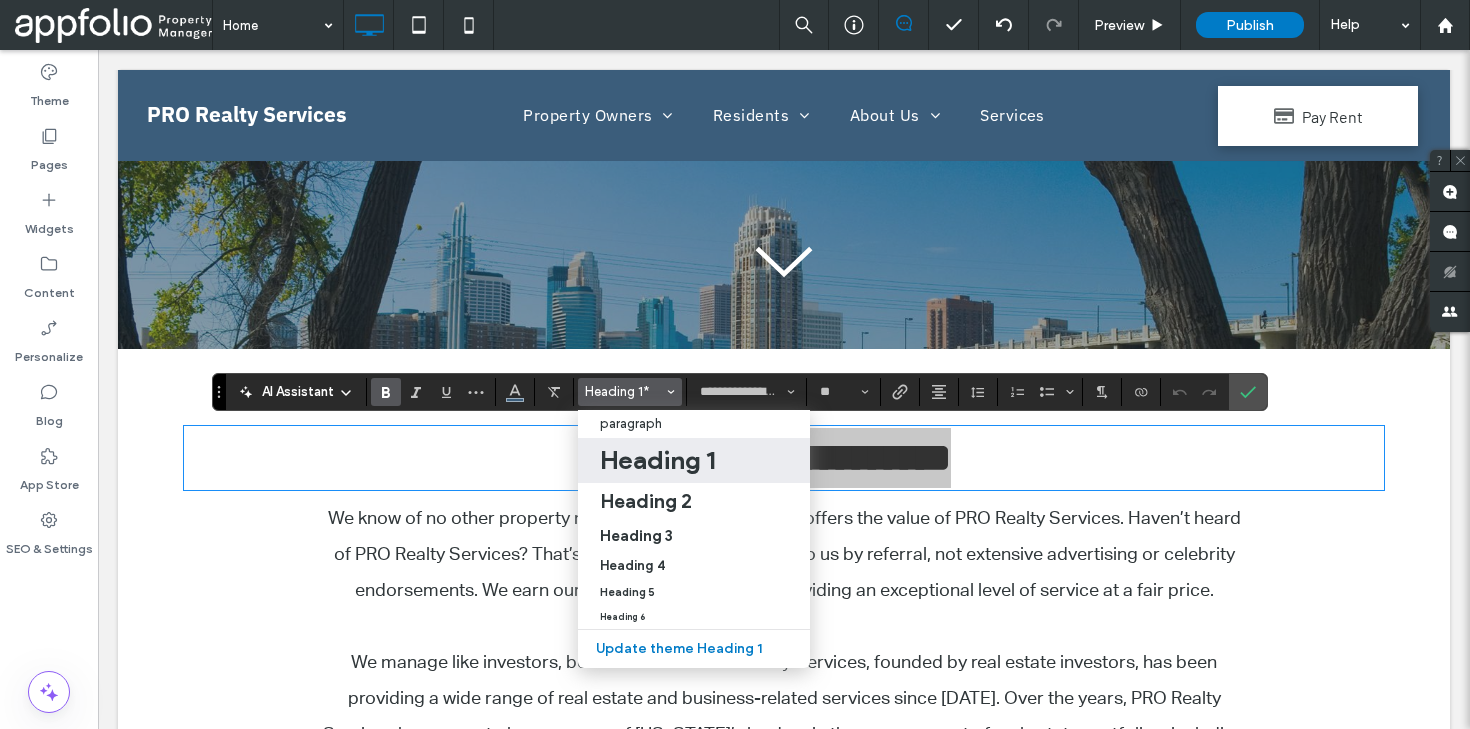 click on "Heading 1" at bounding box center (657, 460) 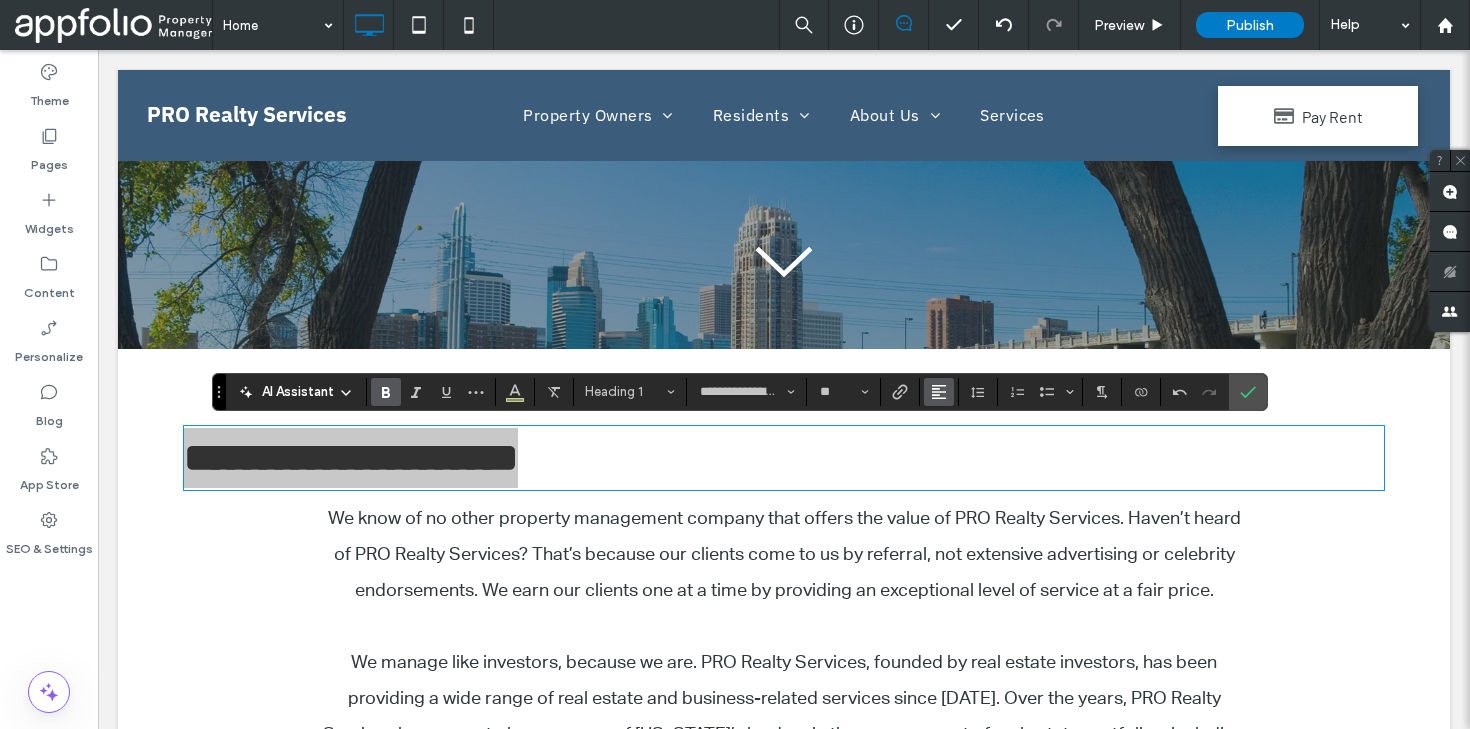 click 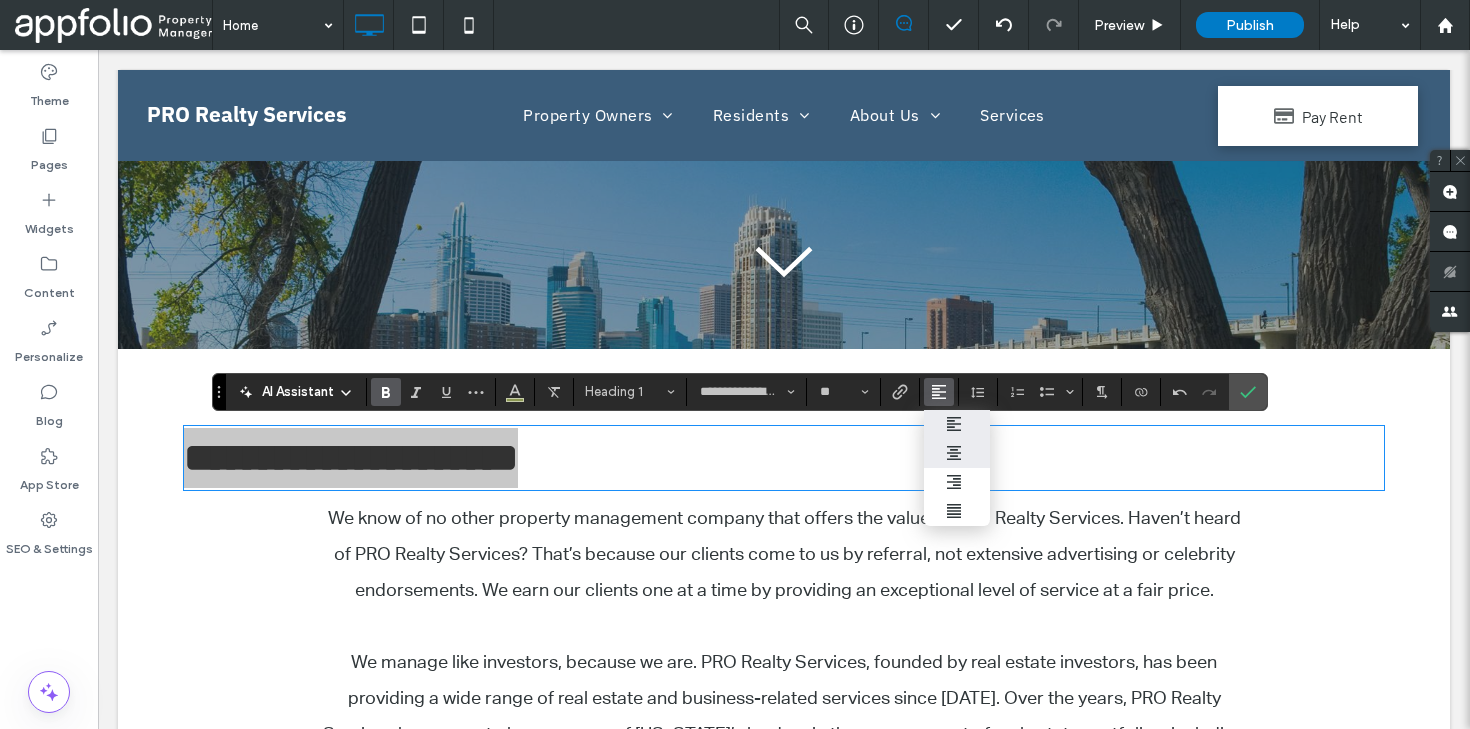 click 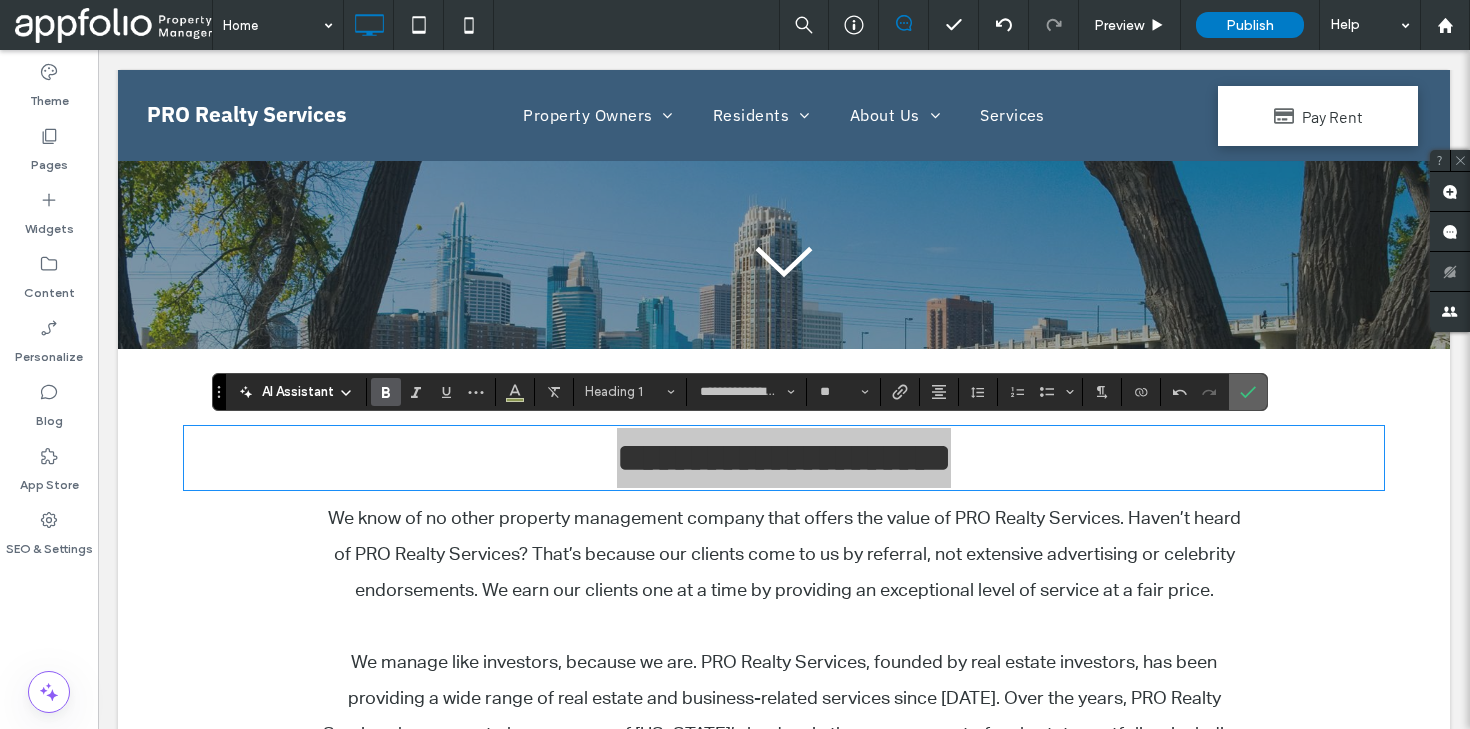 drag, startPoint x: 1241, startPoint y: 386, endPoint x: 1142, endPoint y: 338, distance: 110.02273 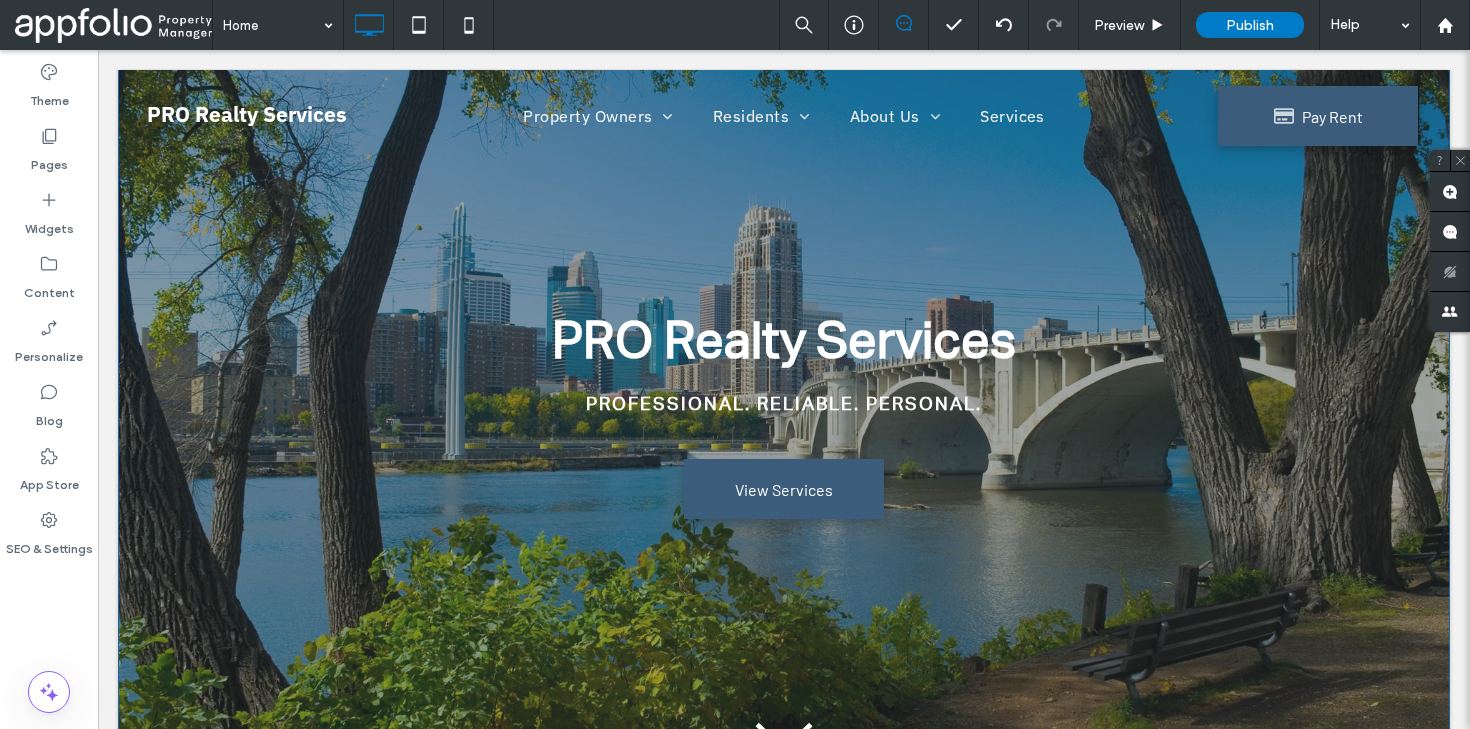 scroll, scrollTop: 0, scrollLeft: 0, axis: both 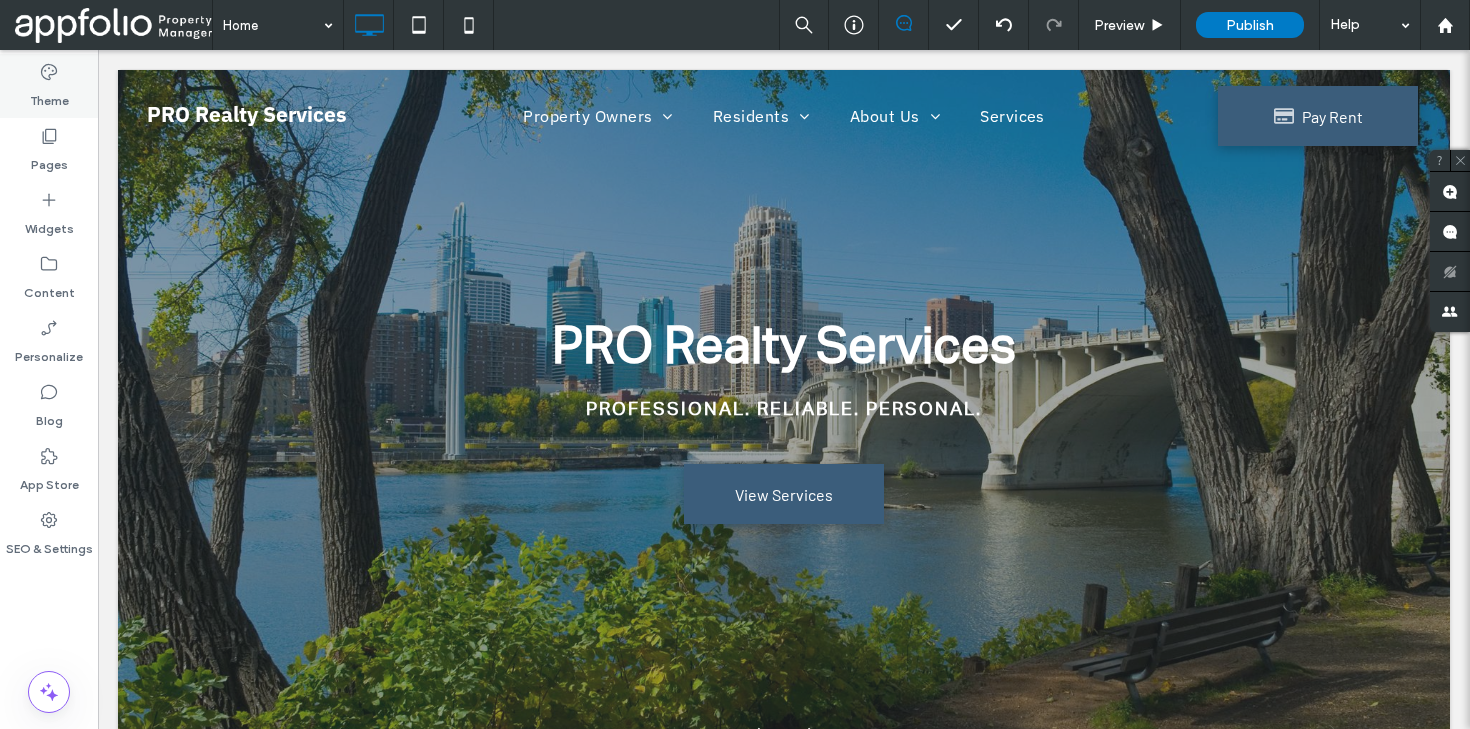 click 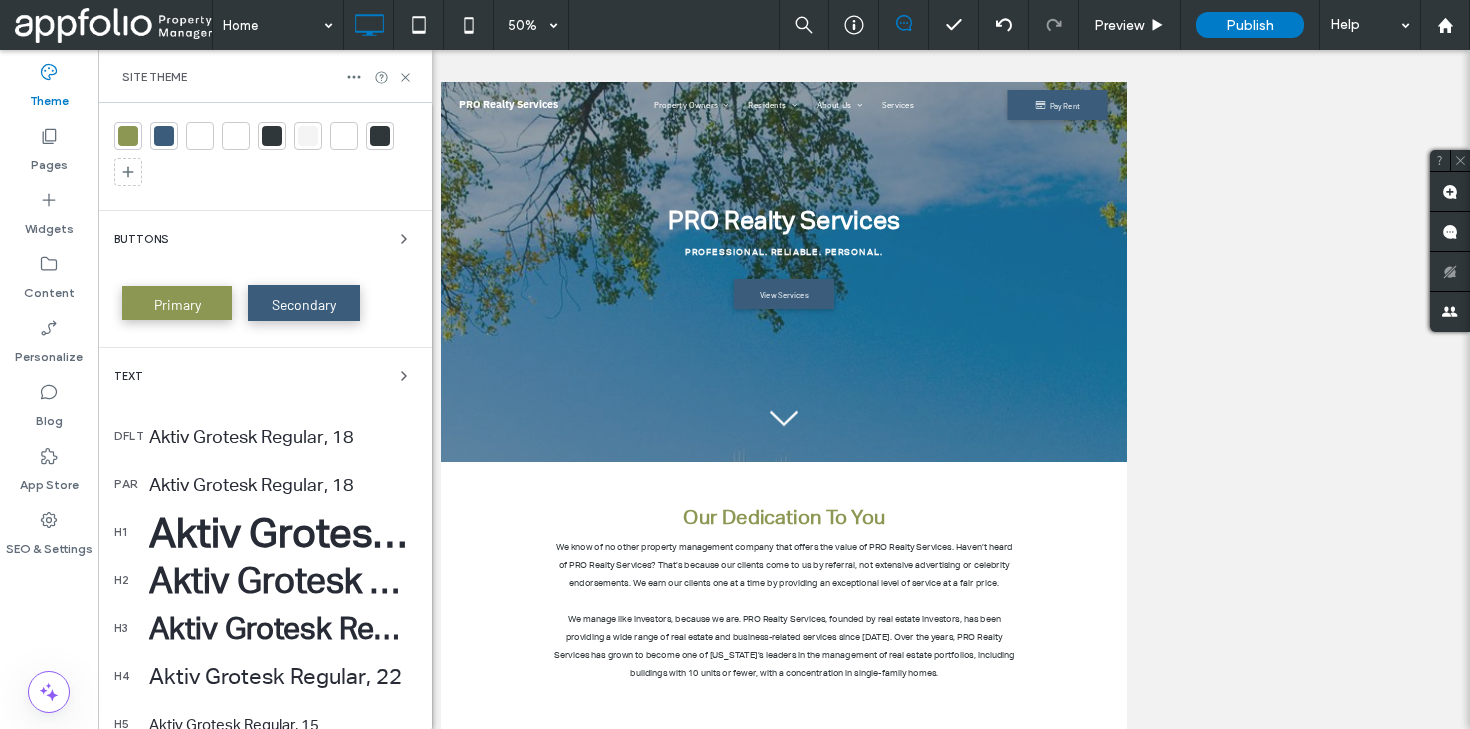 scroll, scrollTop: 0, scrollLeft: 0, axis: both 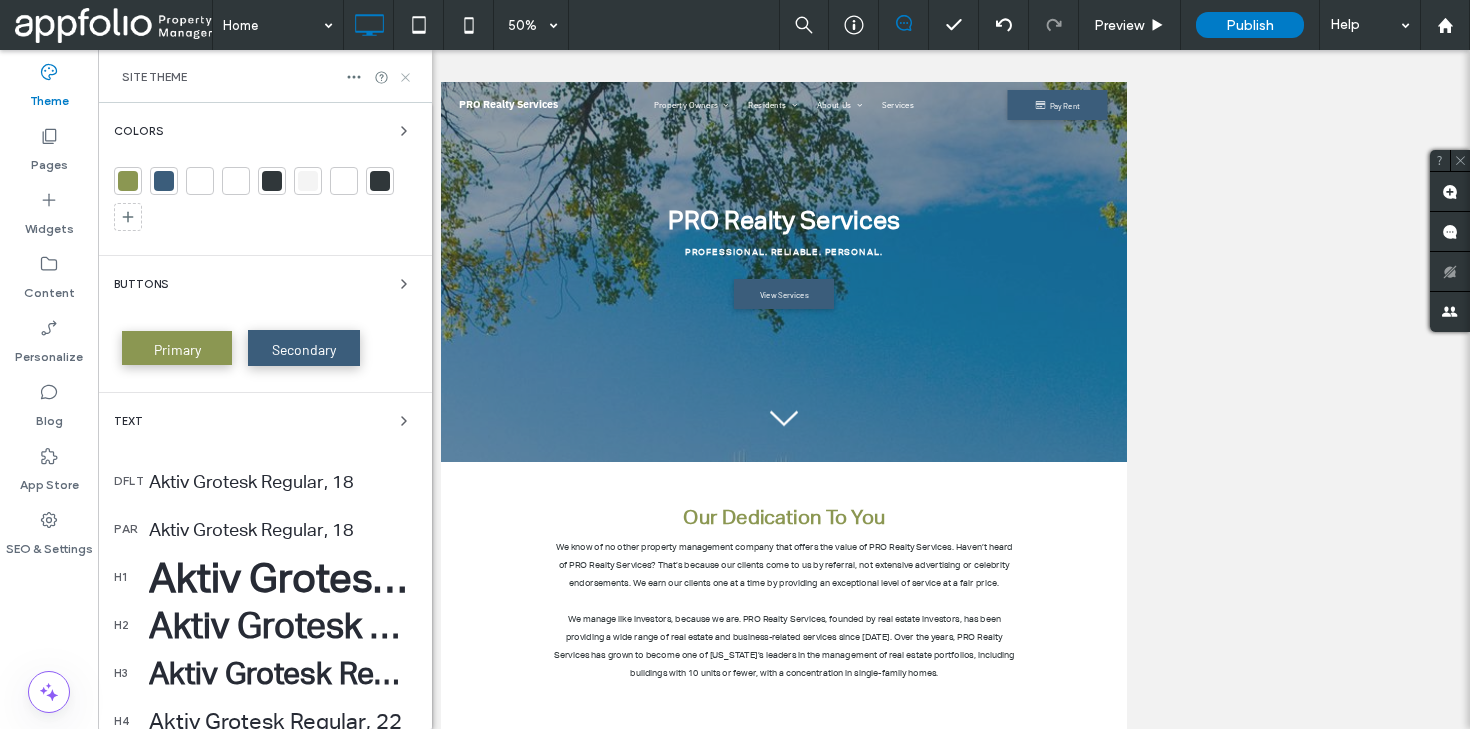 click 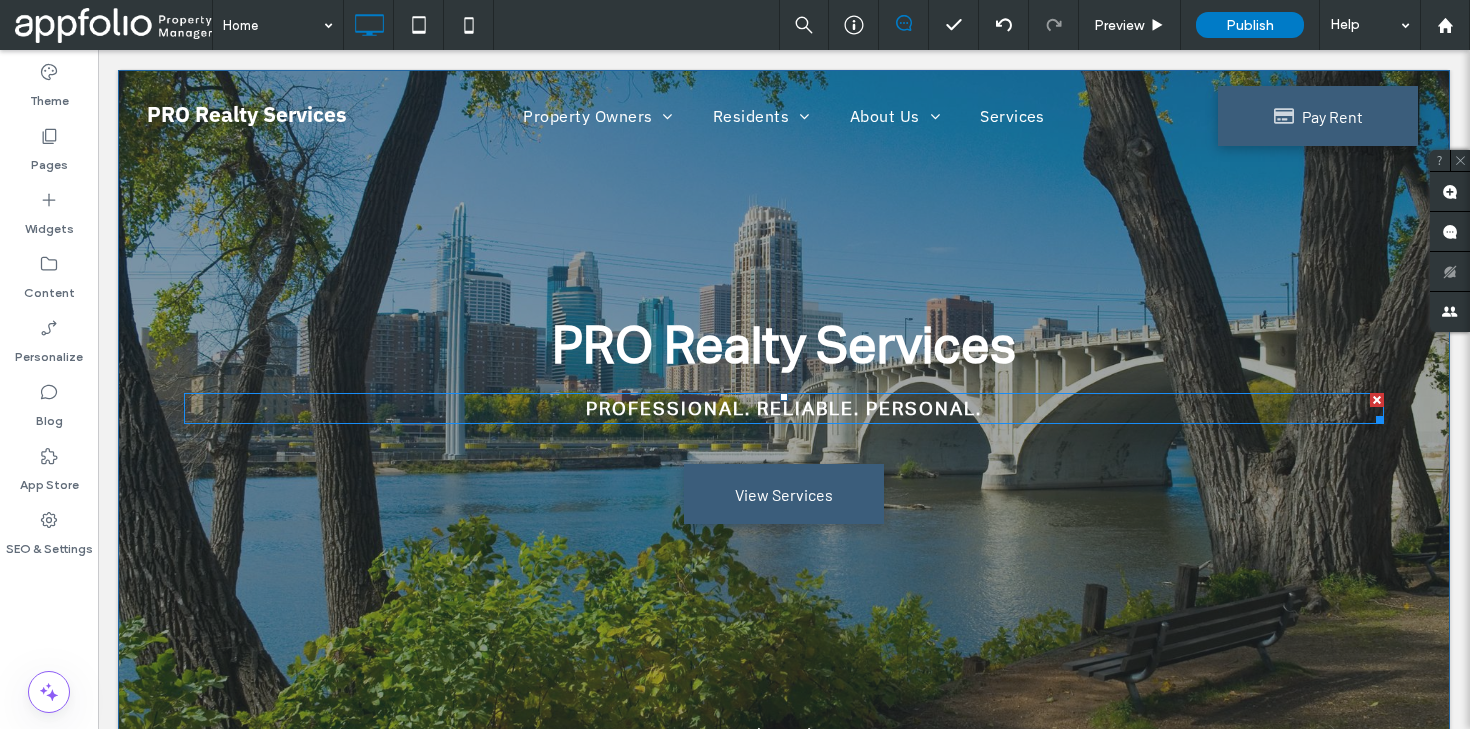 click on "PROFESSIONAL. RELIABLE. PERSONAL." at bounding box center (783, 408) 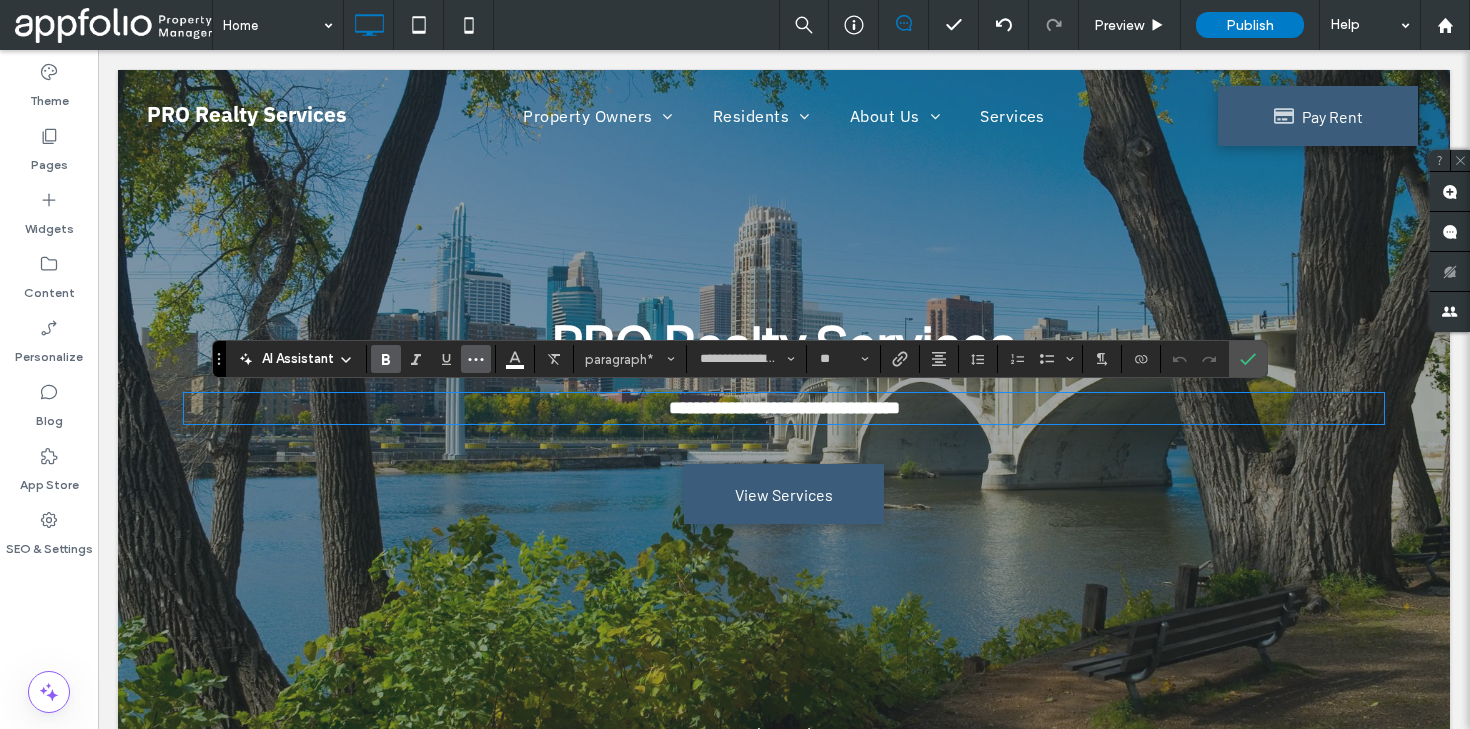 click at bounding box center [476, 359] 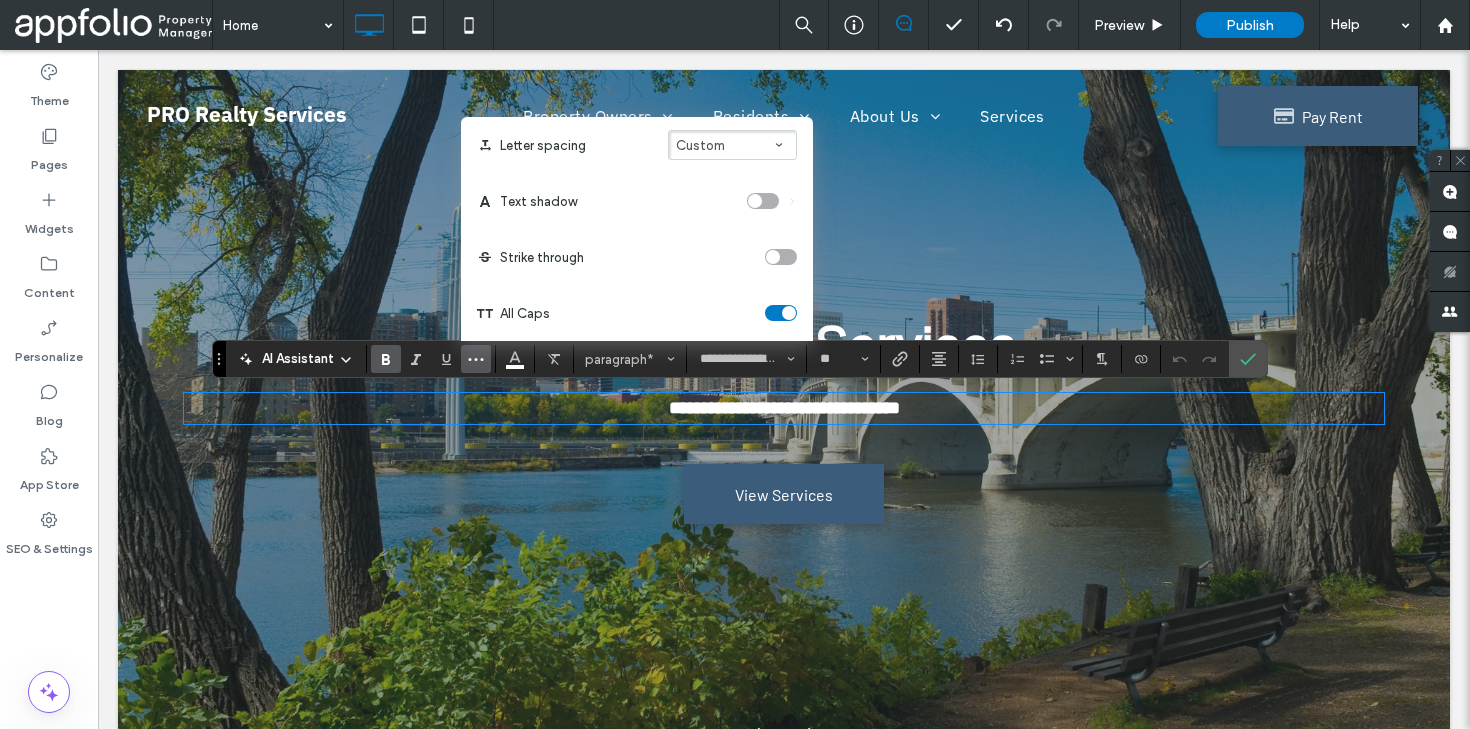 click at bounding box center [789, 313] 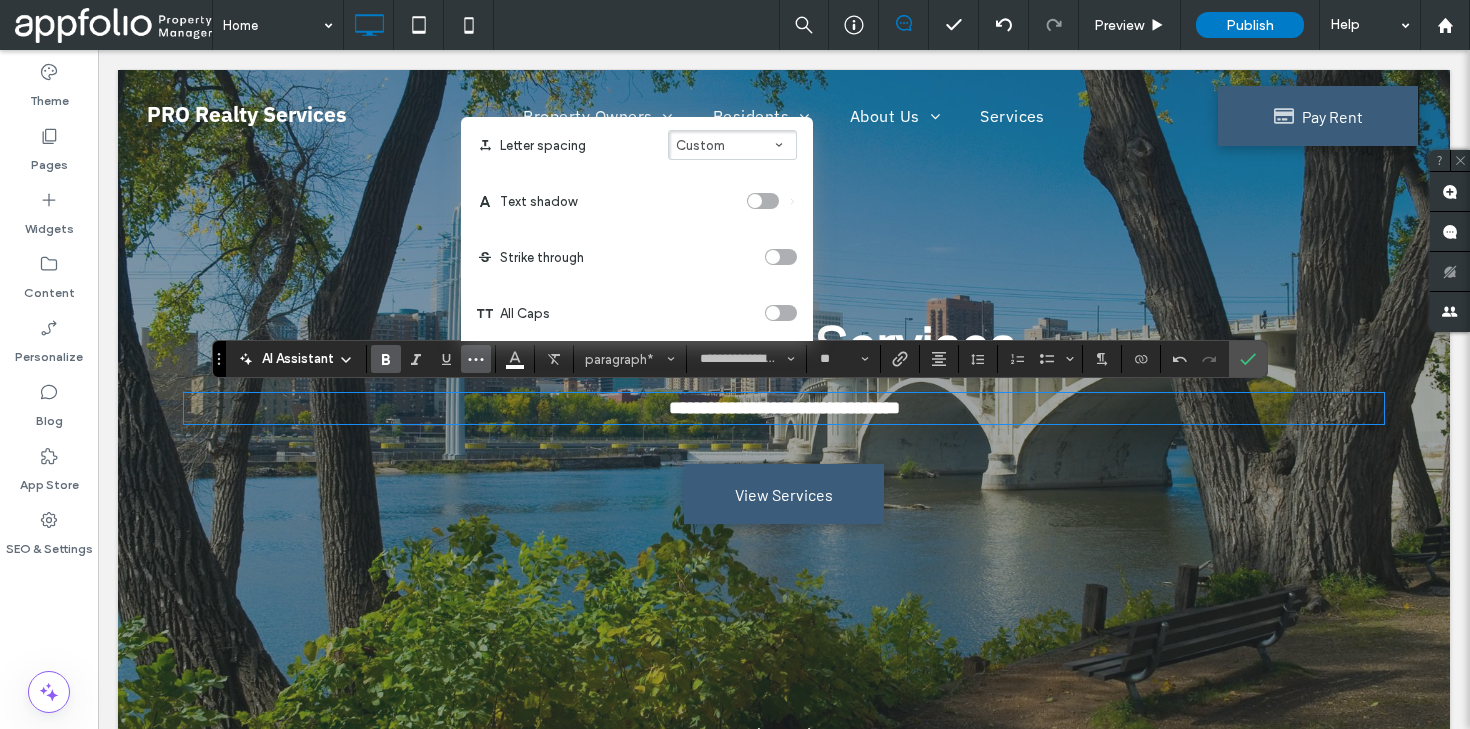 click at bounding box center [781, 313] 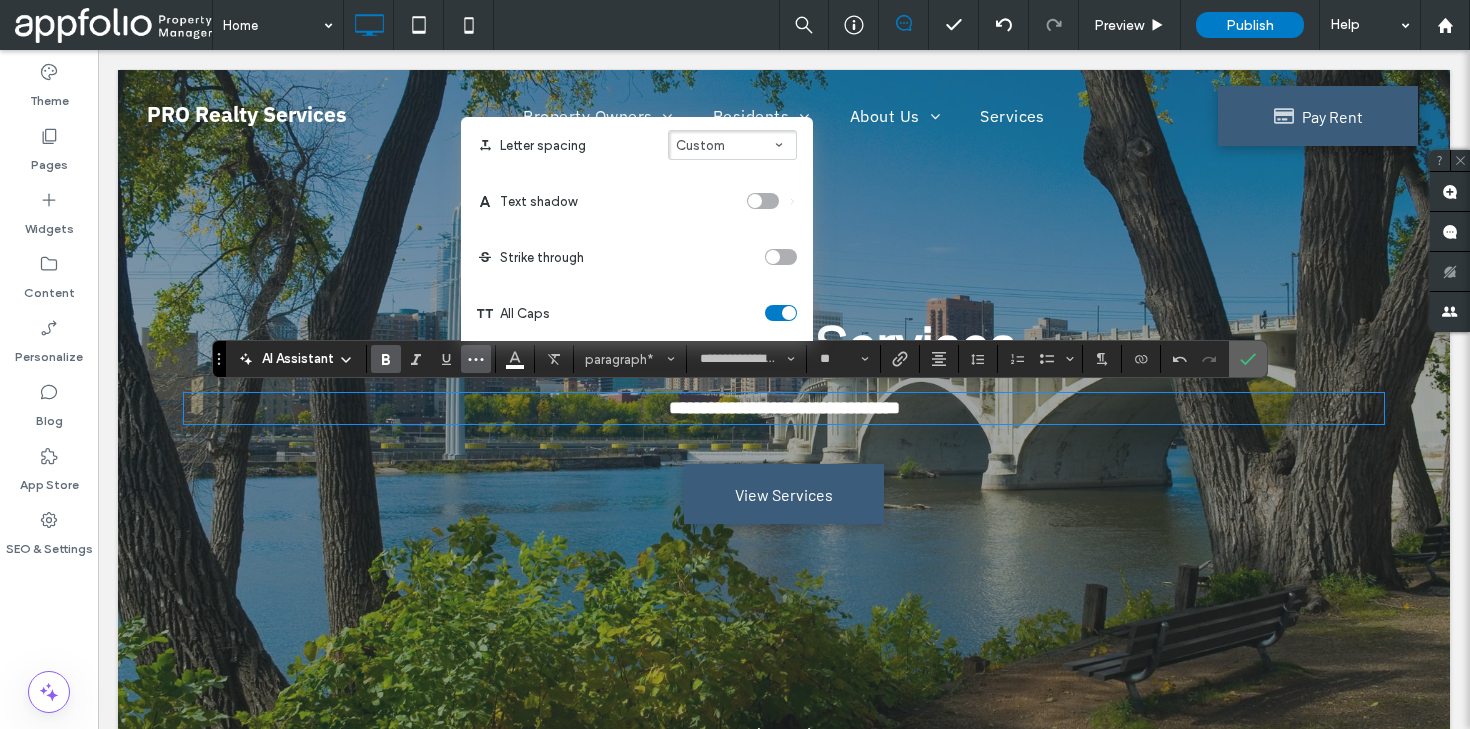 click 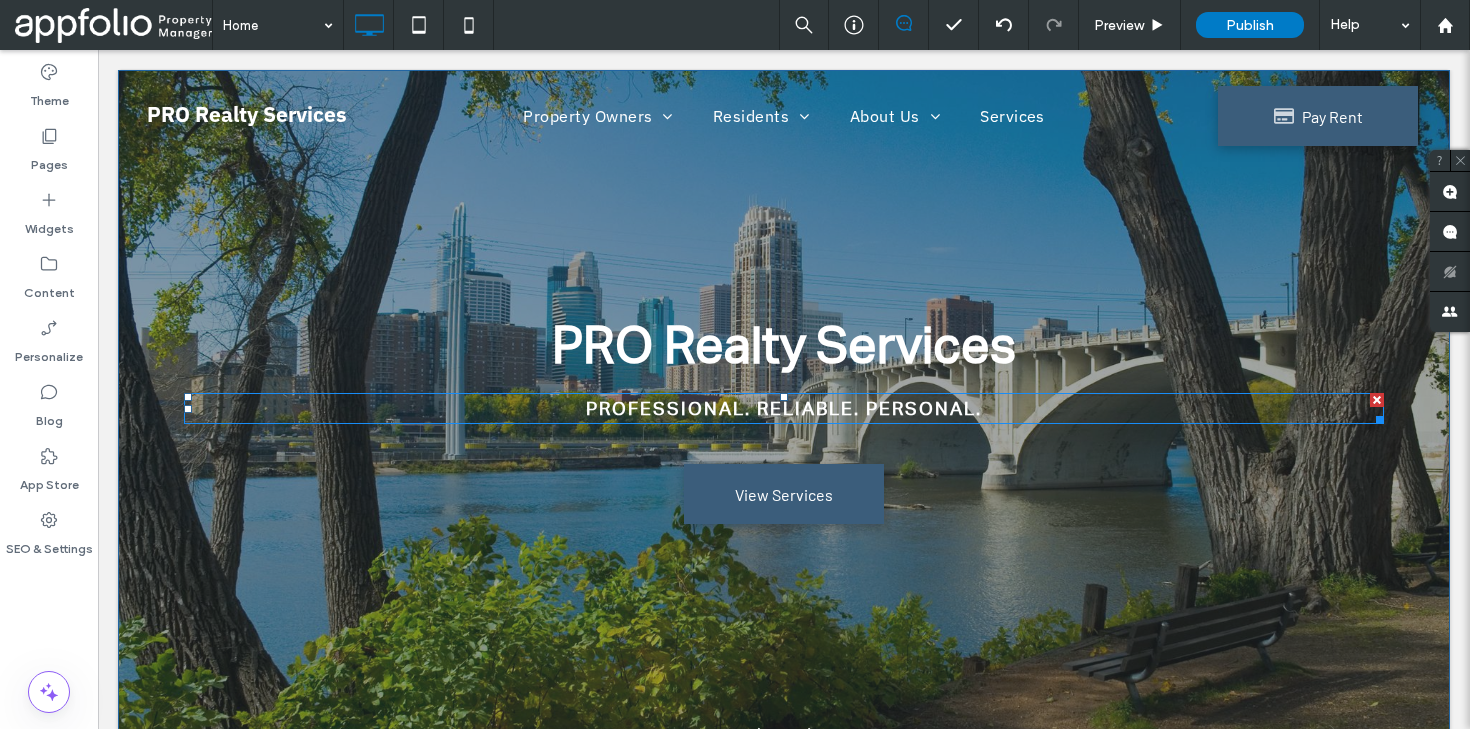 click on "PROFESSIONAL. RELIABLE. PERSONAL." at bounding box center (783, 408) 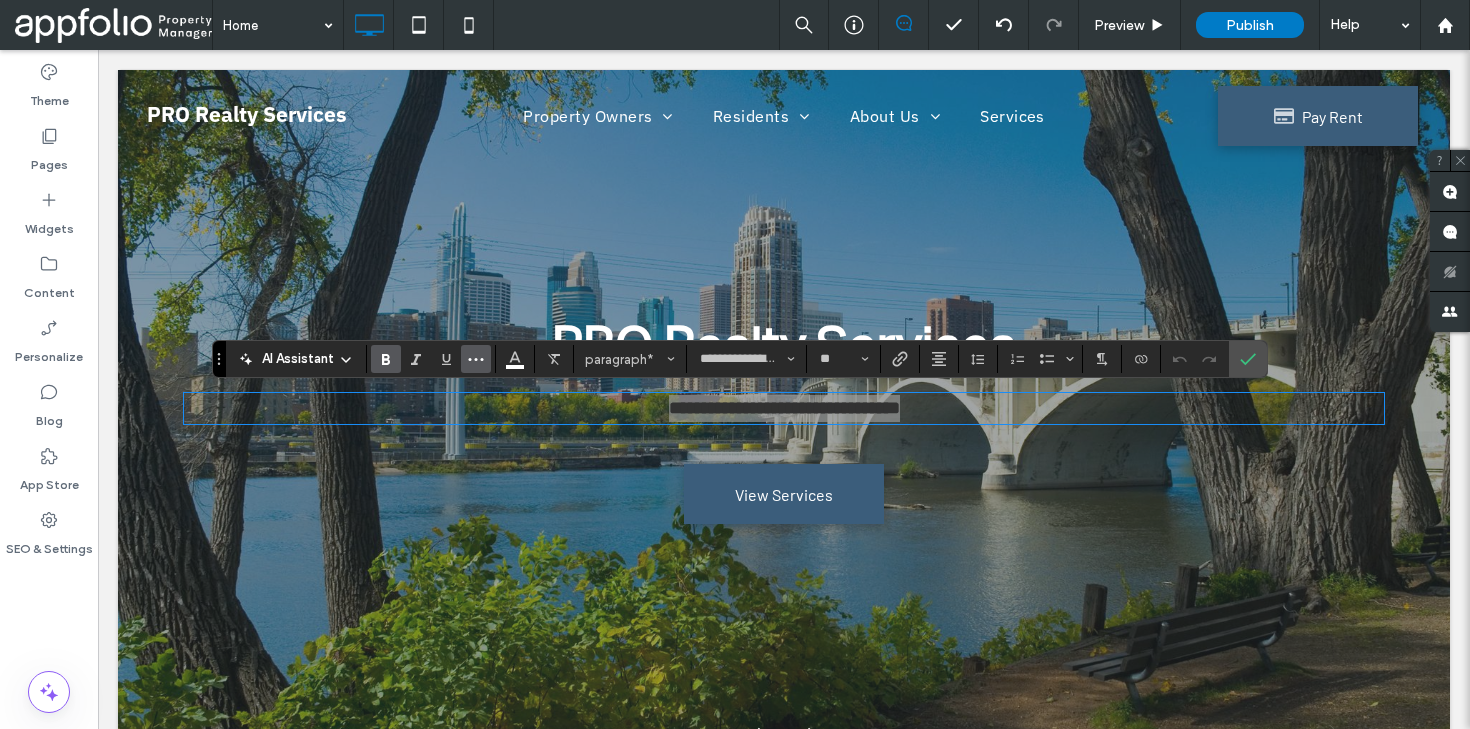 click at bounding box center (476, 359) 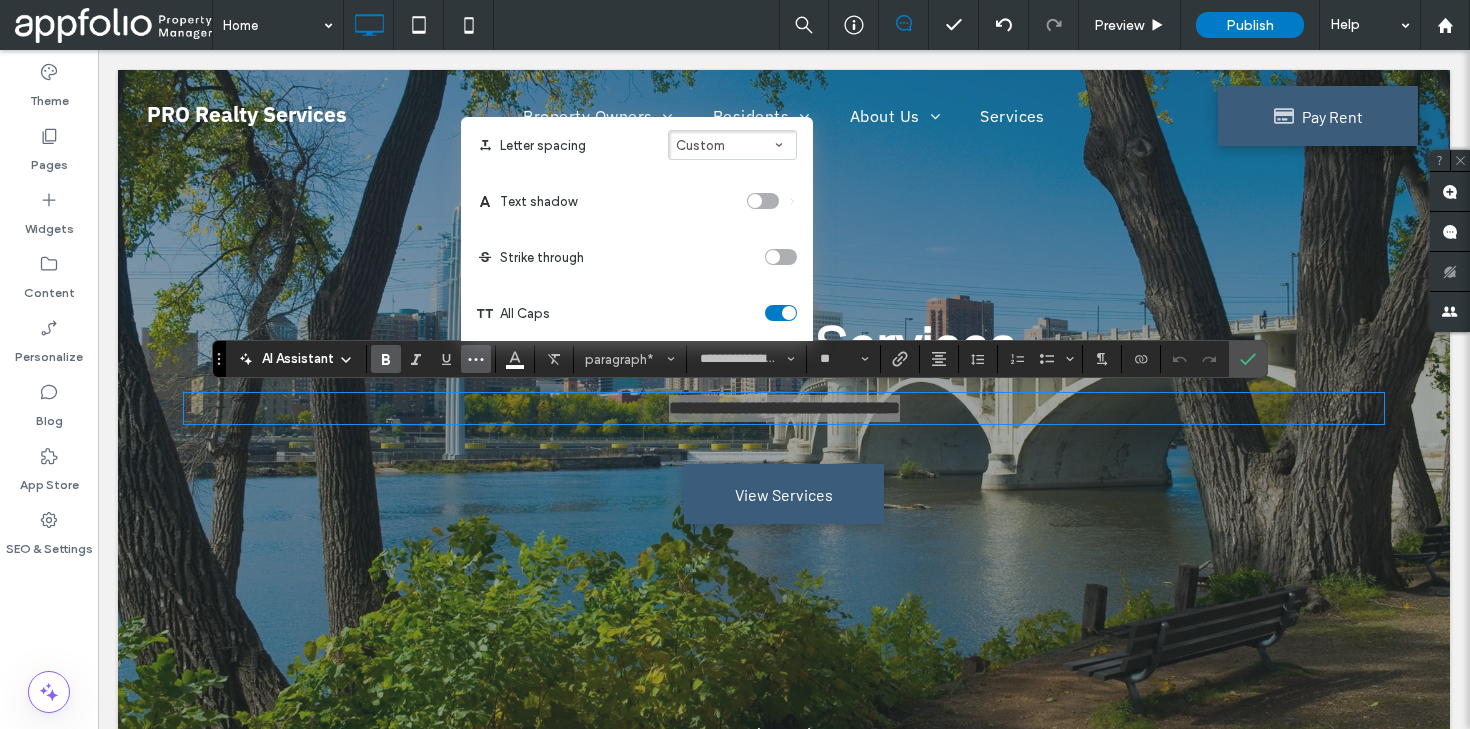 click at bounding box center [789, 313] 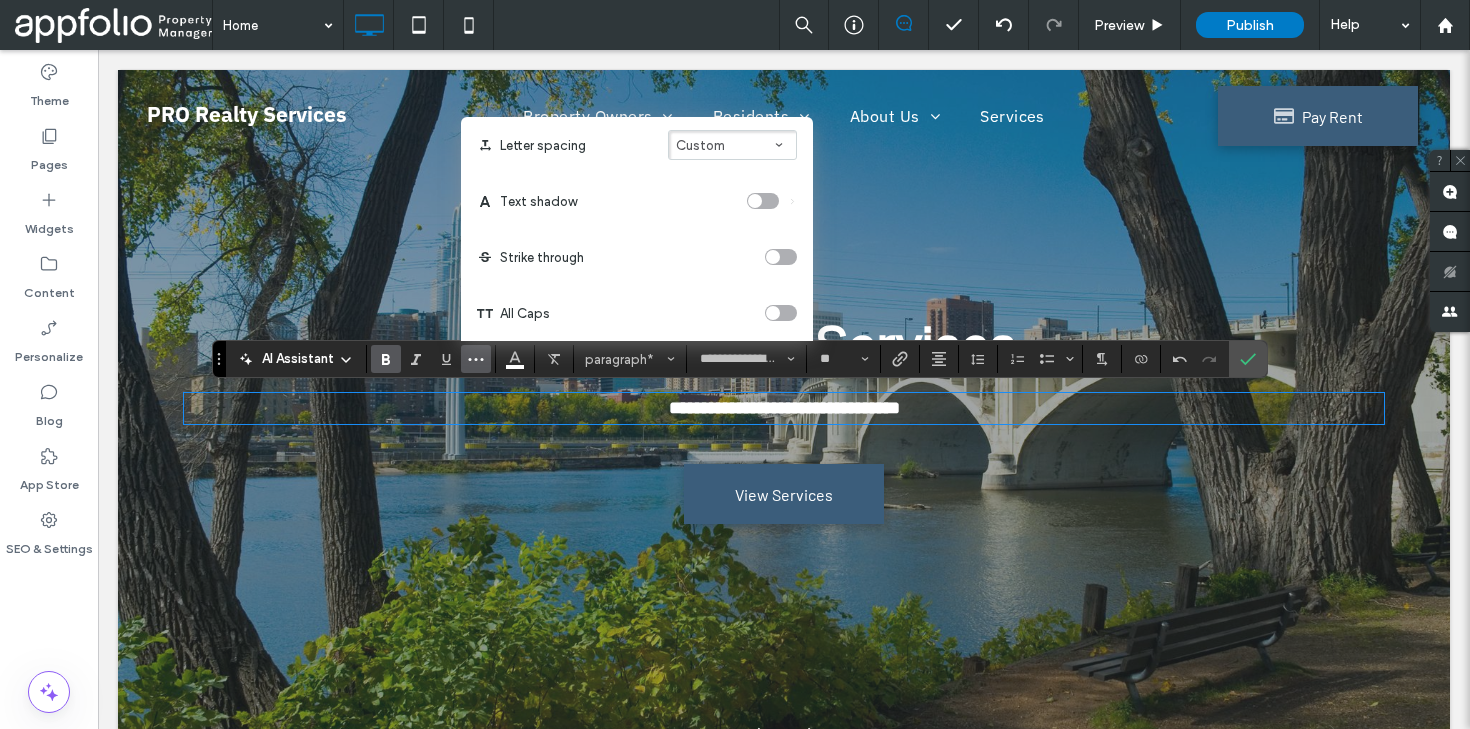 click on "**********" at bounding box center (784, 408) 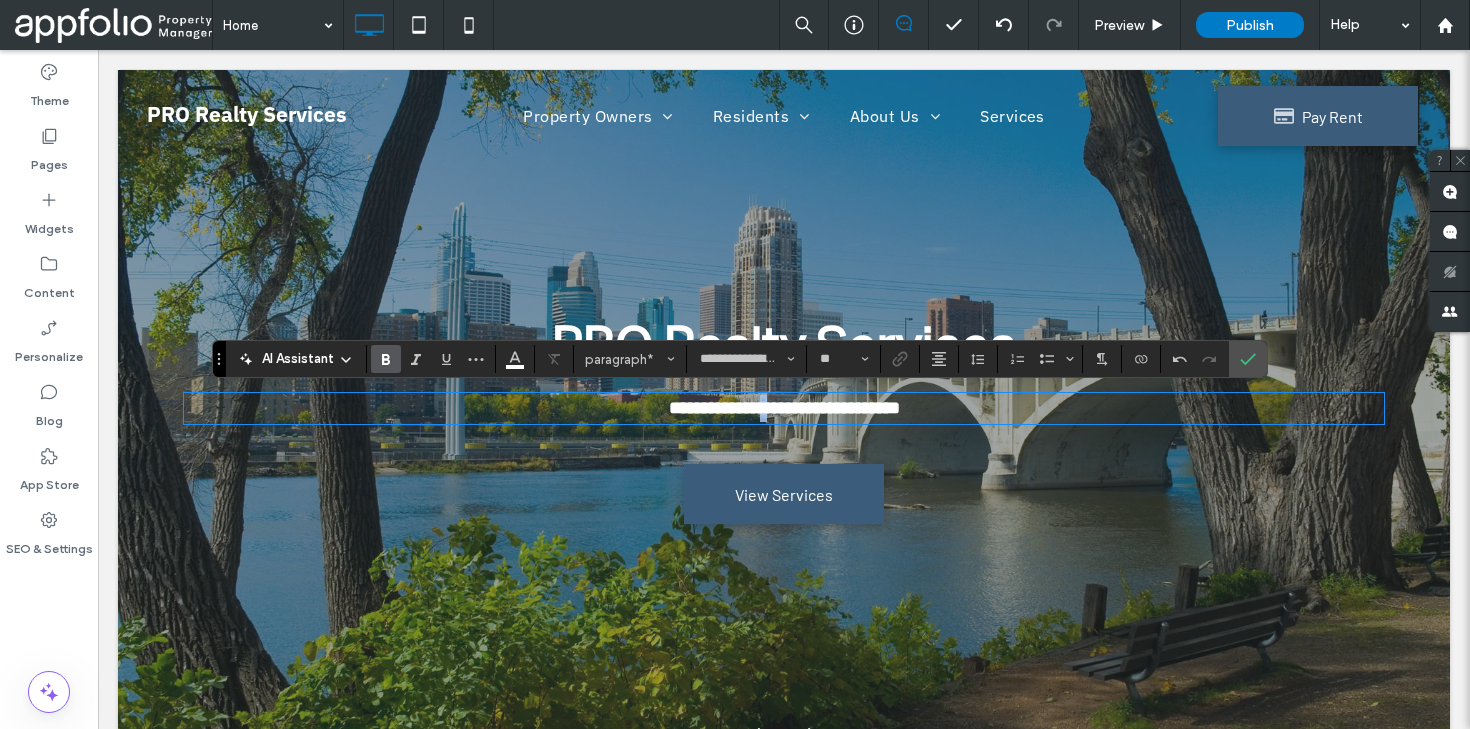 click on "**********" at bounding box center [784, 408] 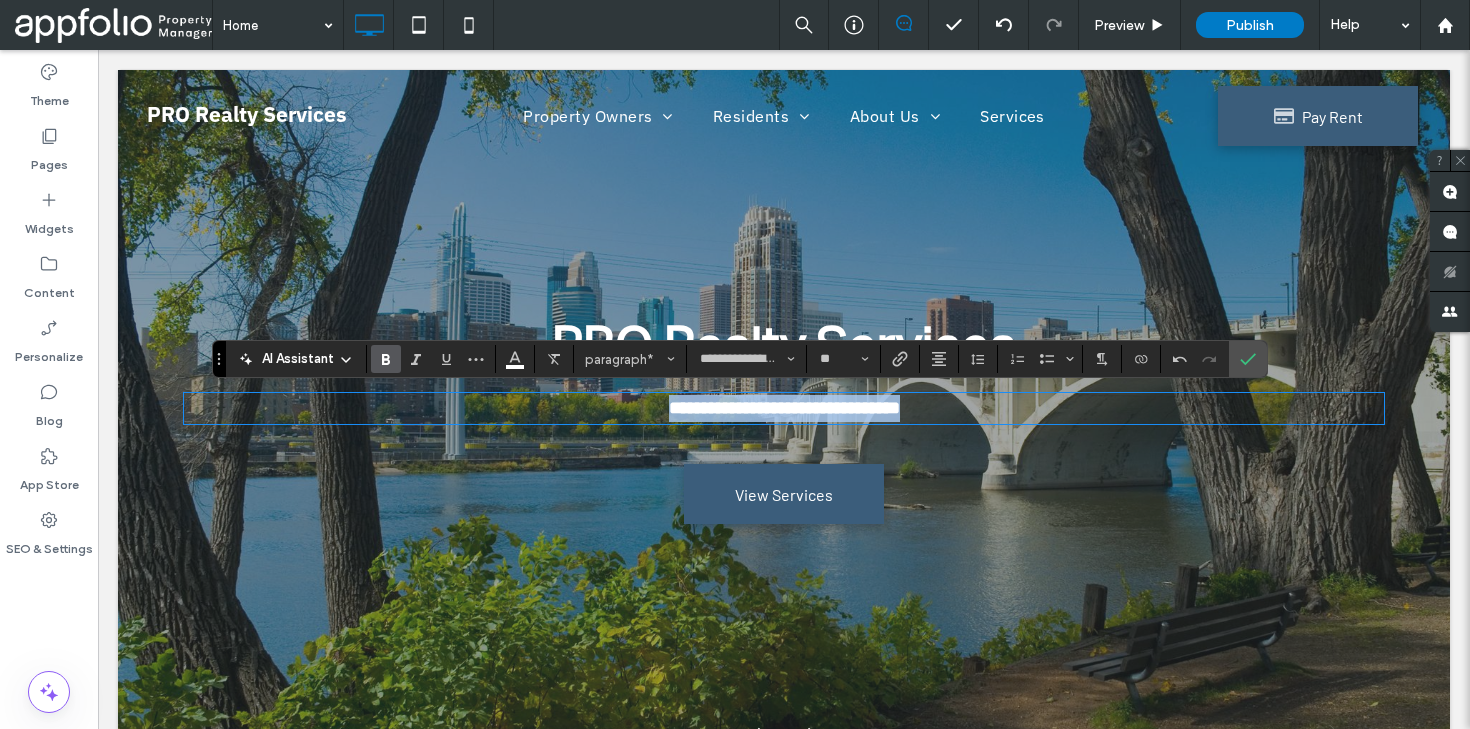 click on "**********" at bounding box center [784, 408] 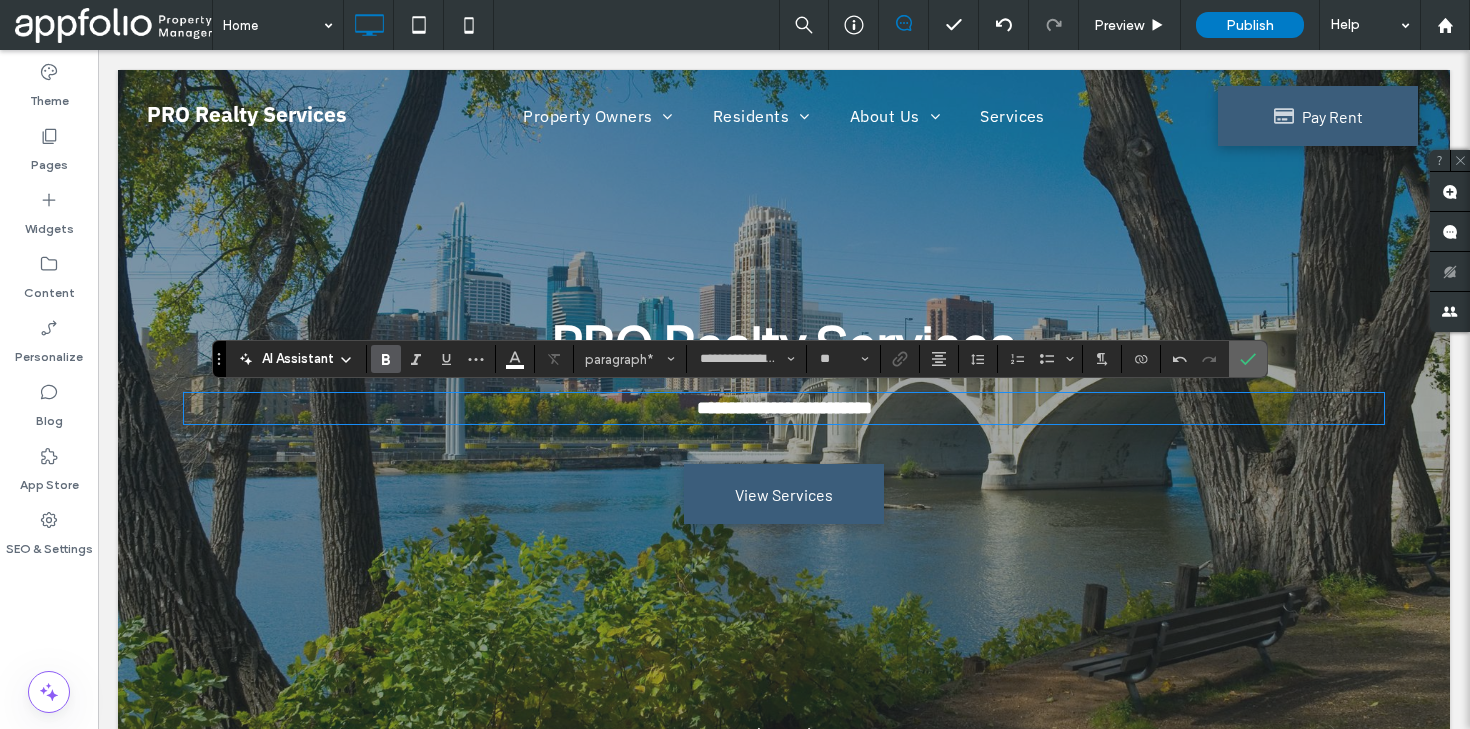 click 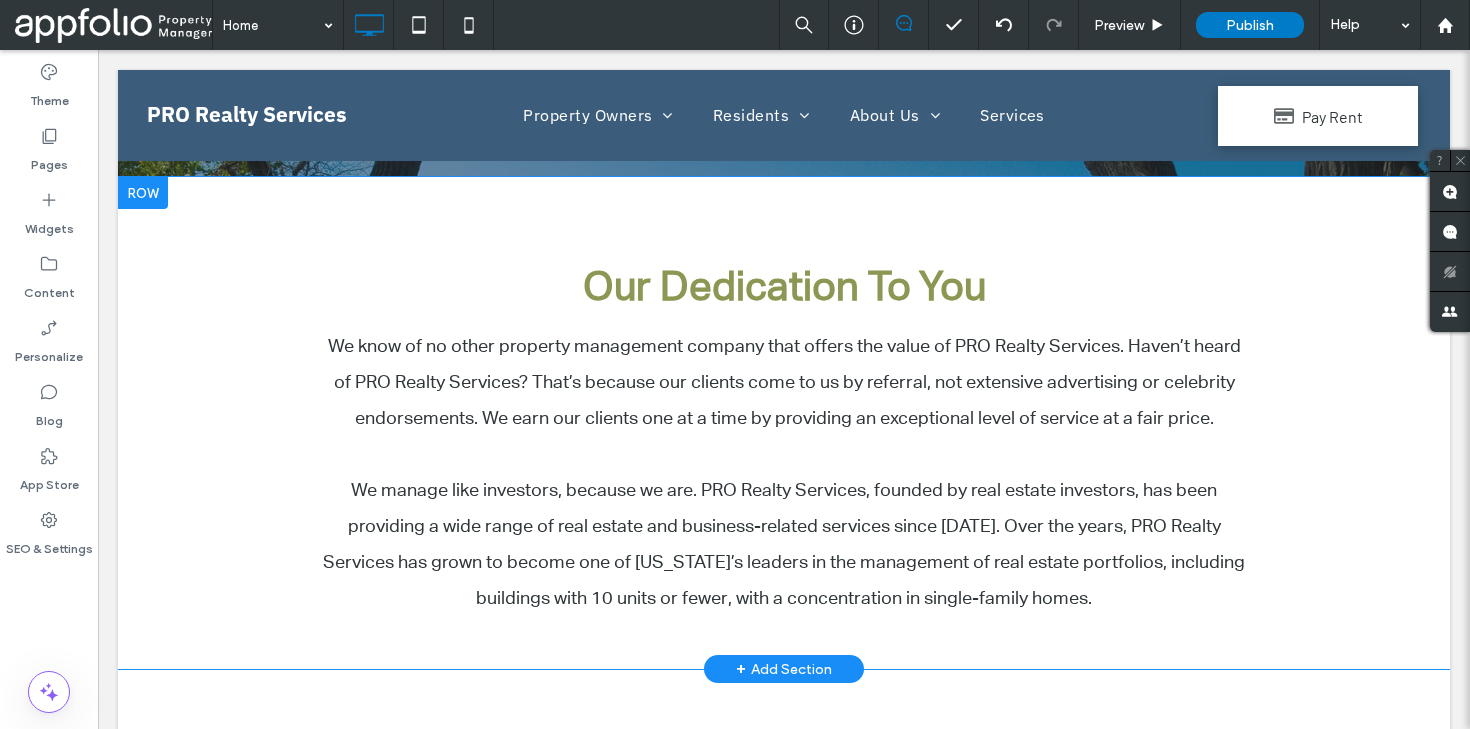 scroll, scrollTop: 607, scrollLeft: 0, axis: vertical 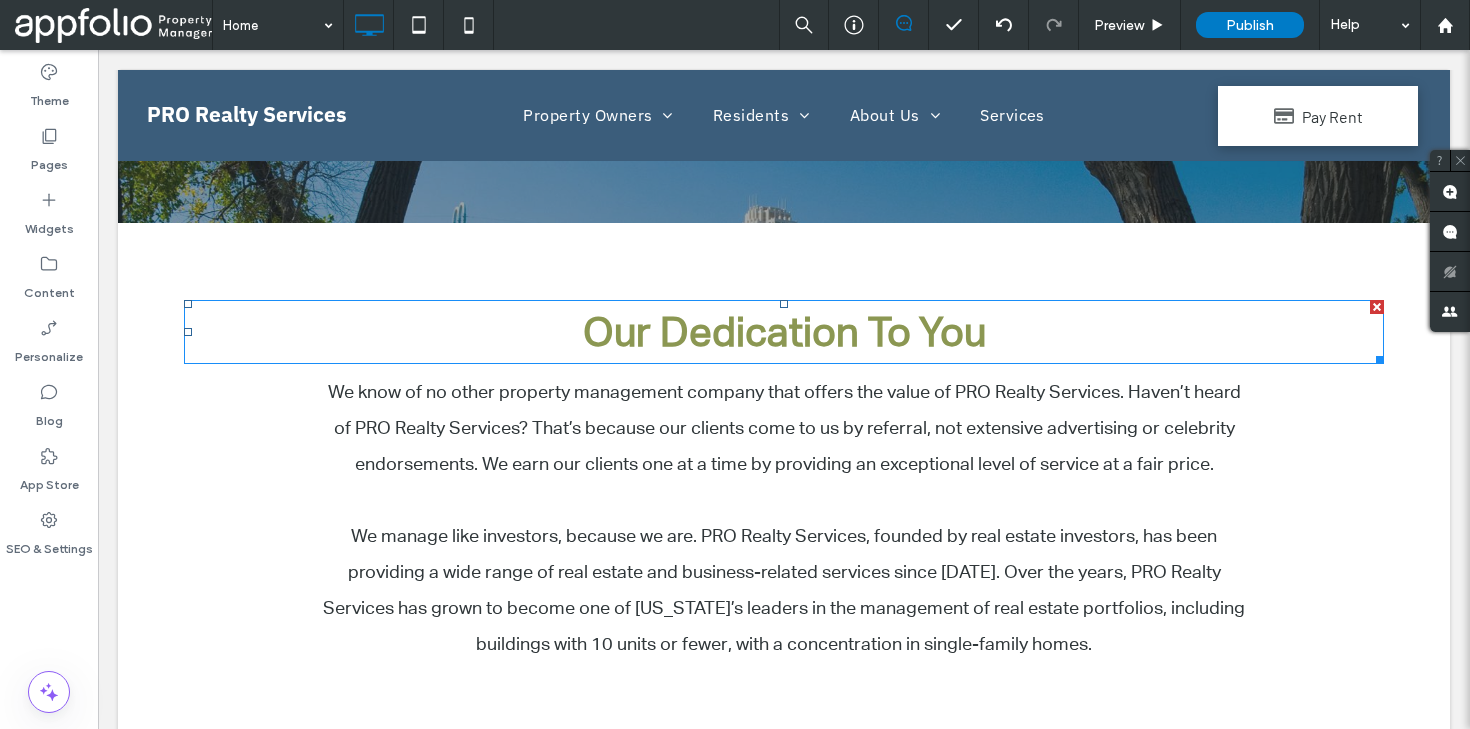 click on "Our Dedication To You" at bounding box center [784, 331] 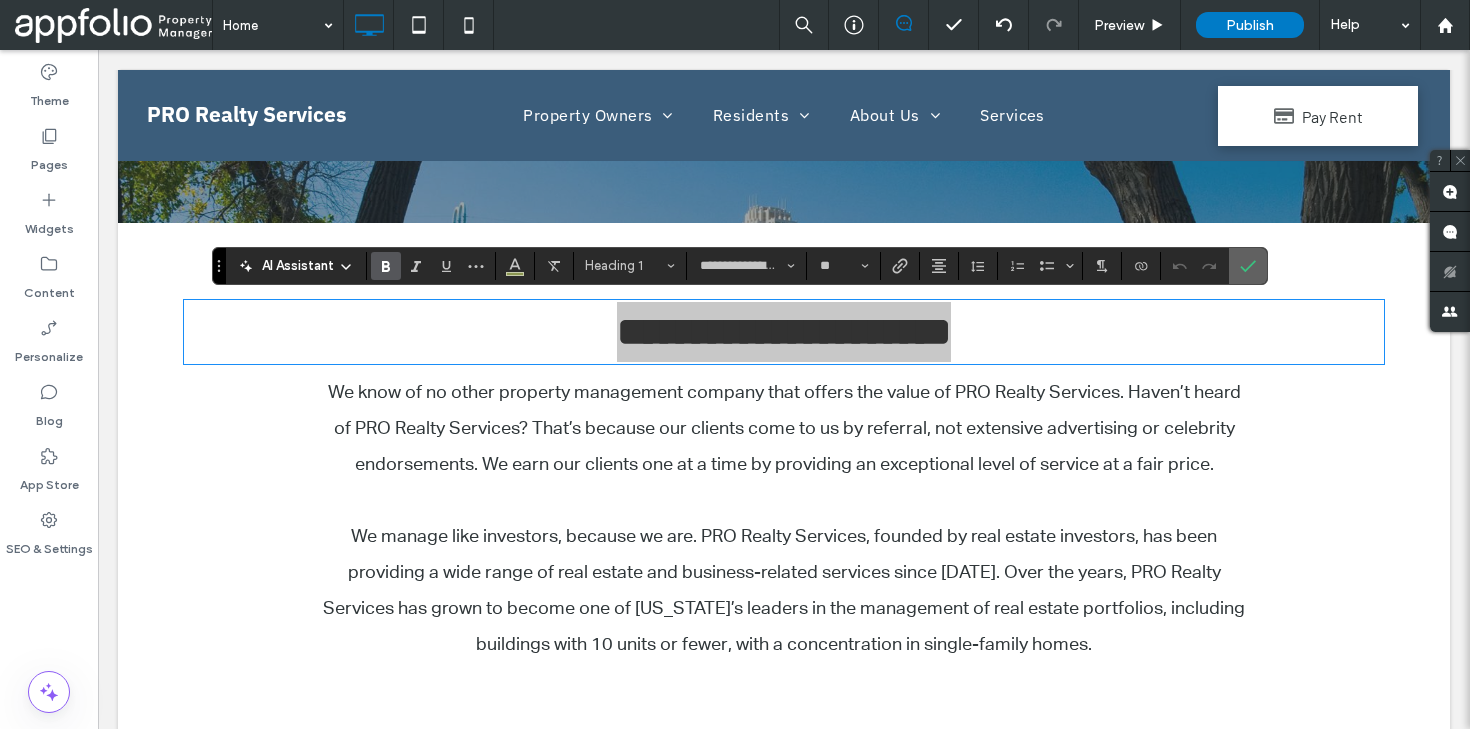 click at bounding box center [1248, 266] 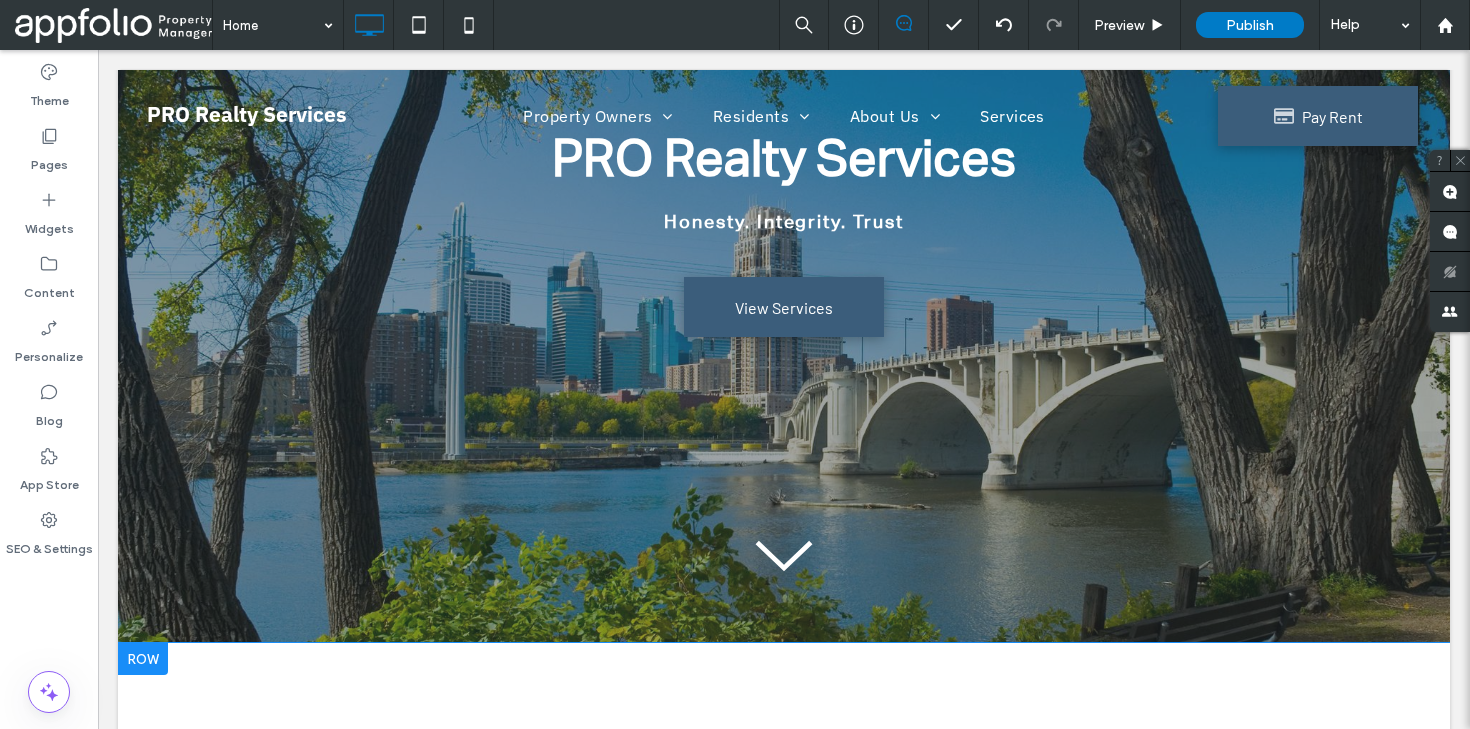scroll, scrollTop: 0, scrollLeft: 0, axis: both 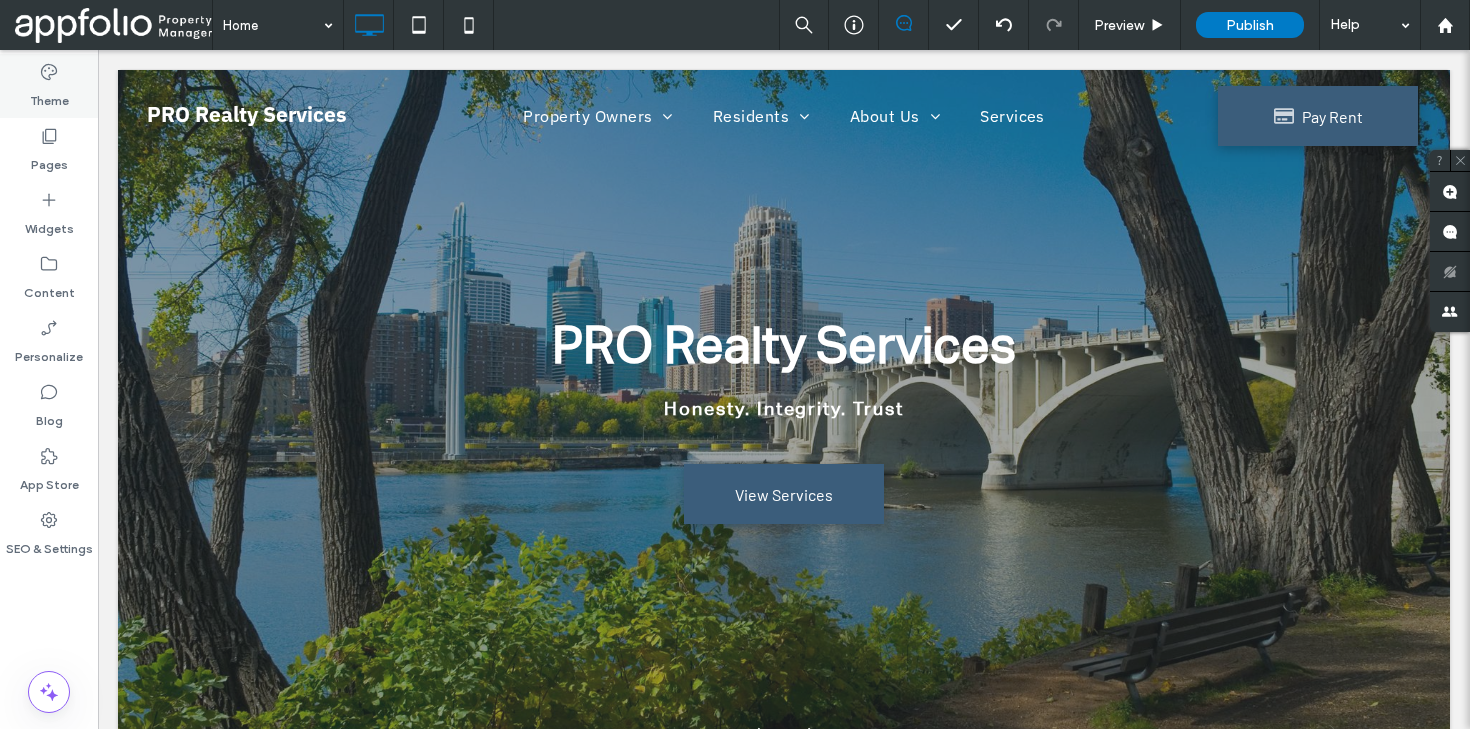 click 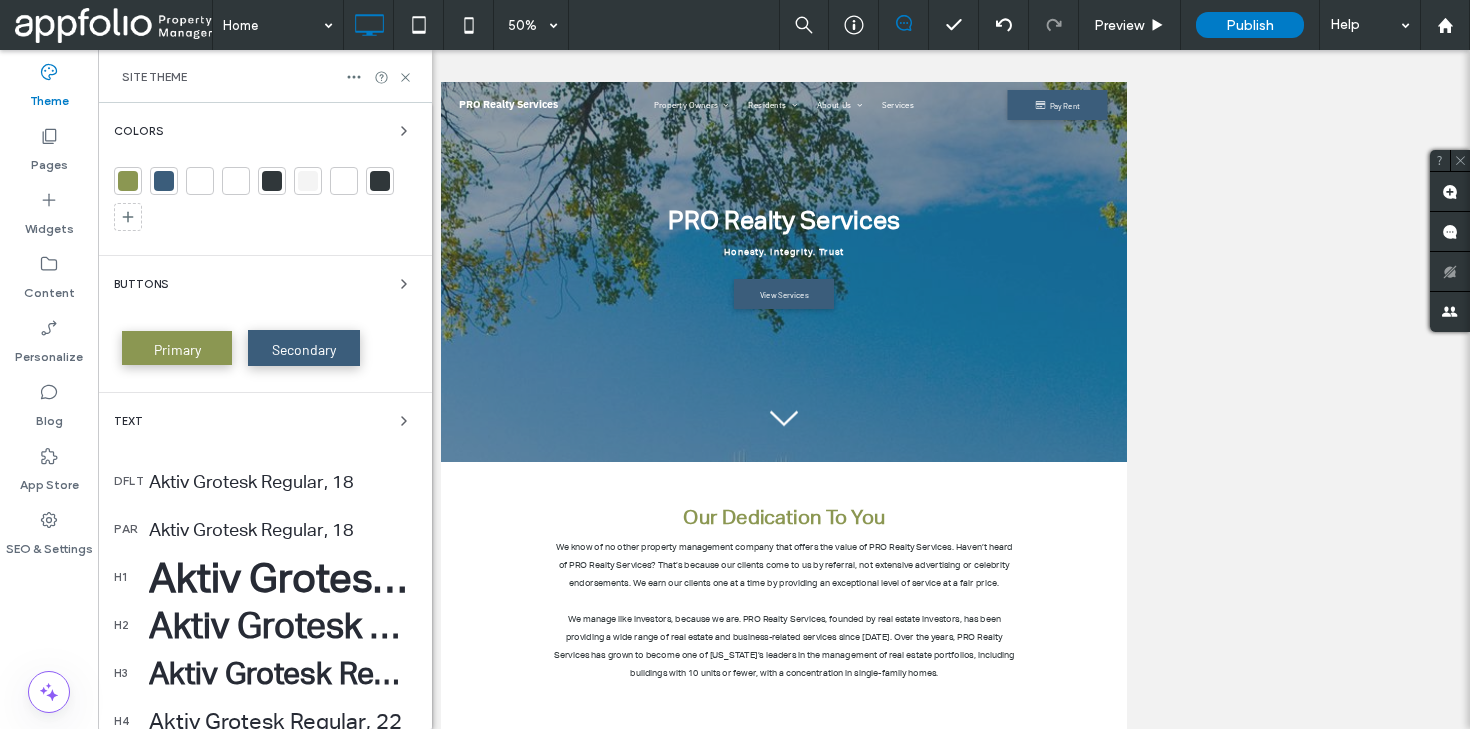 click at bounding box center [128, 181] 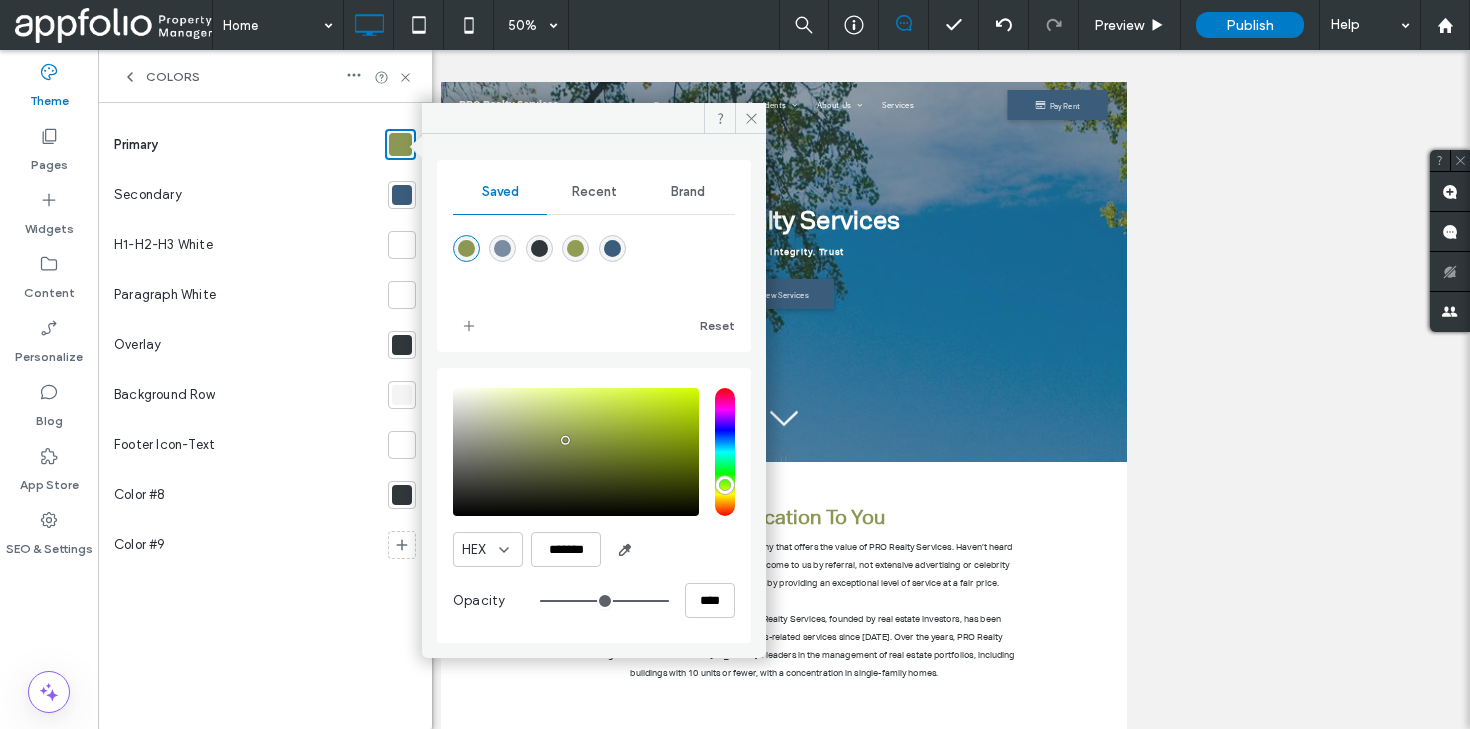 click at bounding box center (612, 248) 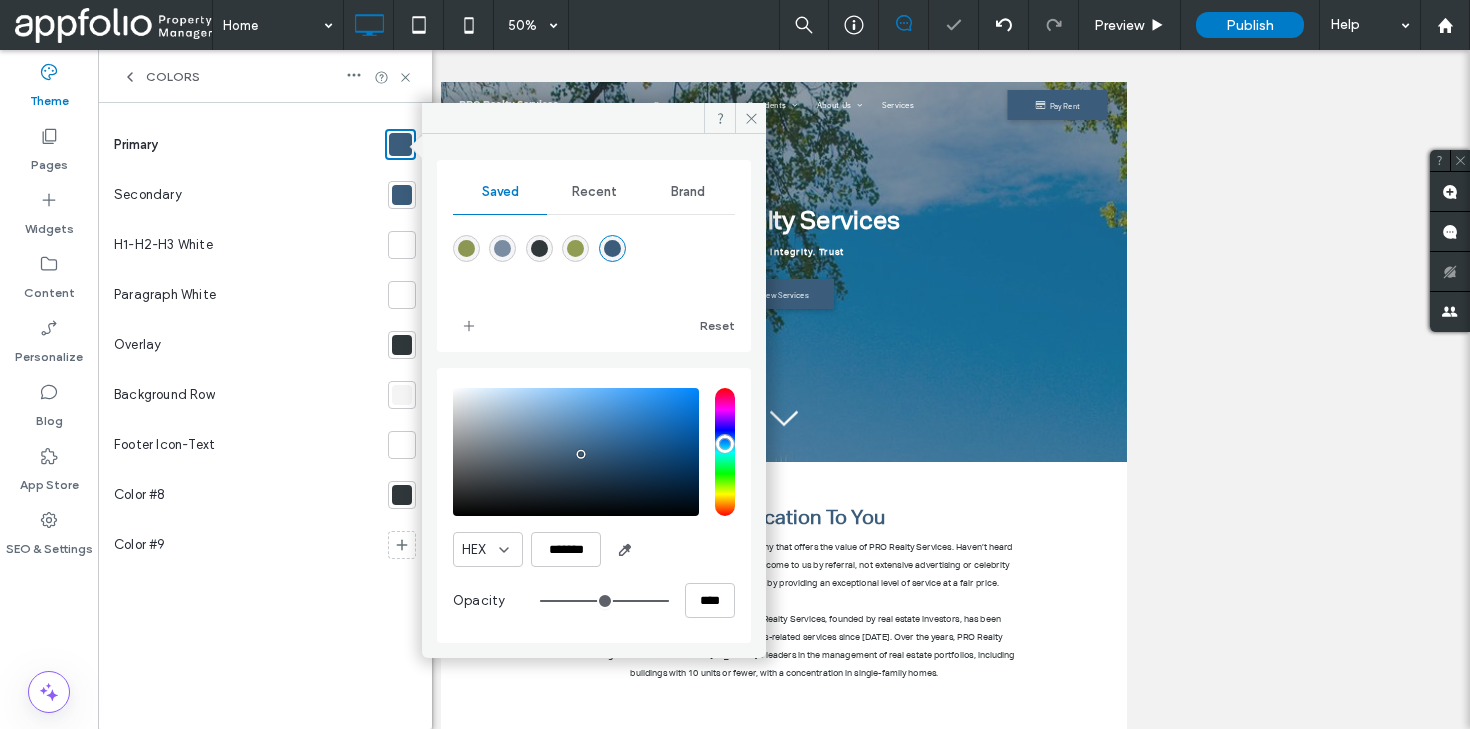 click at bounding box center (402, 195) 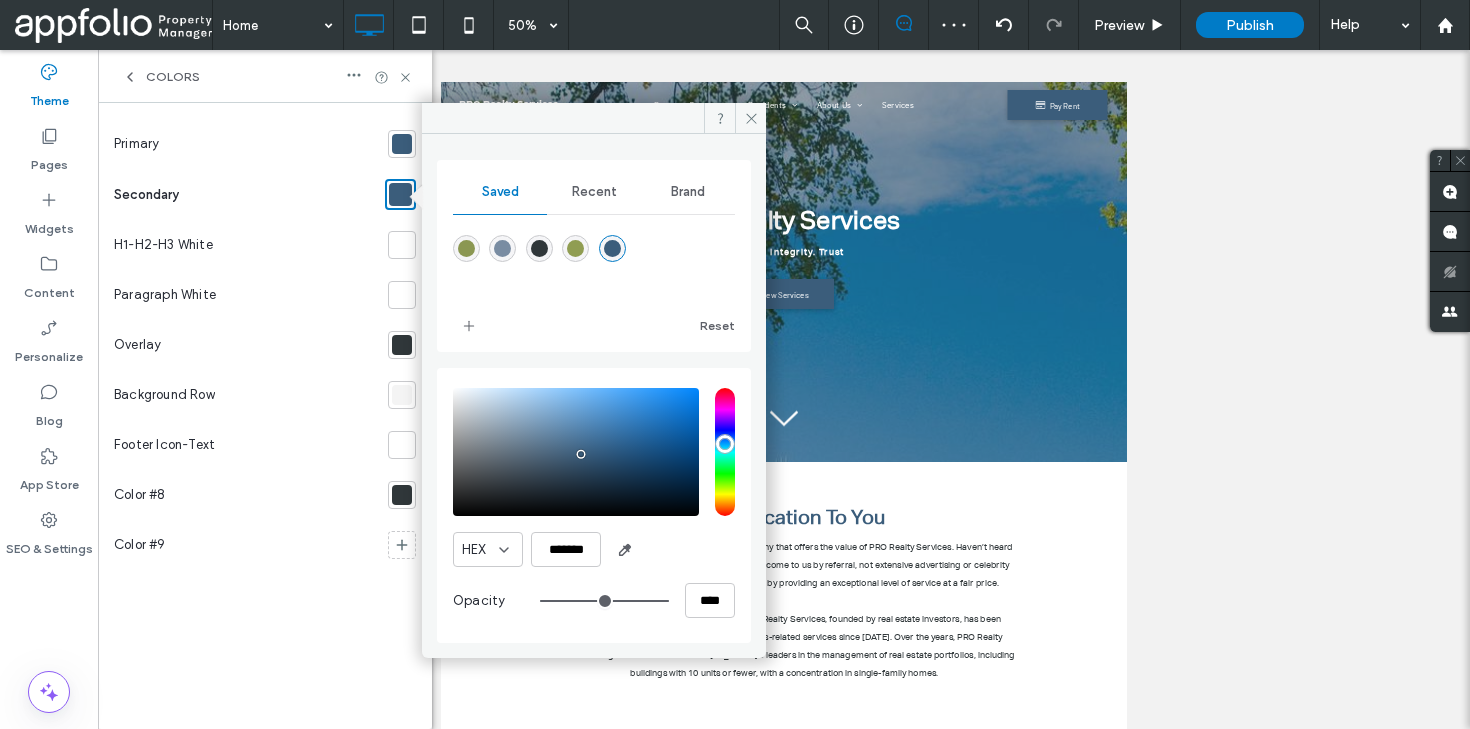 click at bounding box center (466, 248) 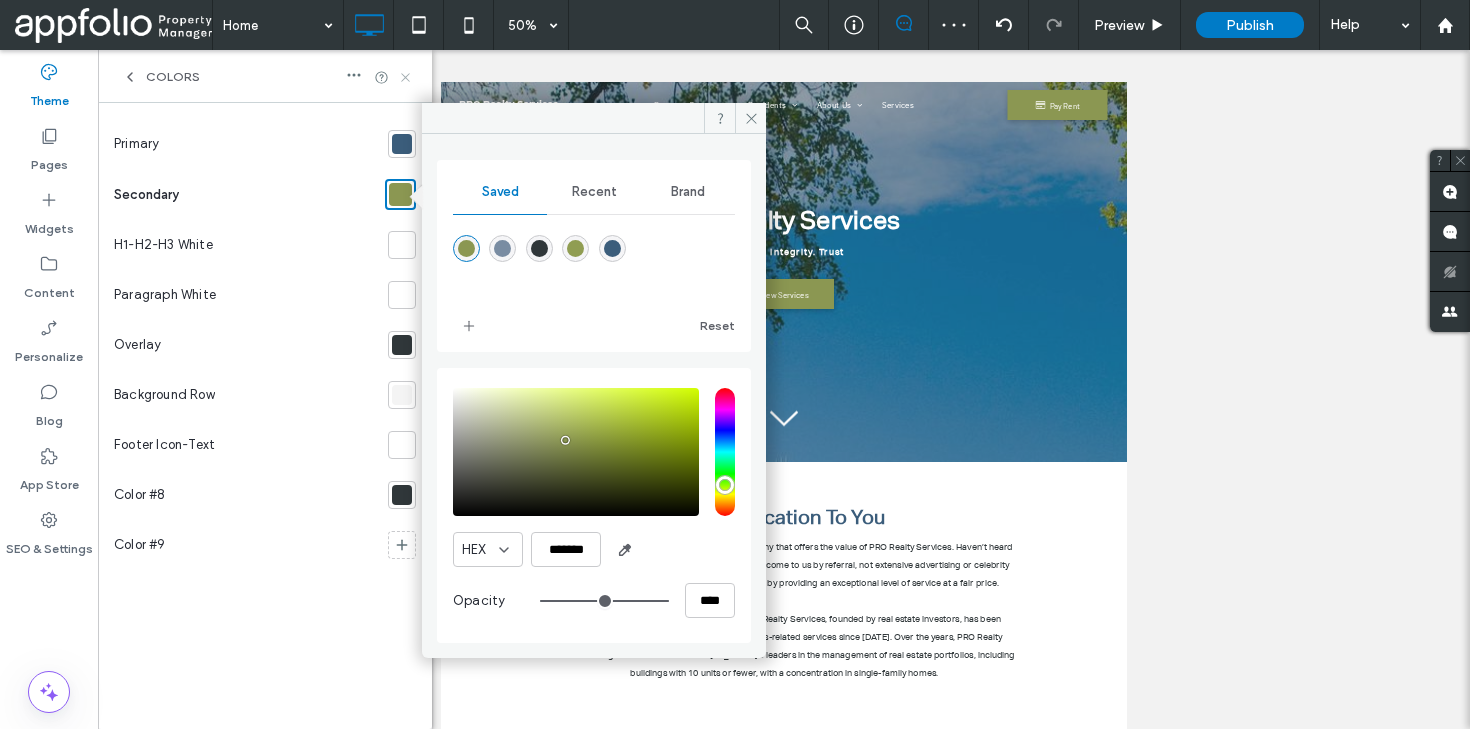 click 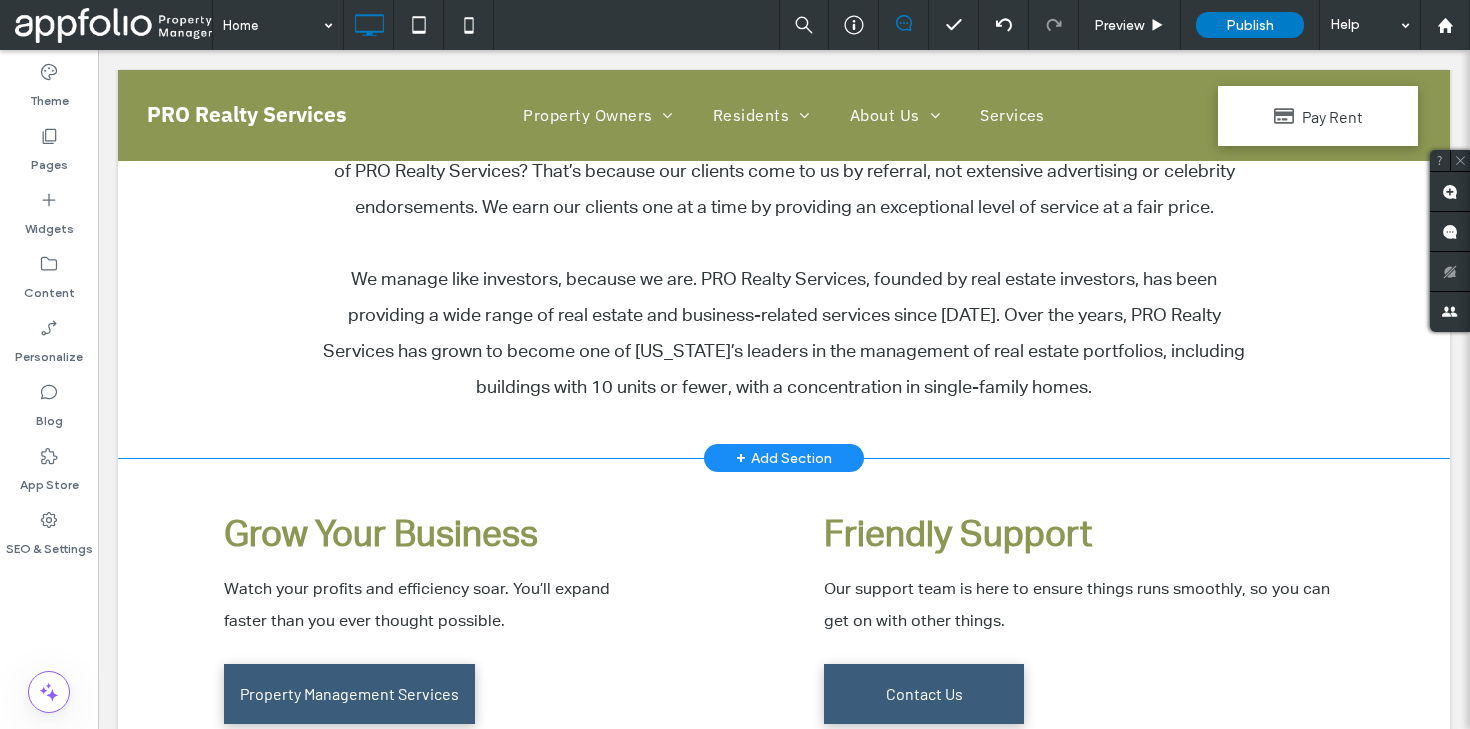 scroll, scrollTop: 953, scrollLeft: 0, axis: vertical 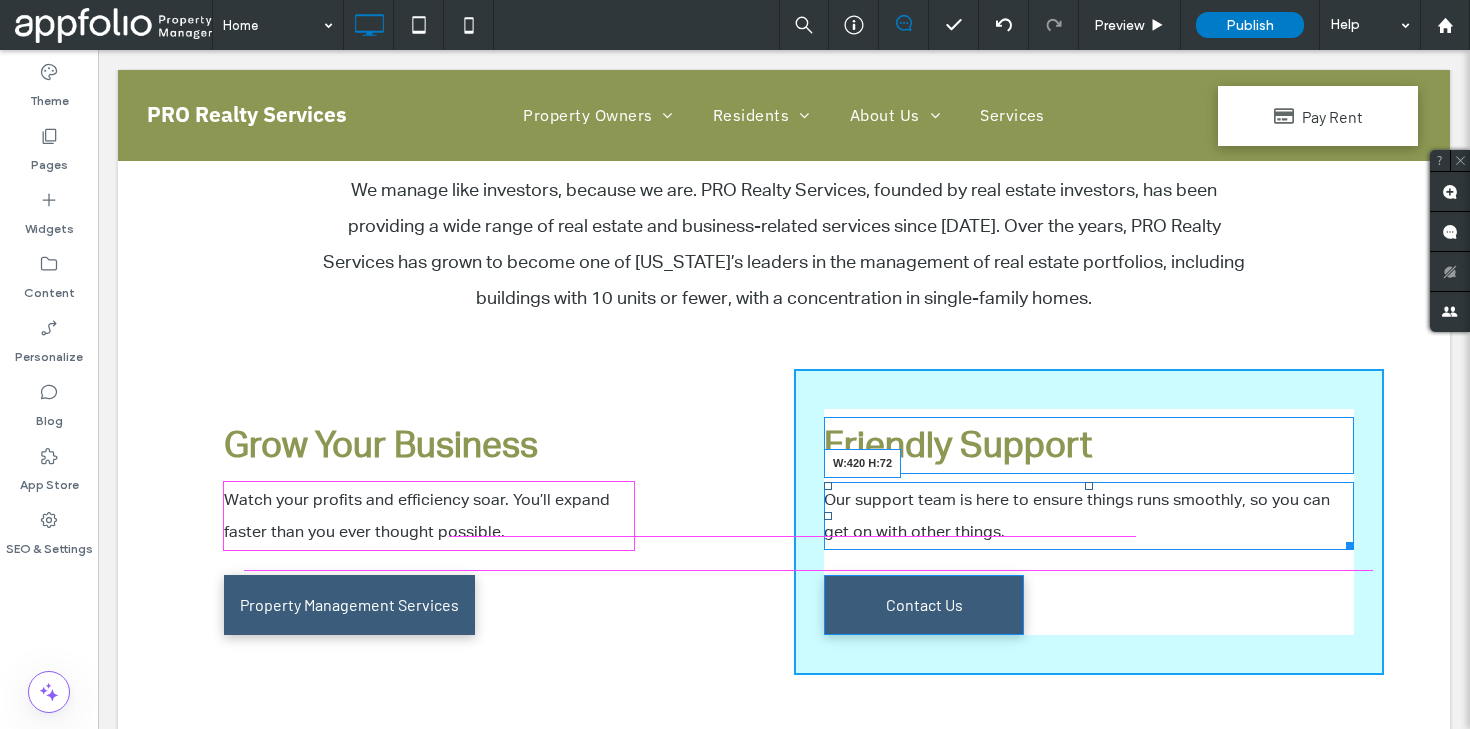 drag, startPoint x: 1352, startPoint y: 547, endPoint x: 1297, endPoint y: 551, distance: 55.145264 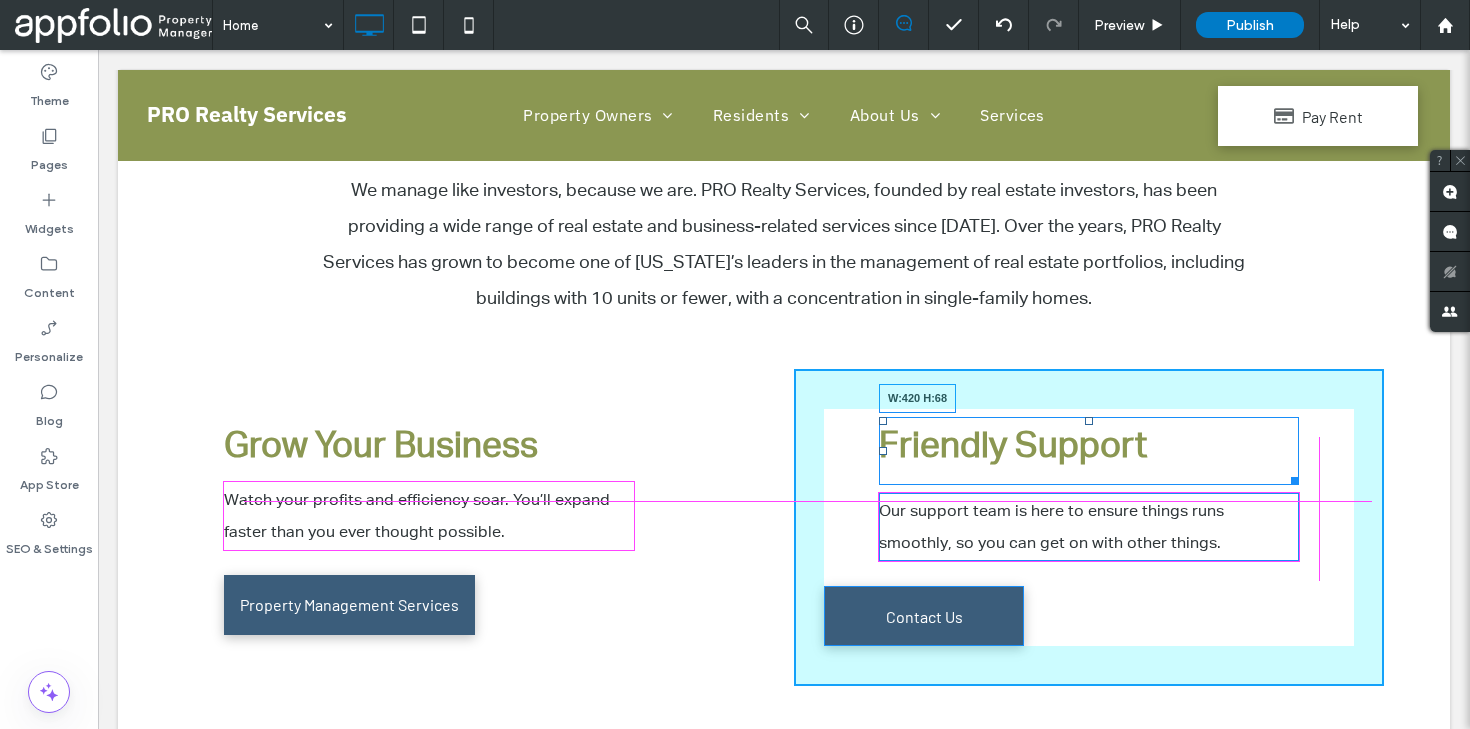 drag, startPoint x: 1350, startPoint y: 468, endPoint x: 1293, endPoint y: 471, distance: 57.07889 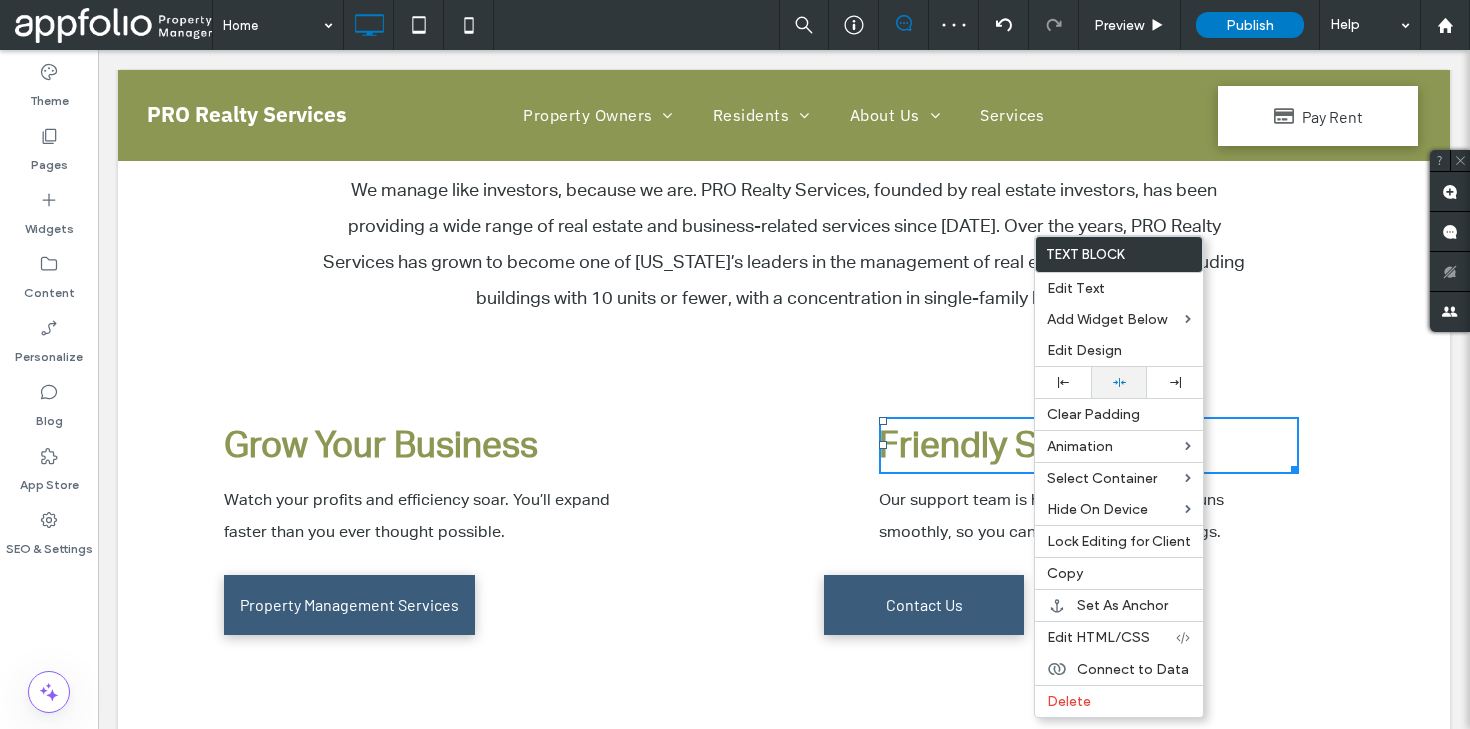 click at bounding box center (1119, 382) 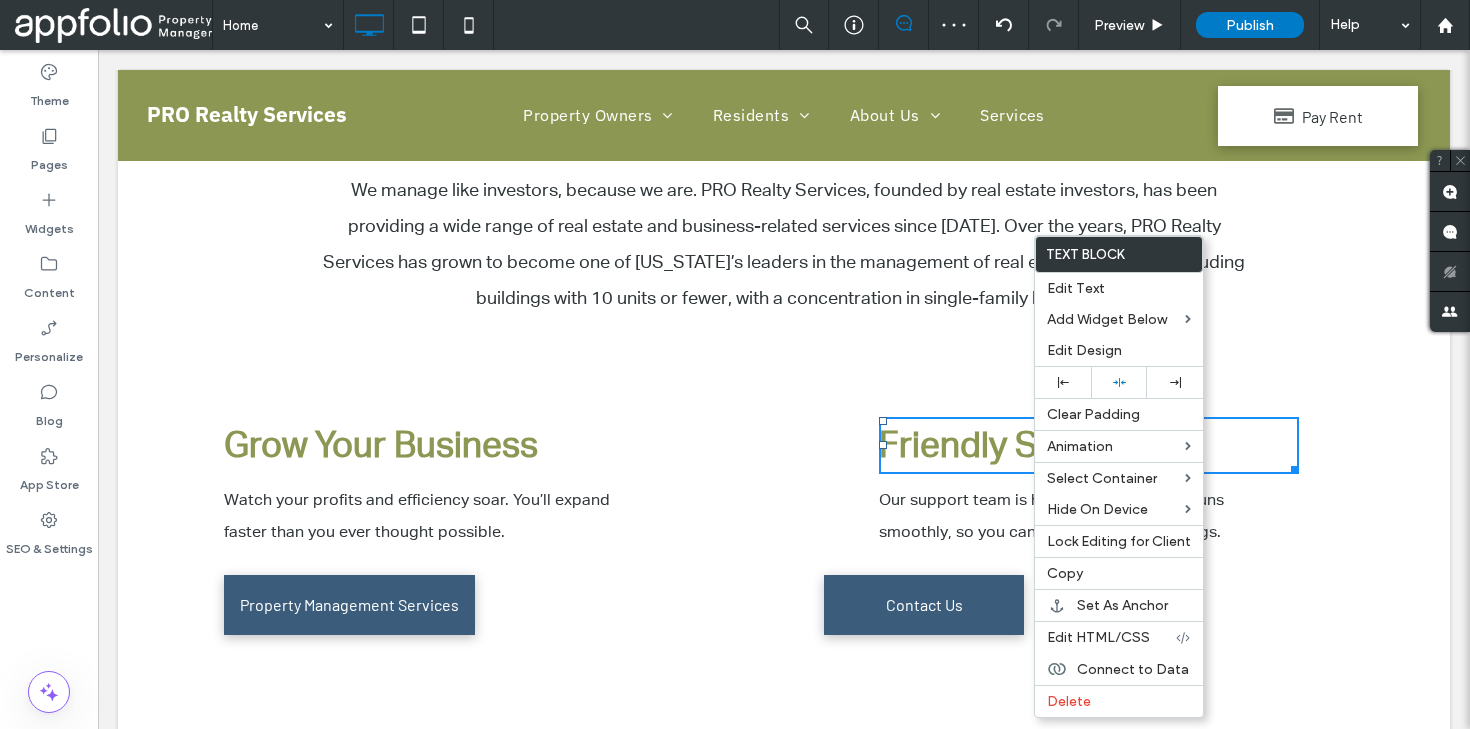 click on "Friendly Support
Our support team is here to ensure things runs smoothly, so you can get on with other things.
Contact Us
Click To Paste" at bounding box center [1089, 522] 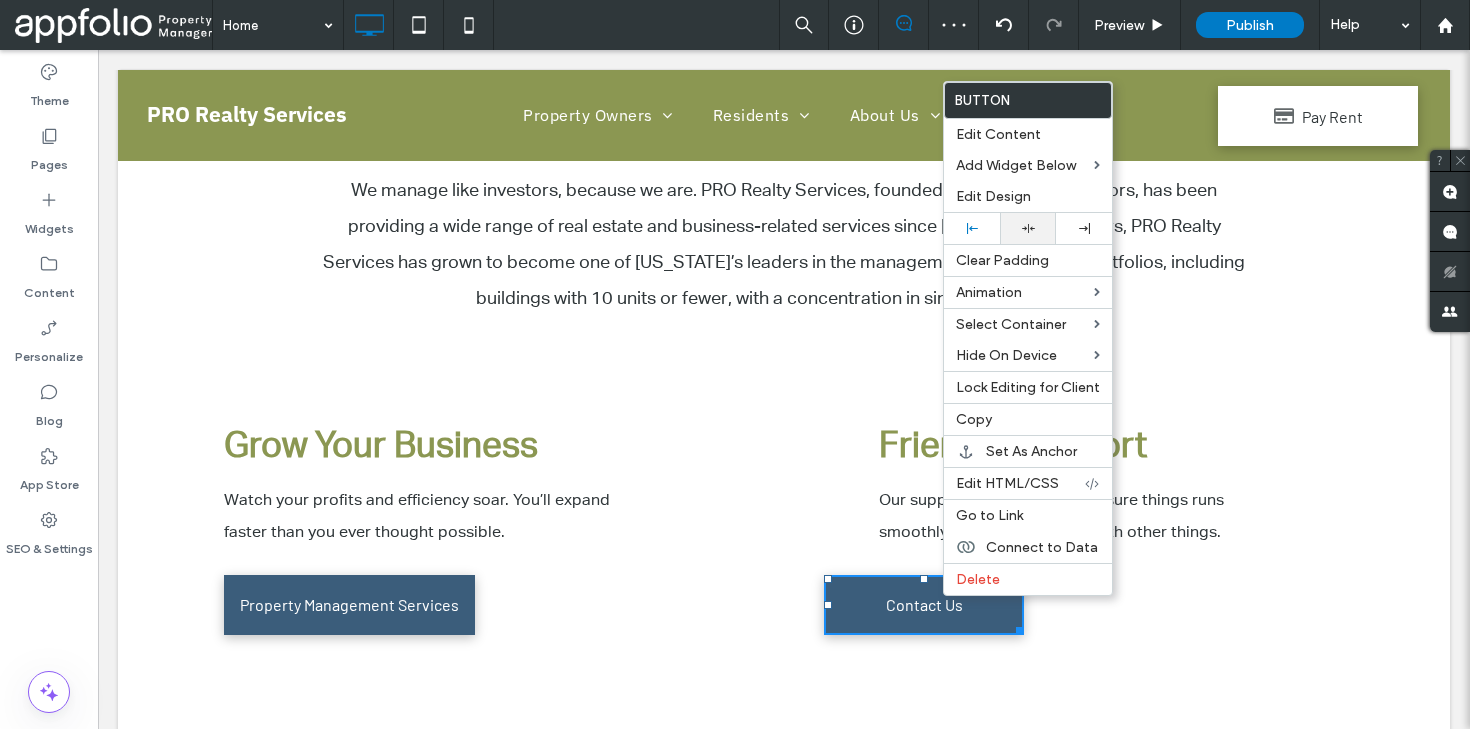 click at bounding box center (1028, 228) 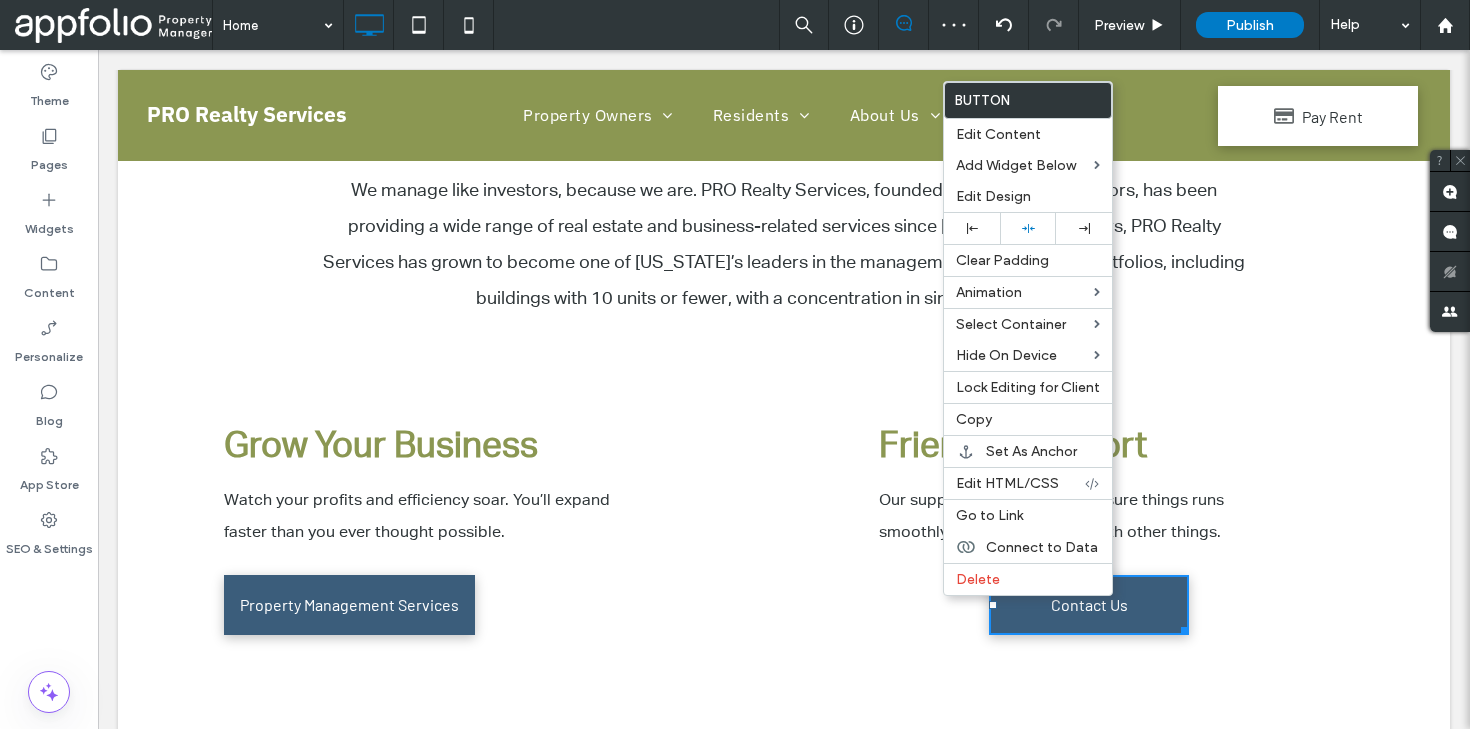 click on "Our Dedication To You   We know of no other property management company that offers the value of PRO Realty Services. Haven’t heard of PRO Realty Services? That’s because our clients come to us by referral, not extensive advertising or celebrity endorsements. We earn our clients one at a time by providing an exceptional level of service at a fair price. ﻿ We manage like investors, because we are. PRO Realty Services, founded by real estate investors, has been providing a wide range of real estate and business-related services since [DATE]. Over the years, PRO Realty Services has grown to become one of [US_STATE]’s leaders in the management of real estate portfolios, including buildings with 10 units or fewer, with a concentration in single-family homes. Click To Paste
Row + Add Section" at bounding box center [784, 123] 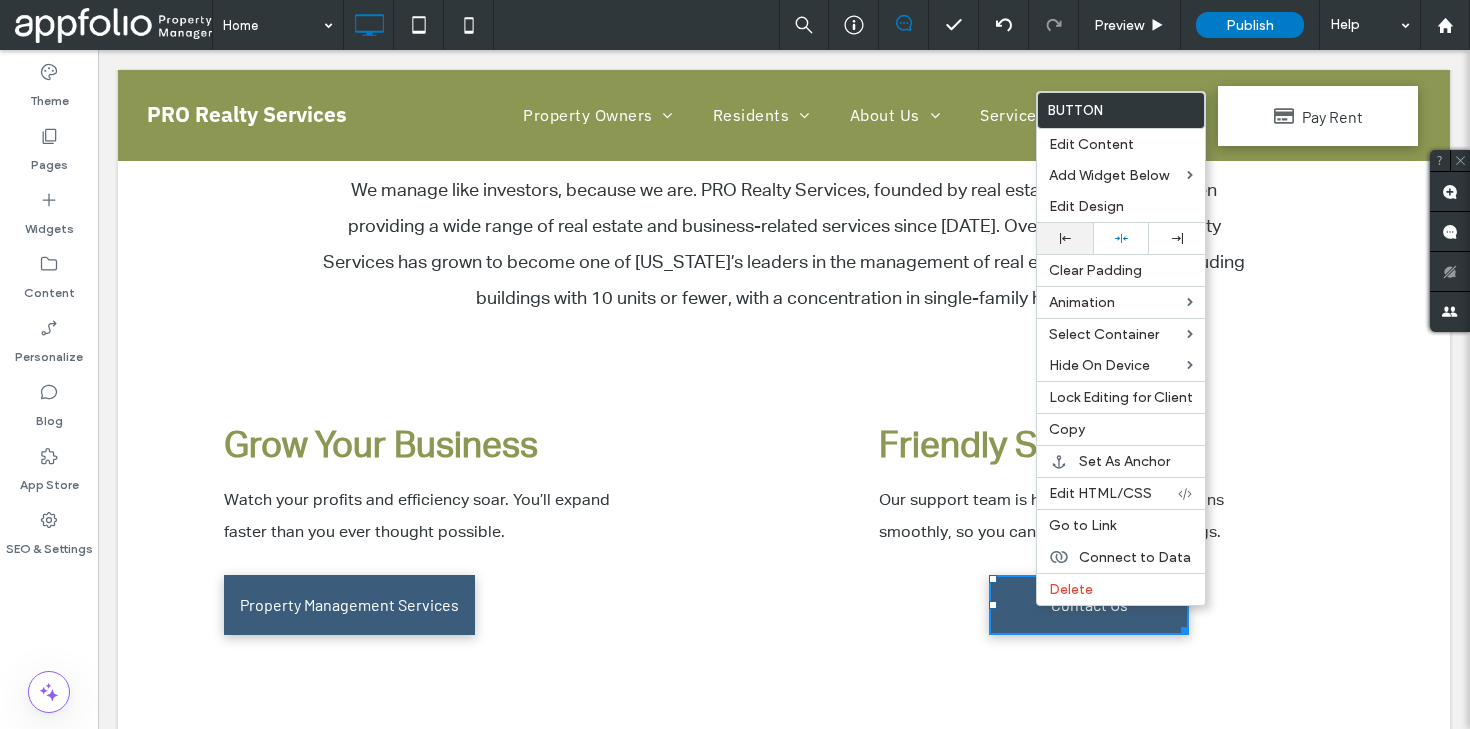 click at bounding box center (1065, 238) 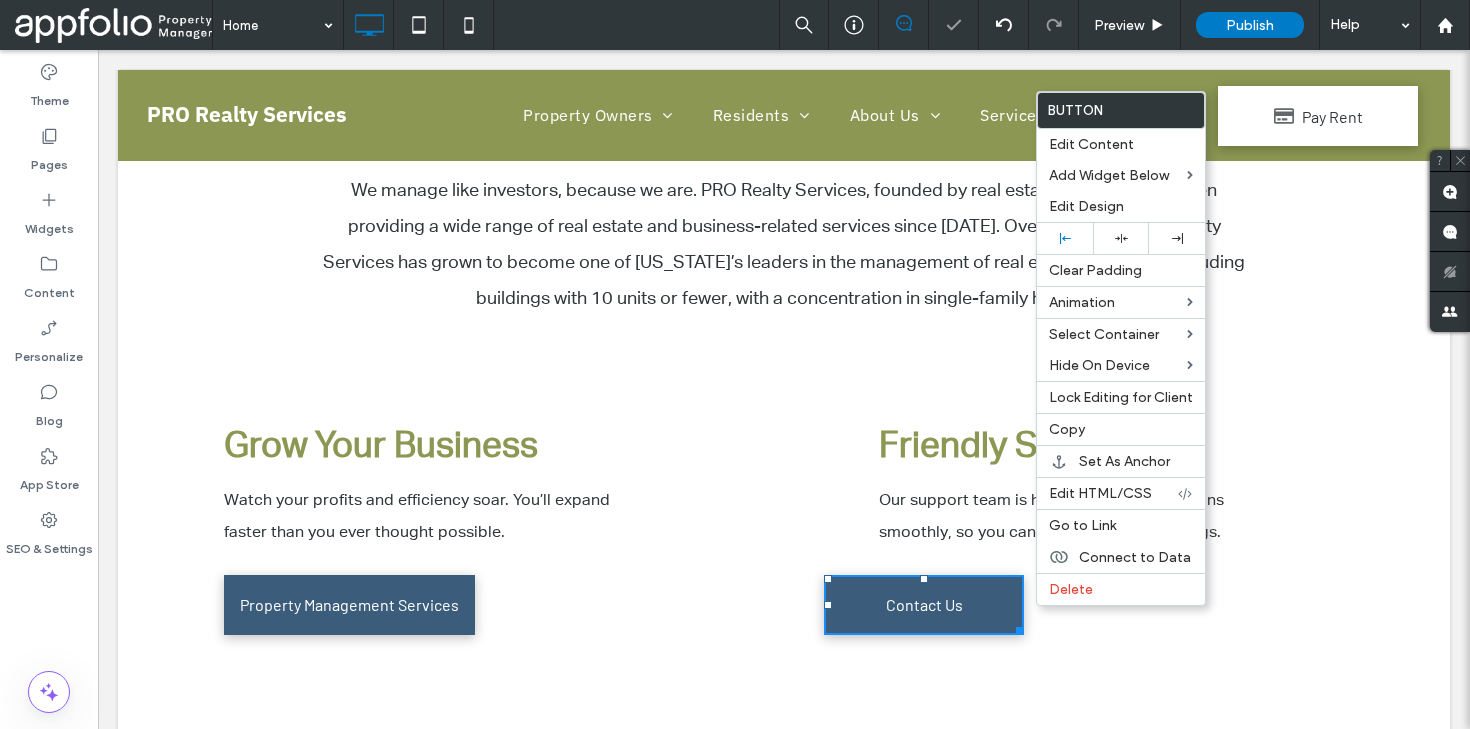 click on "Friendly Support
Our support team is here to ensure things runs smoothly, so you can get on with other things.
Contact Us
Click To Paste" at bounding box center (1089, 522) 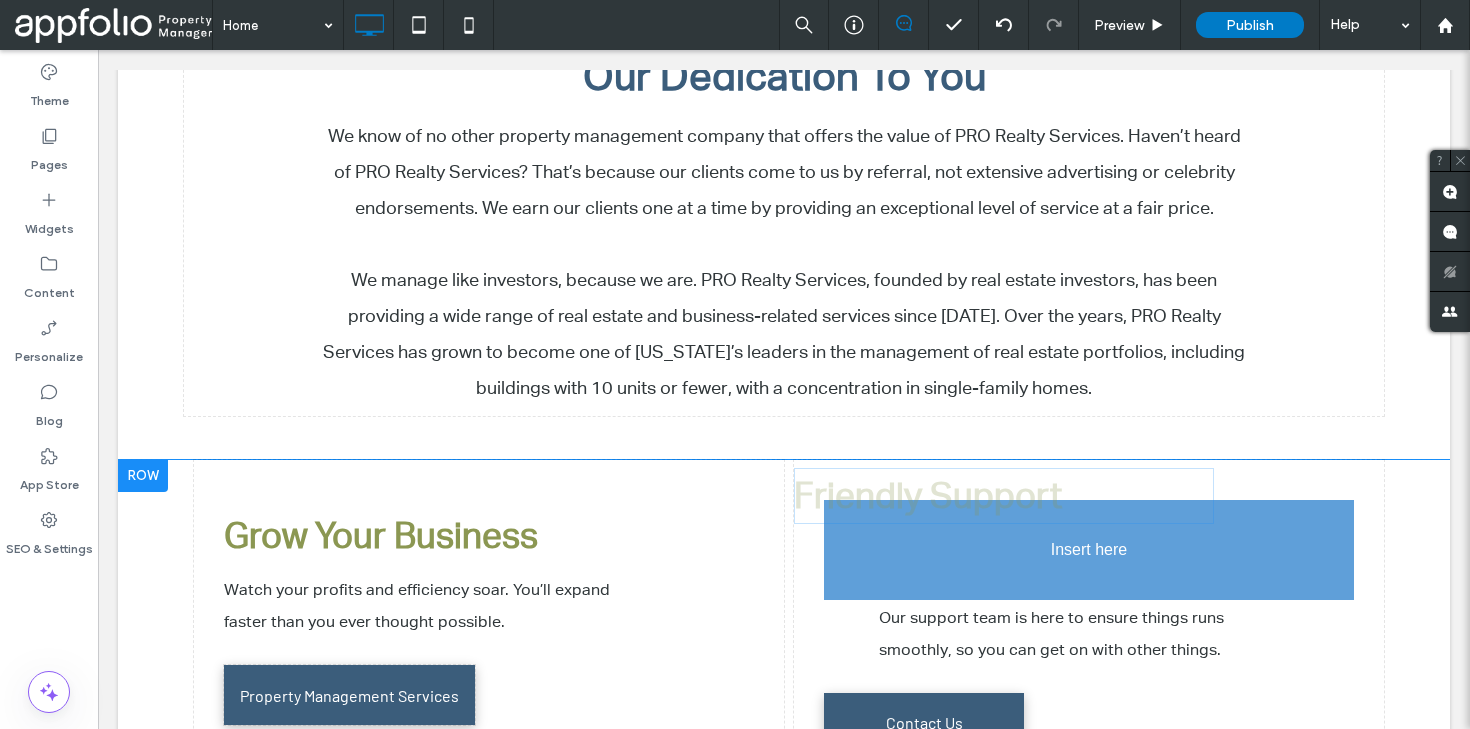 drag, startPoint x: 972, startPoint y: 436, endPoint x: 948, endPoint y: 542, distance: 108.68302 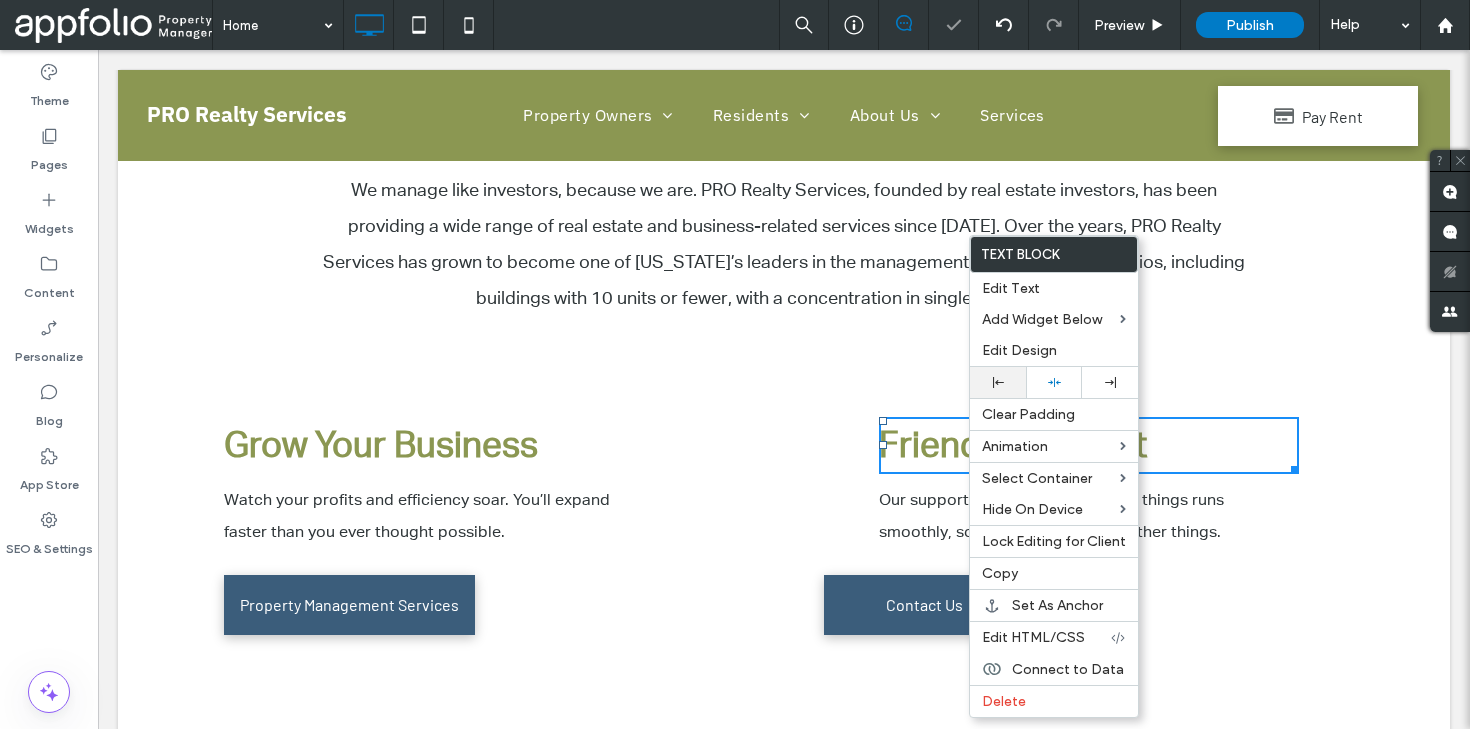 click at bounding box center (998, 382) 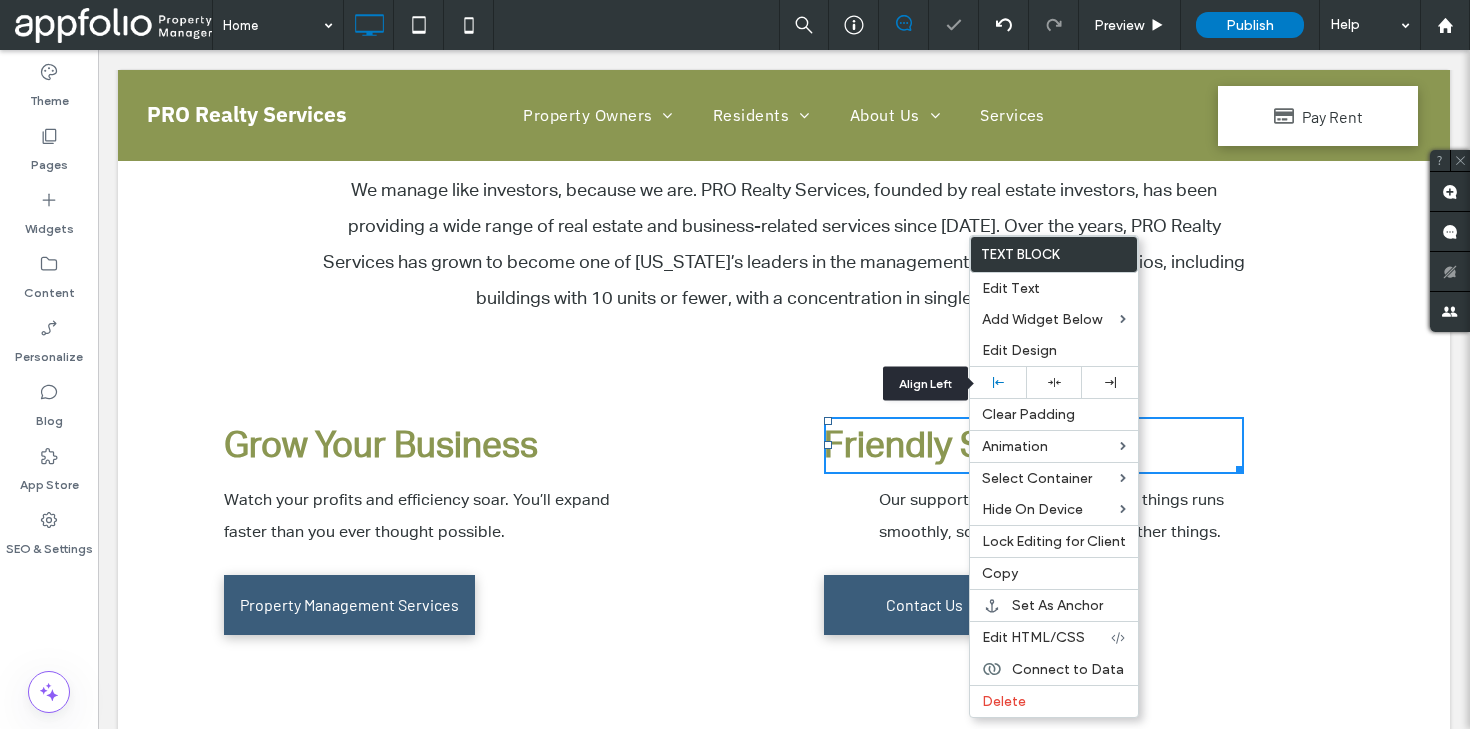 click on "Align Left" at bounding box center (925, 384) 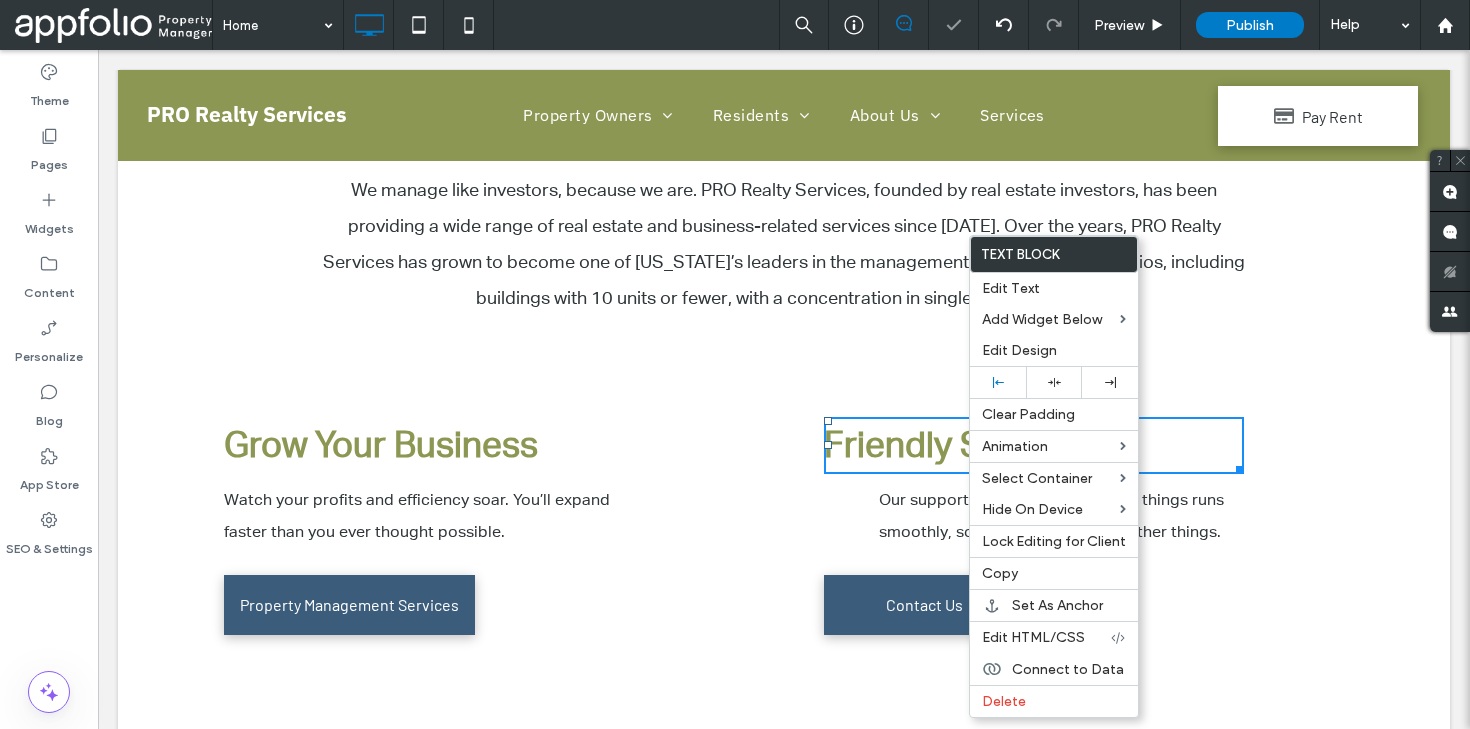 click on "Our Dedication To You   We know of no other property management company that offers the value of PRO Realty Services. Haven’t heard of PRO Realty Services? That’s because our clients come to us by referral, not extensive advertising or celebrity endorsements. We earn our clients one at a time by providing an exceptional level of service at a fair price. ﻿ We manage like investors, because we are. PRO Realty Services, founded by real estate investors, has been providing a wide range of real estate and business-related services since [DATE]. Over the years, PRO Realty Services has grown to become one of [US_STATE]’s leaders in the management of real estate portfolios, including buildings with 10 units or fewer, with a concentration in single-family homes. Click To Paste
Row + Add Section" at bounding box center [784, 123] 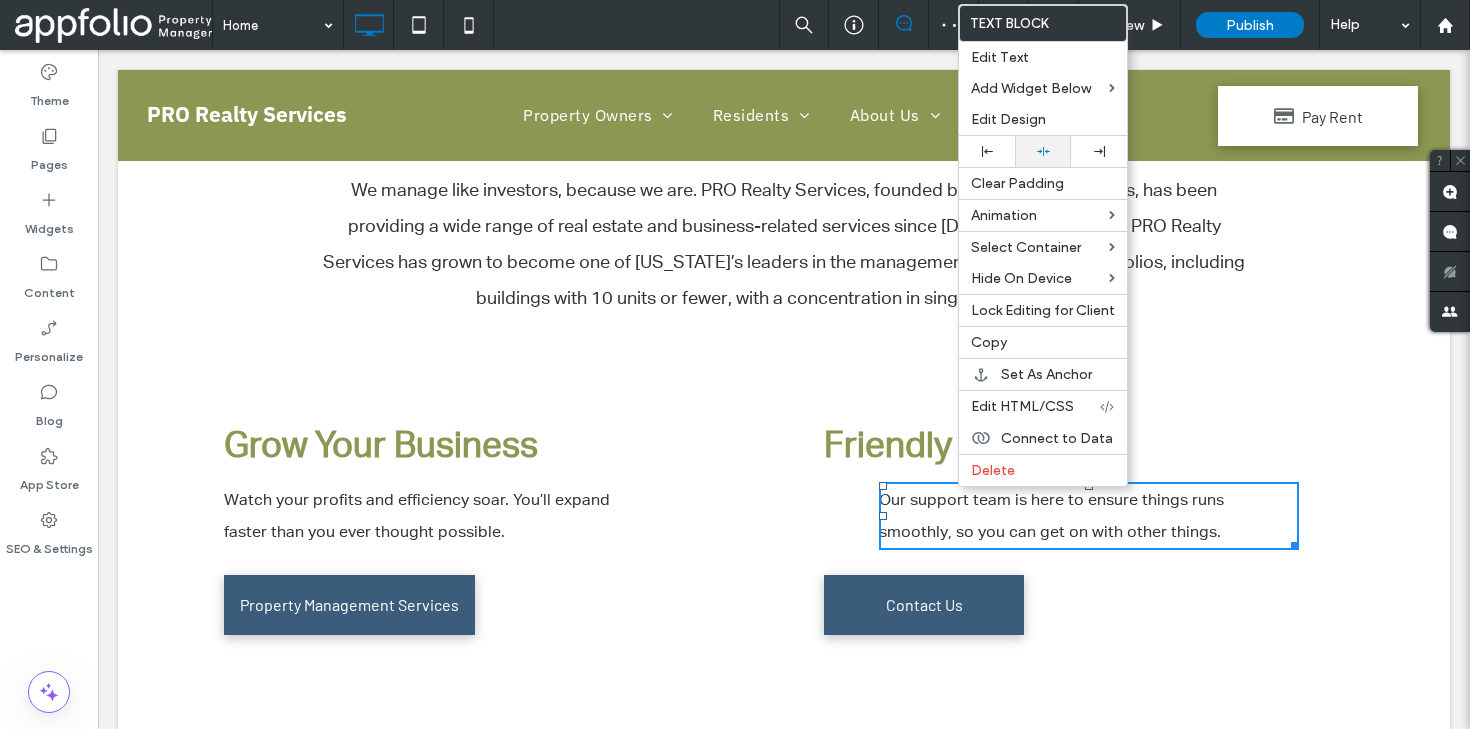click at bounding box center (1043, 151) 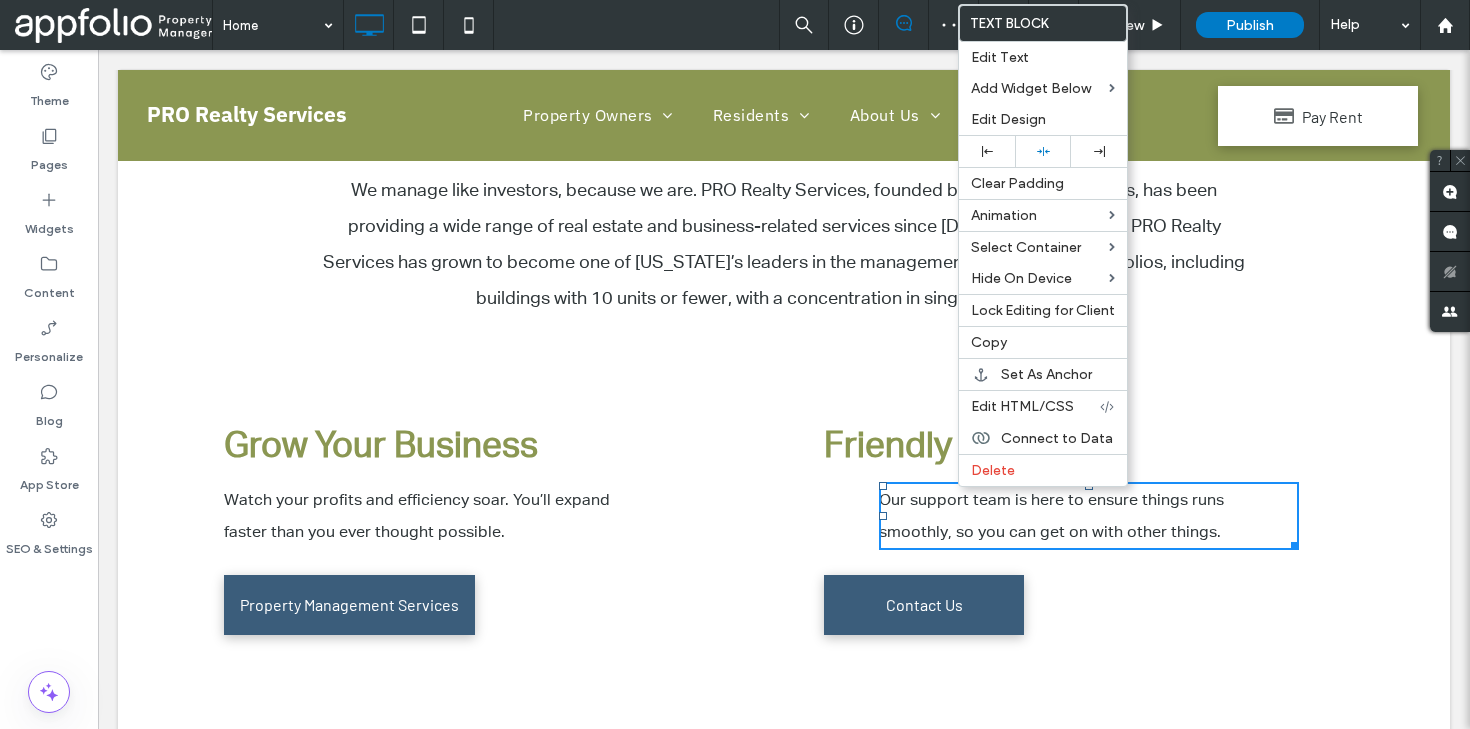 click on "Friendly Support
Our support team is here to ensure things runs smoothly, so you can get on with other things.
Contact Us
Click To Paste" at bounding box center (1089, 522) 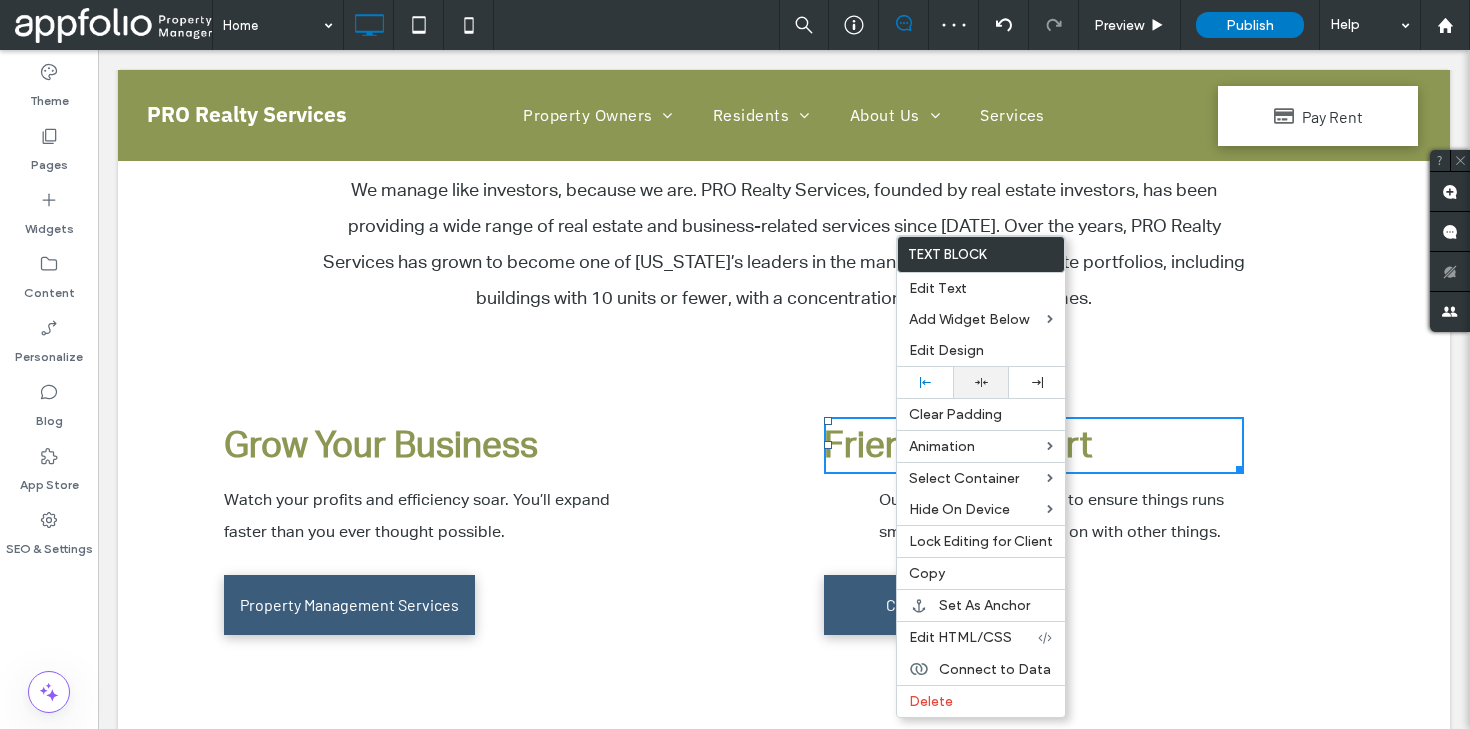 click at bounding box center (981, 382) 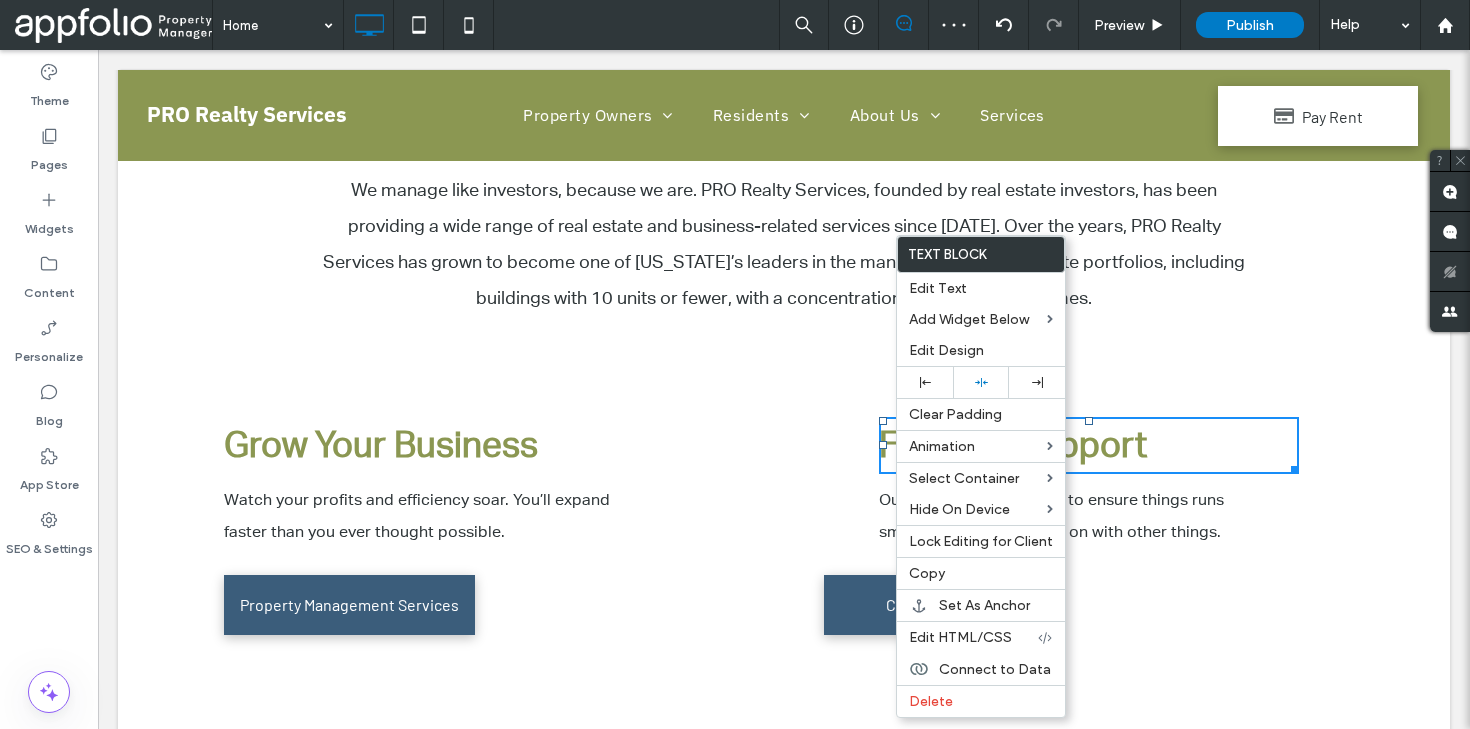 click on "Our Dedication To You   We know of no other property management company that offers the value of PRO Realty Services. Haven’t heard of PRO Realty Services? That’s because our clients come to us by referral, not extensive advertising or celebrity endorsements. We earn our clients one at a time by providing an exceptional level of service at a fair price. ﻿ We manage like investors, because we are. PRO Realty Services, founded by real estate investors, has been providing a wide range of real estate and business-related services since [DATE]. Over the years, PRO Realty Services has grown to become one of [US_STATE]’s leaders in the management of real estate portfolios, including buildings with 10 units or fewer, with a concentration in single-family homes. Click To Paste
Row + Add Section" at bounding box center [784, 123] 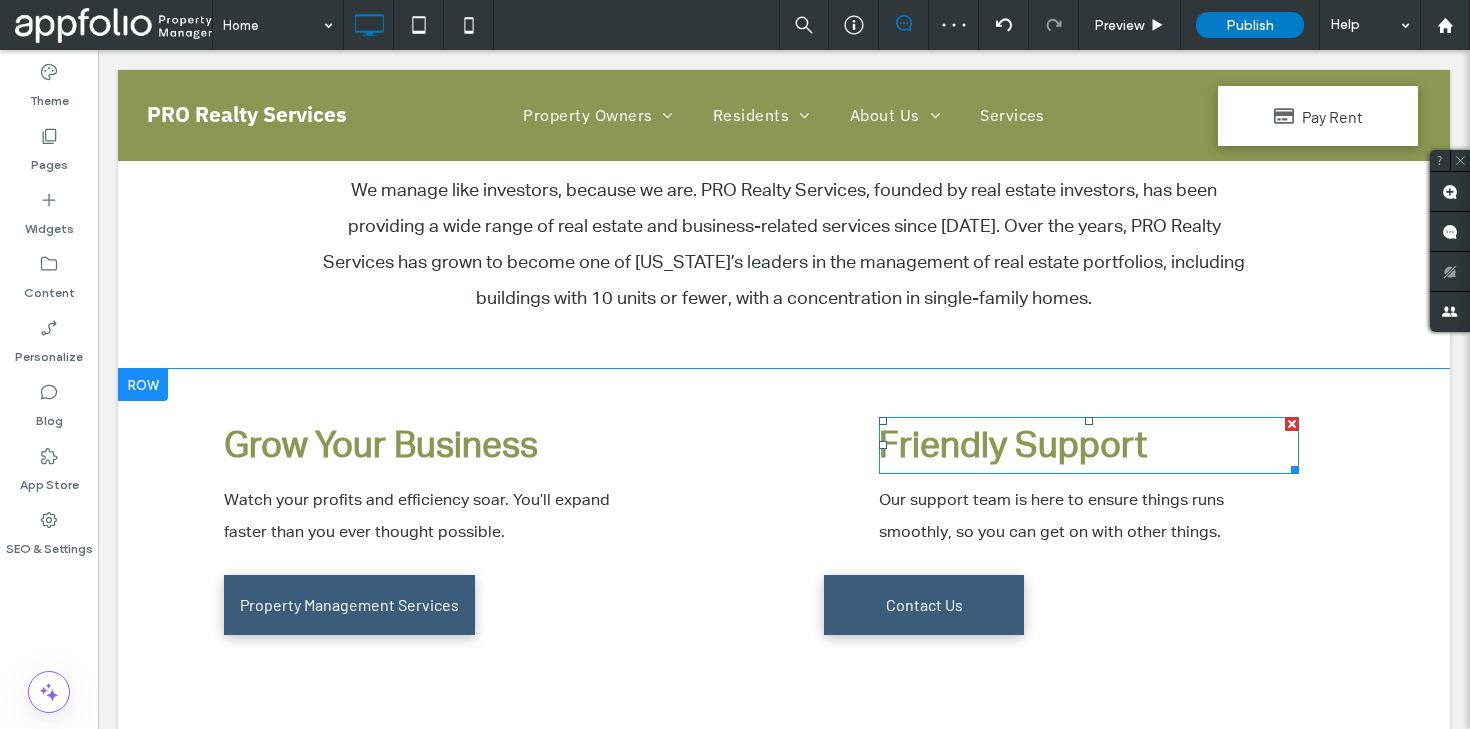 click on "Friendly Support" at bounding box center (1013, 444) 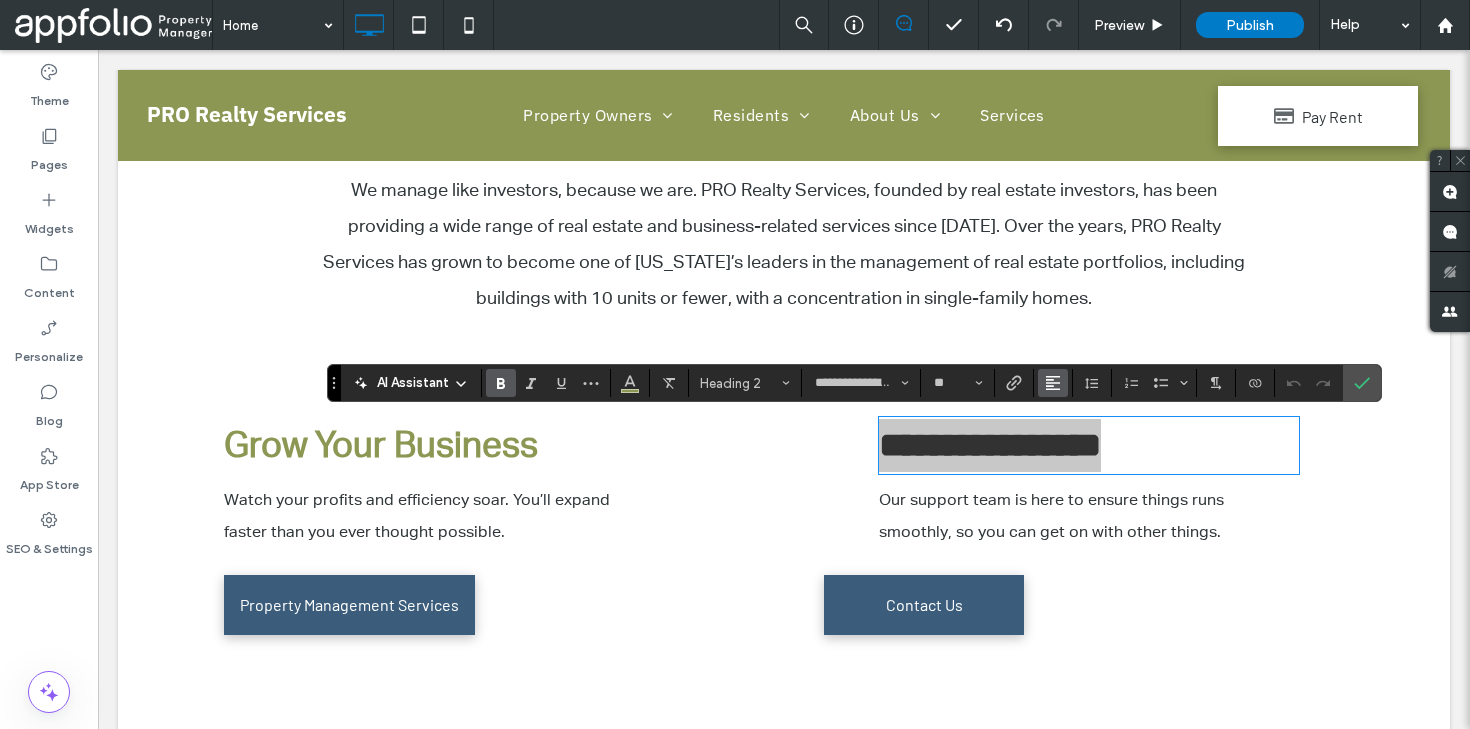 click 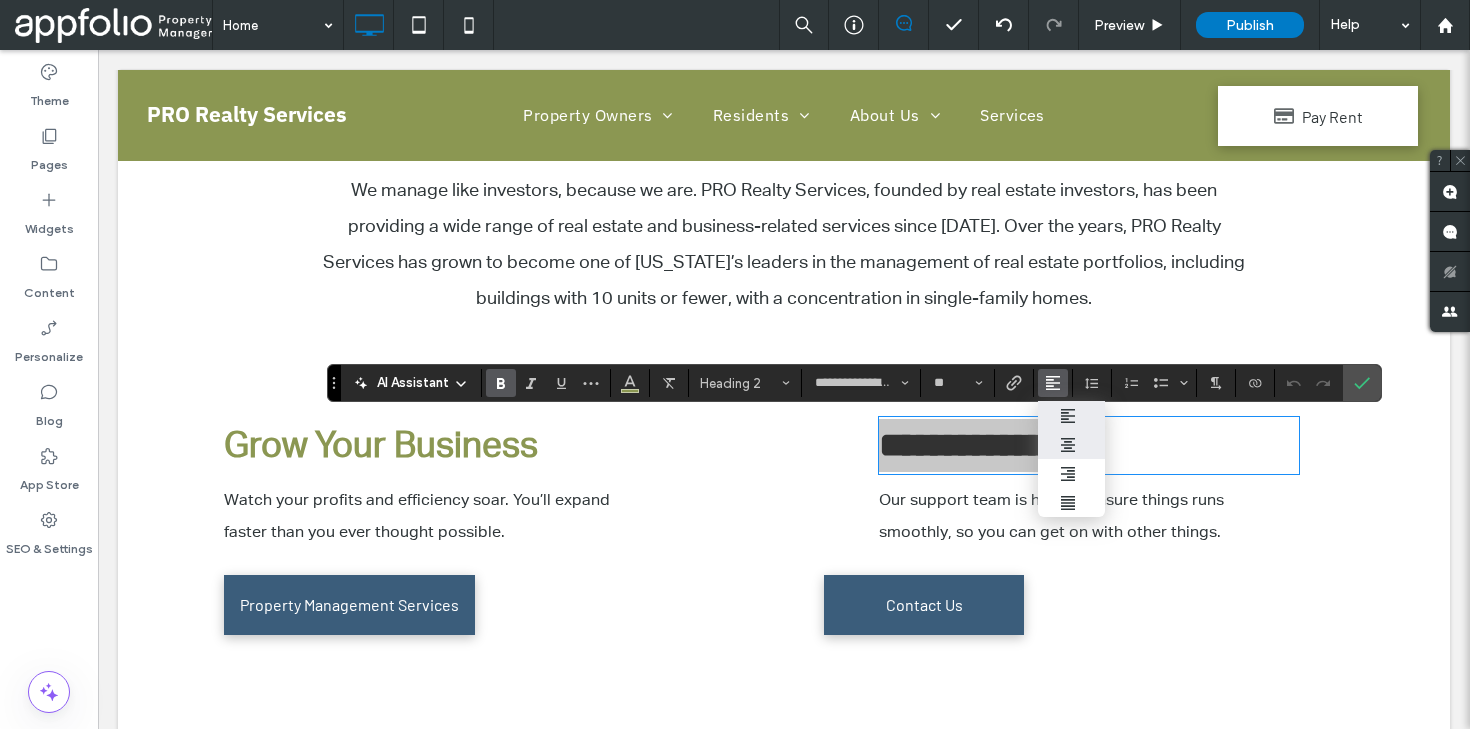 click at bounding box center [1071, 444] 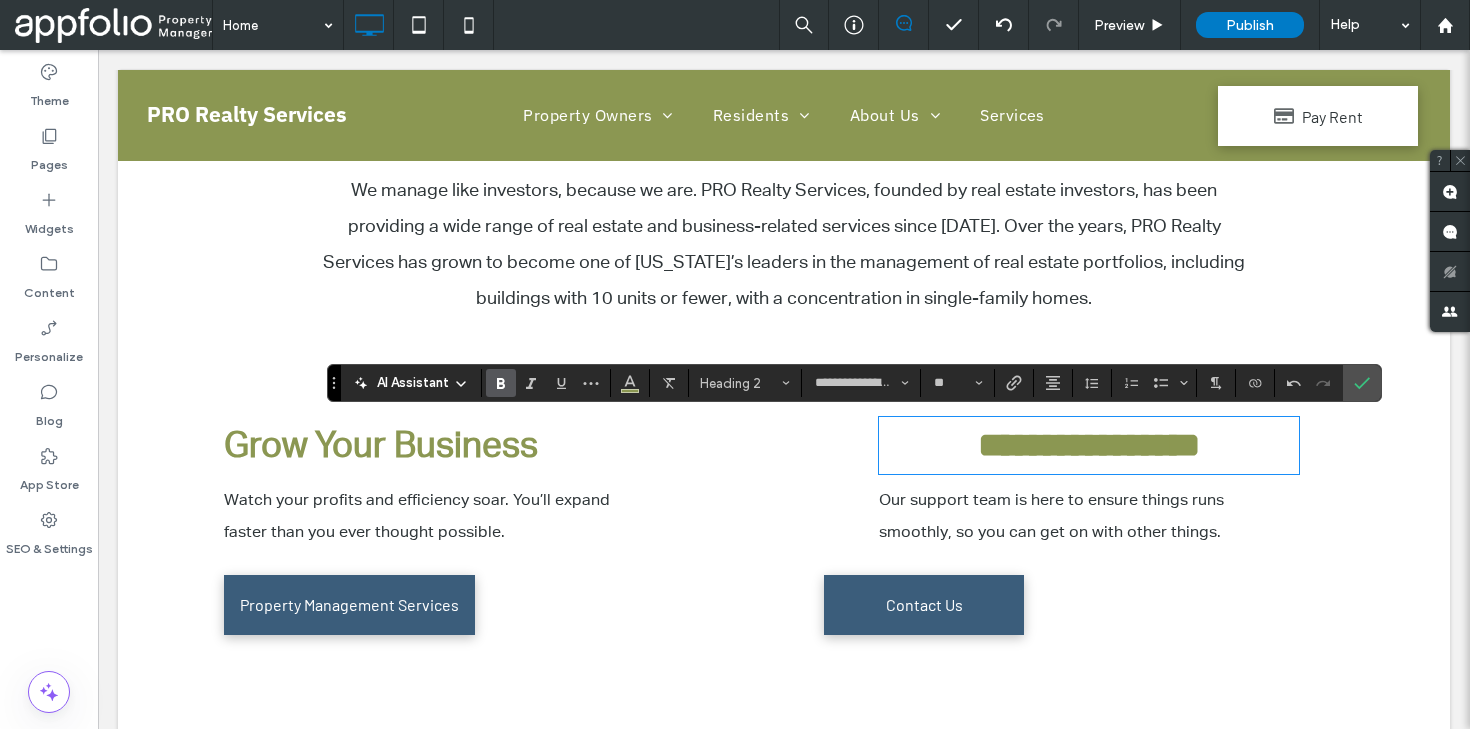 click on "**********" at bounding box center (1089, 522) 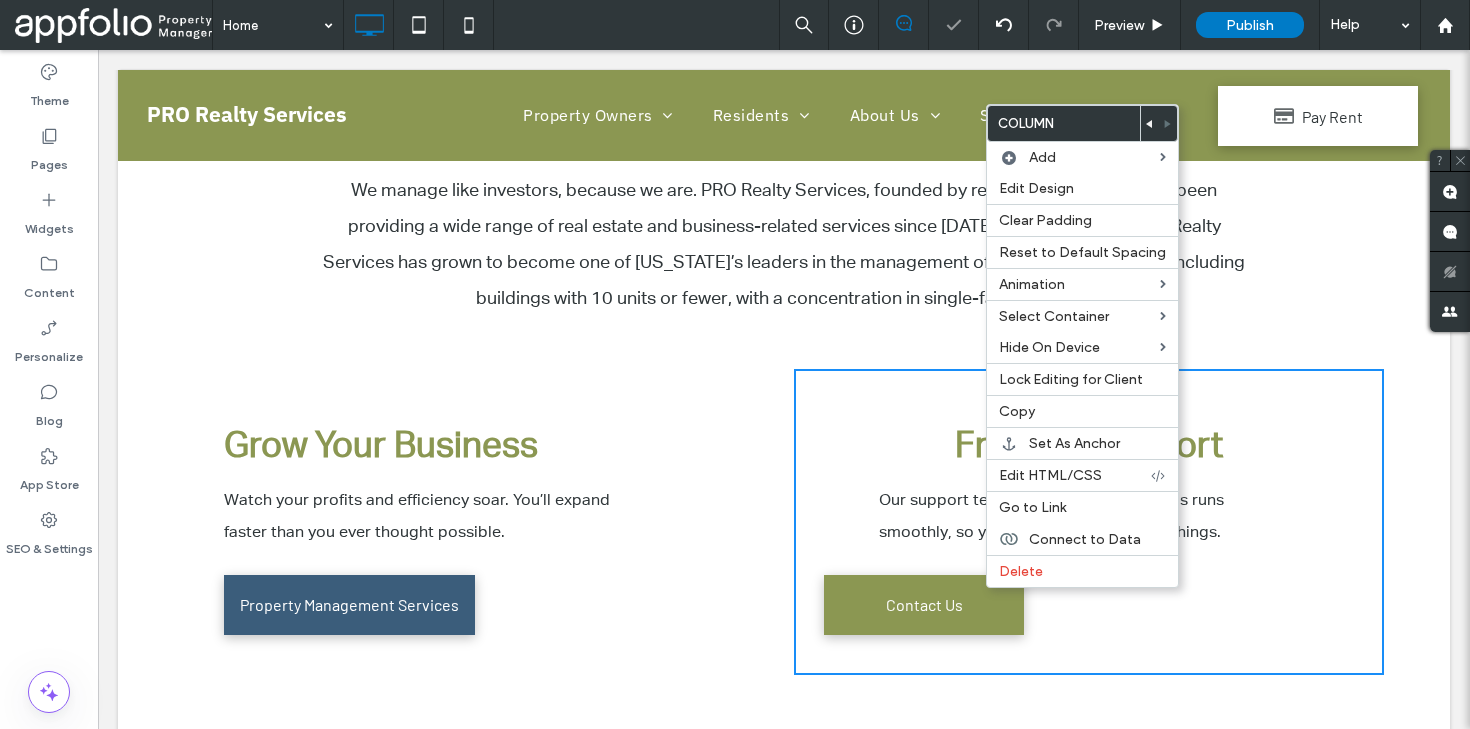 click on "Contact Us" at bounding box center [924, 604] 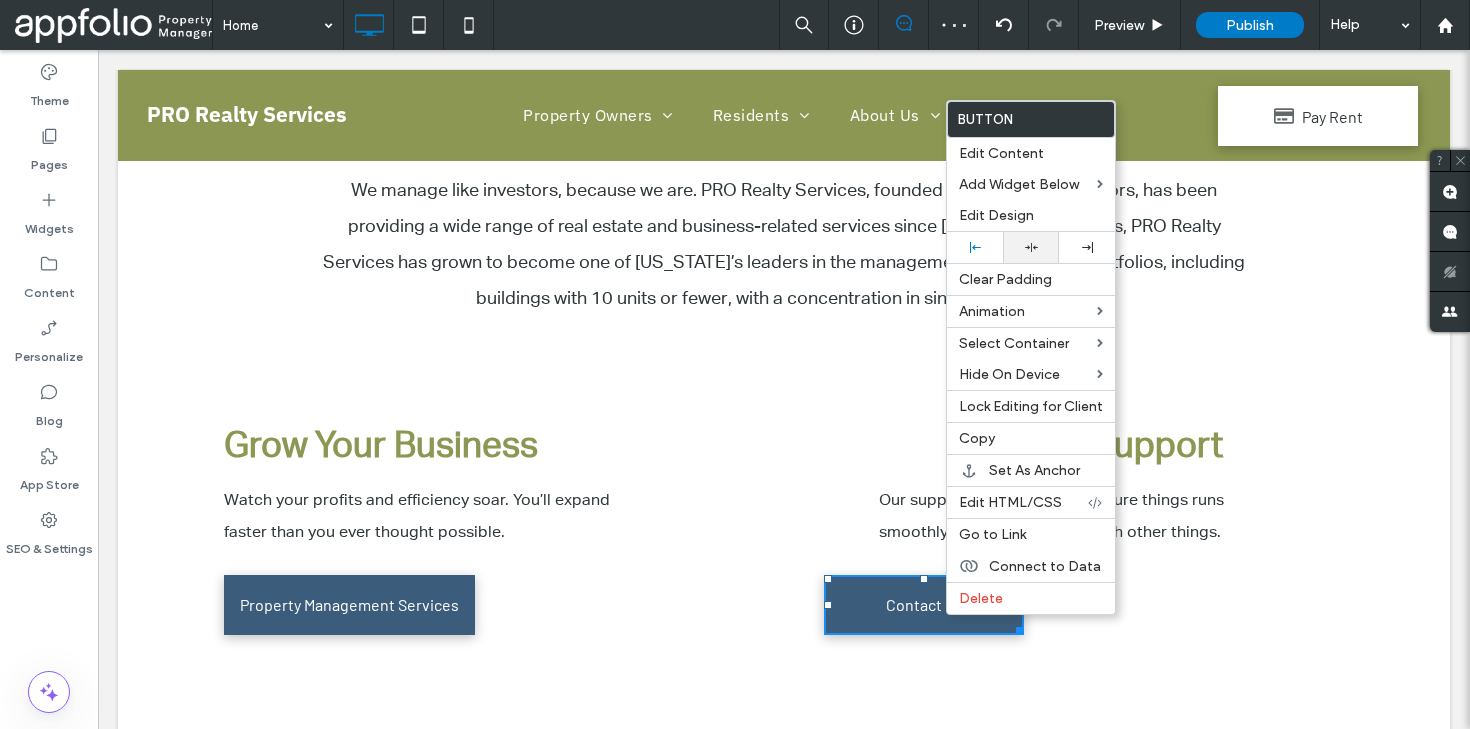 click 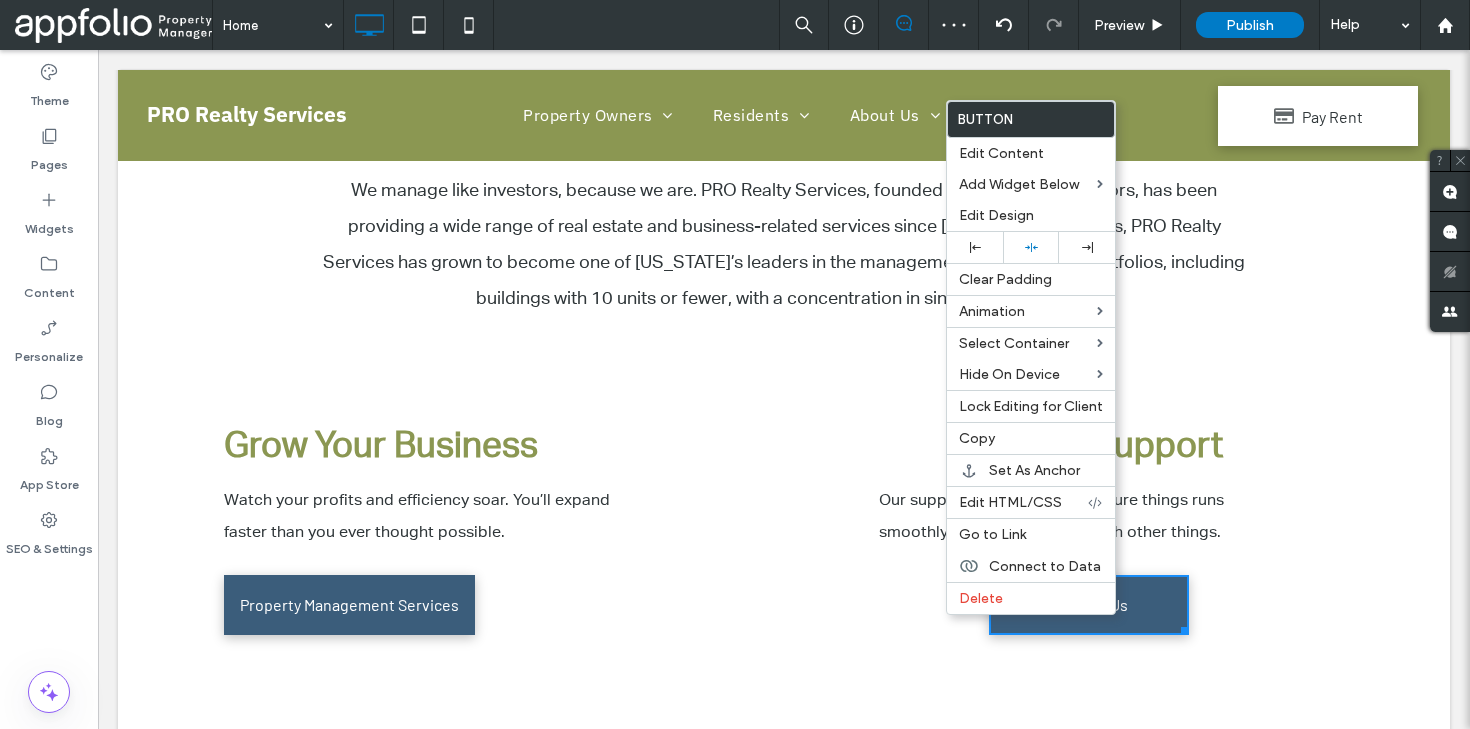 click on "Our Dedication To You   We know of no other property management company that offers the value of PRO Realty Services. Haven’t heard of PRO Realty Services? That’s because our clients come to us by referral, not extensive advertising or celebrity endorsements. We earn our clients one at a time by providing an exceptional level of service at a fair price. ﻿ We manage like investors, because we are. PRO Realty Services, founded by real estate investors, has been providing a wide range of real estate and business-related services since [DATE]. Over the years, PRO Realty Services has grown to become one of [US_STATE]’s leaders in the management of real estate portfolios, including buildings with 10 units or fewer, with a concentration in single-family homes. Click To Paste
Row + Add Section" at bounding box center (784, 123) 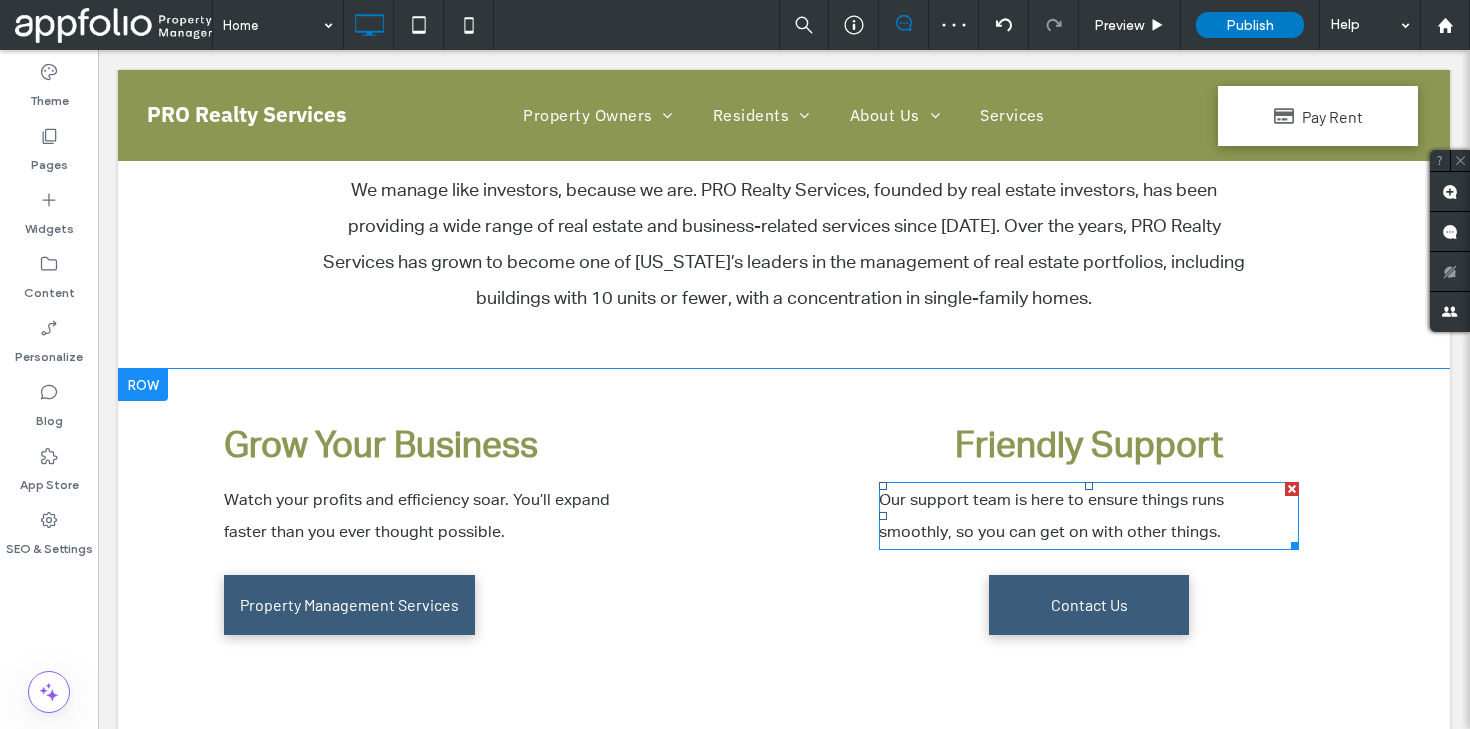 click on "Our support team is here to ensure things runs smoothly, so you can get on with other things." at bounding box center (1051, 515) 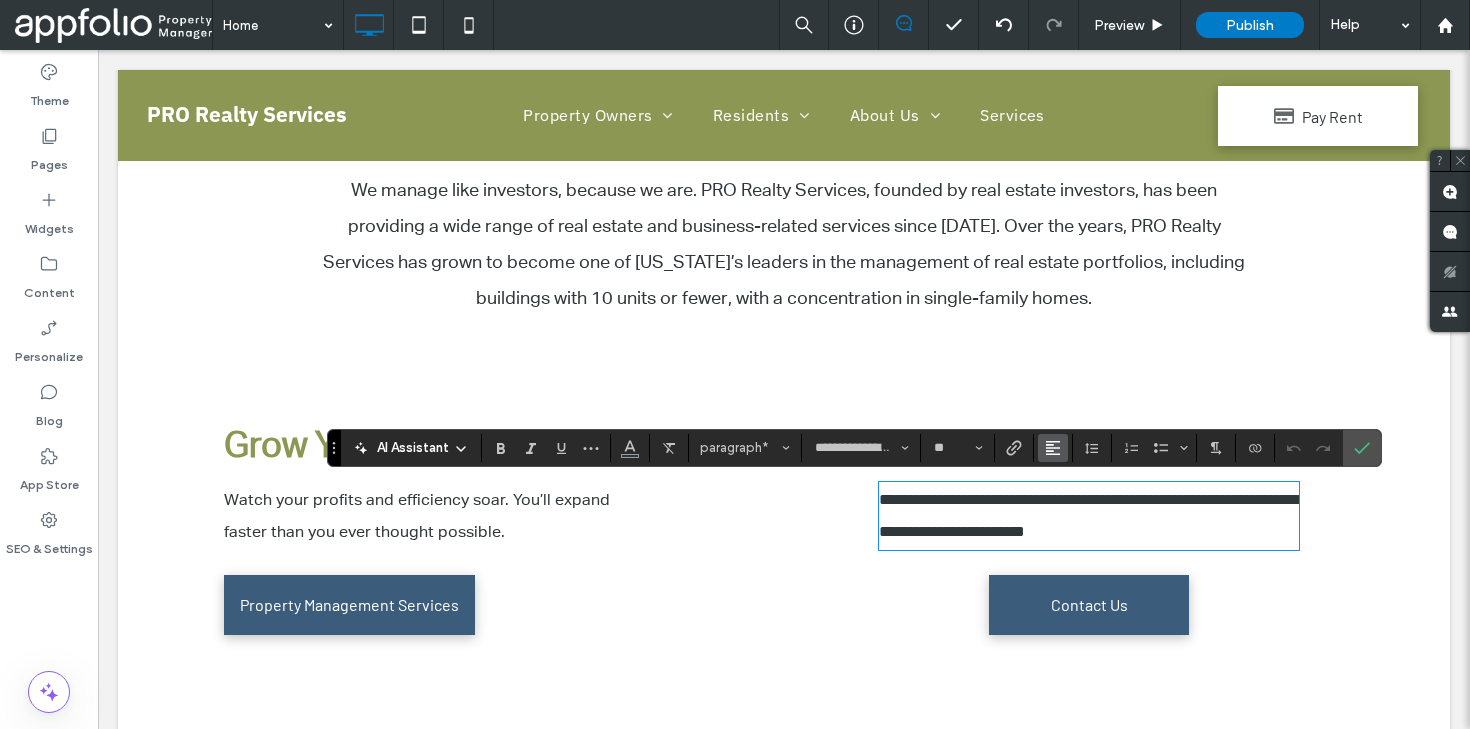 click 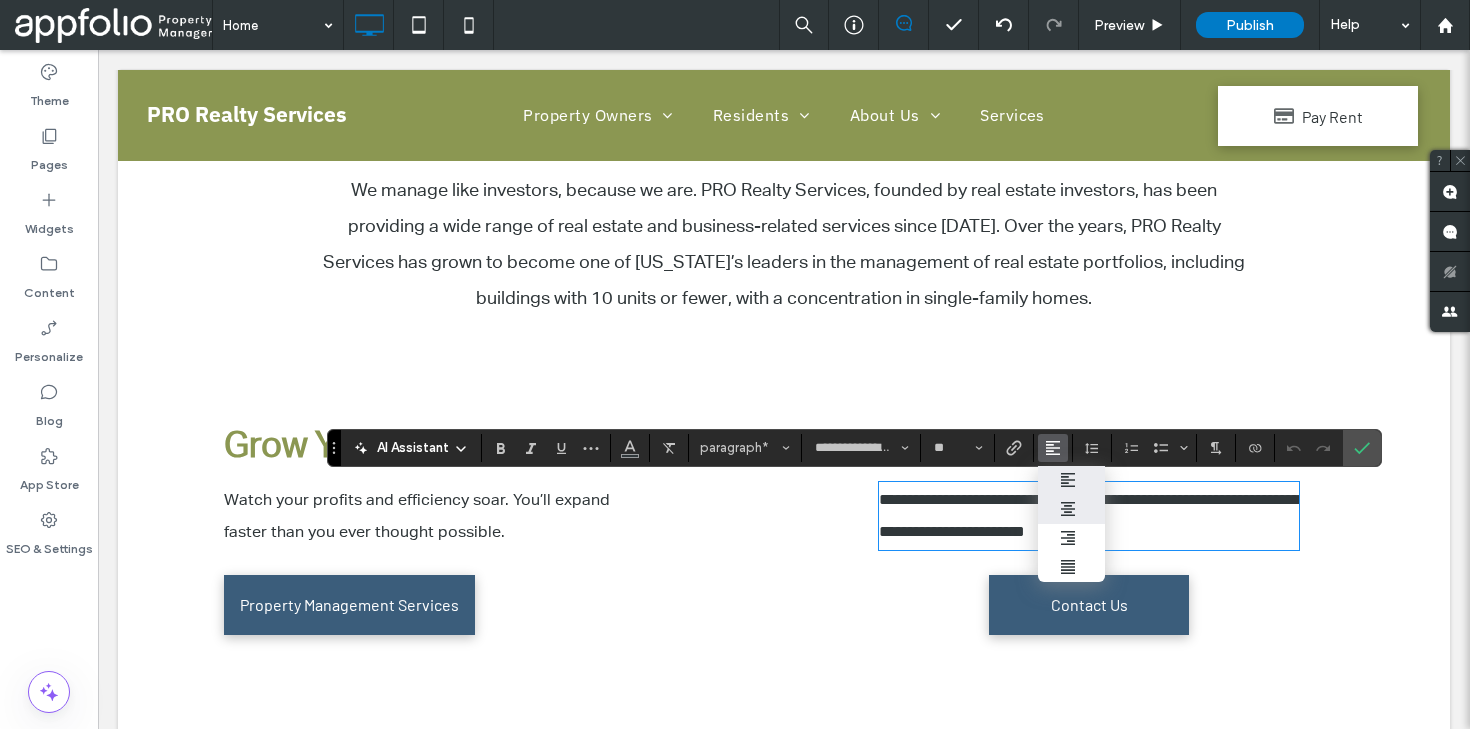 click at bounding box center (1071, 509) 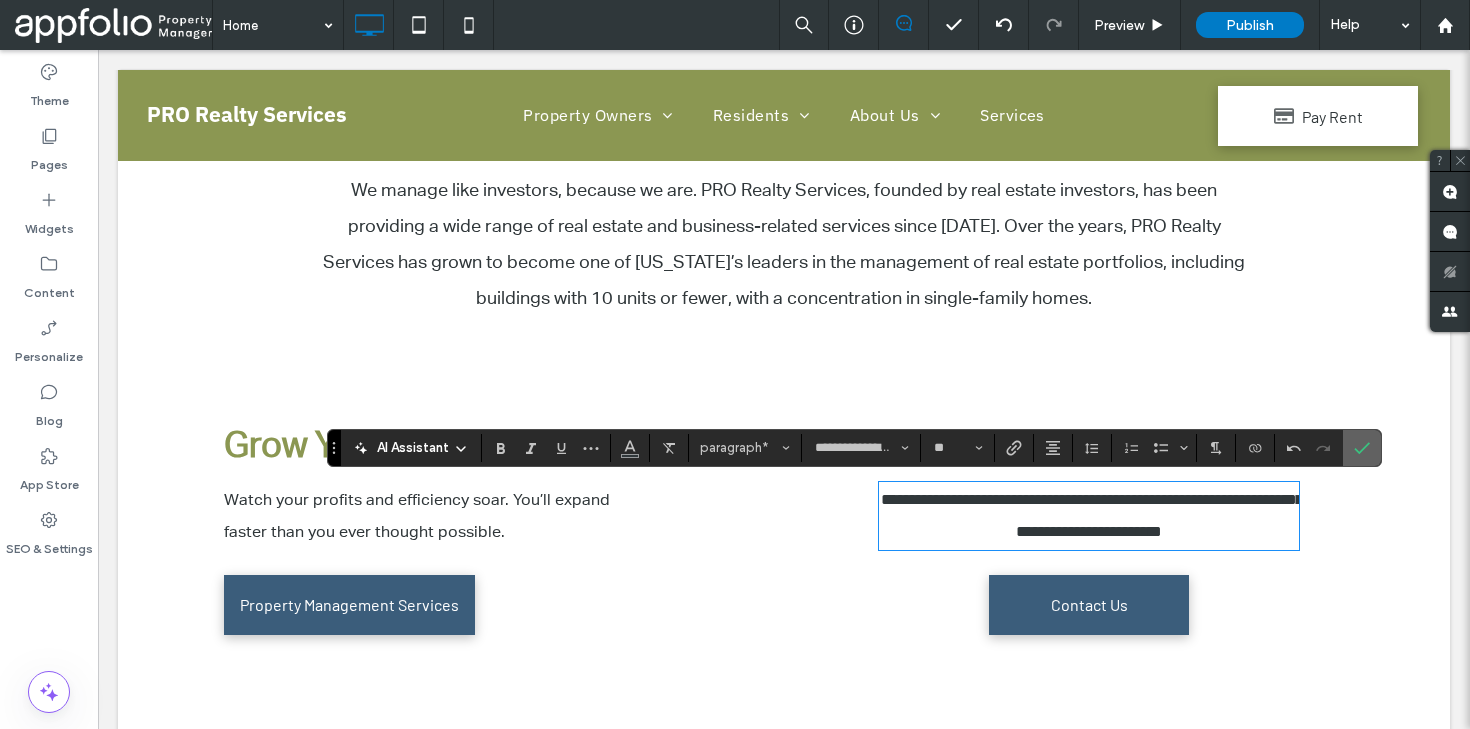 click 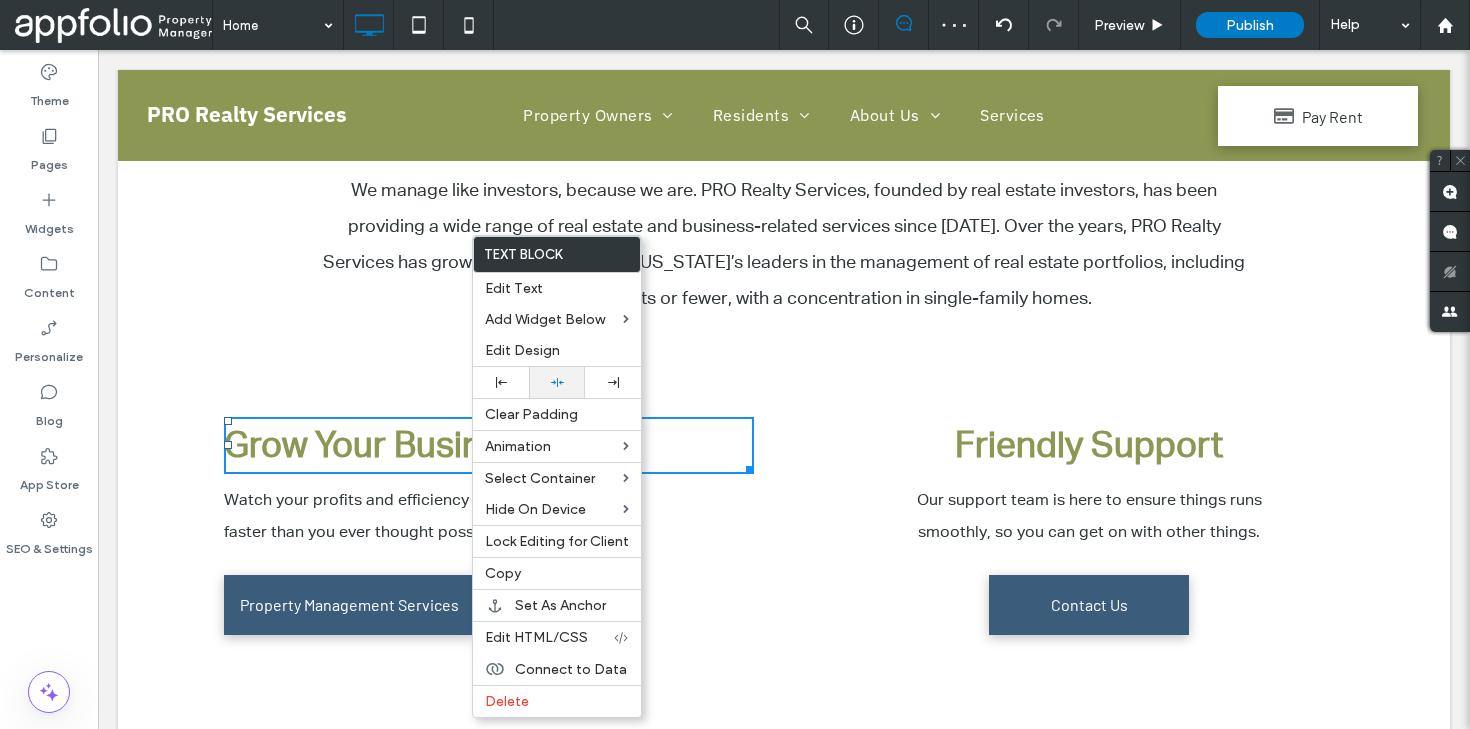 click 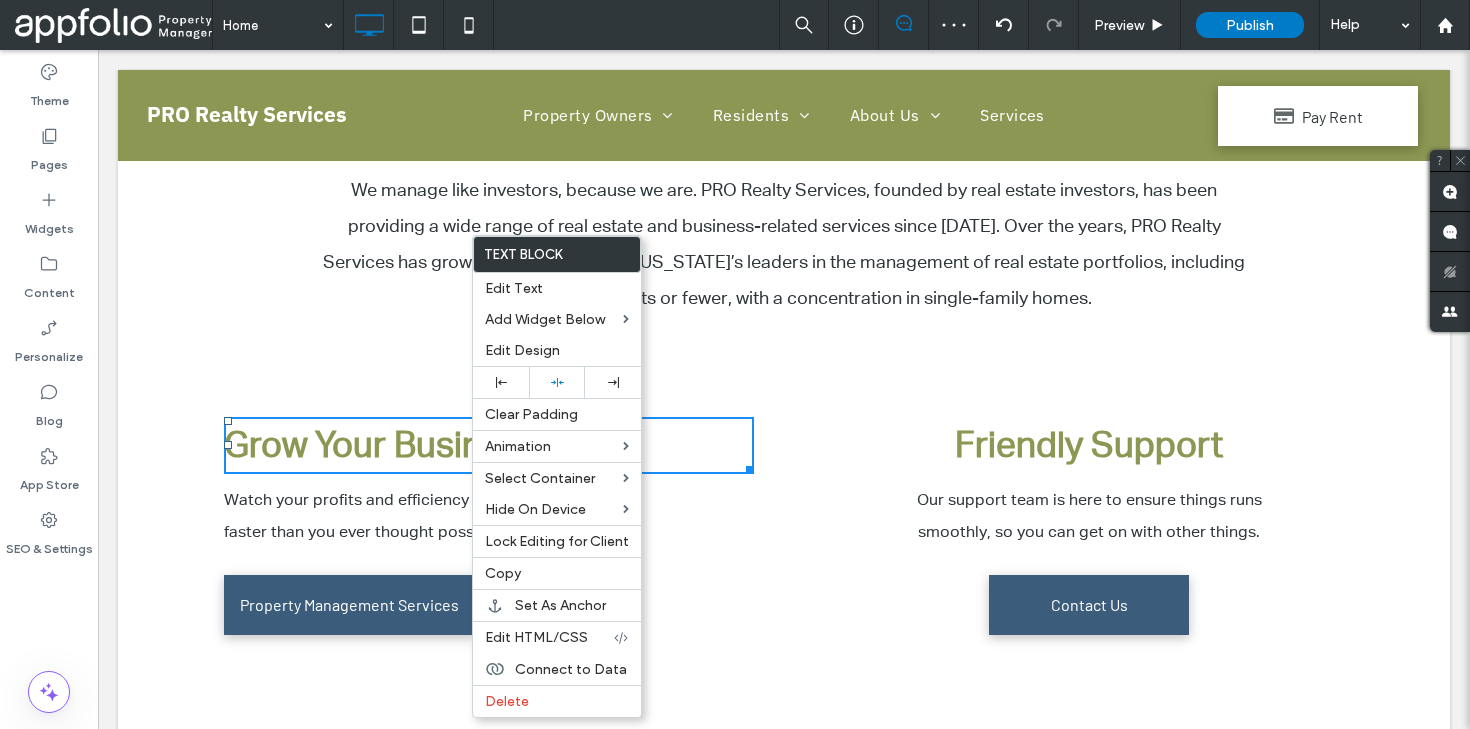click on "Grow Your Business" at bounding box center (381, 444) 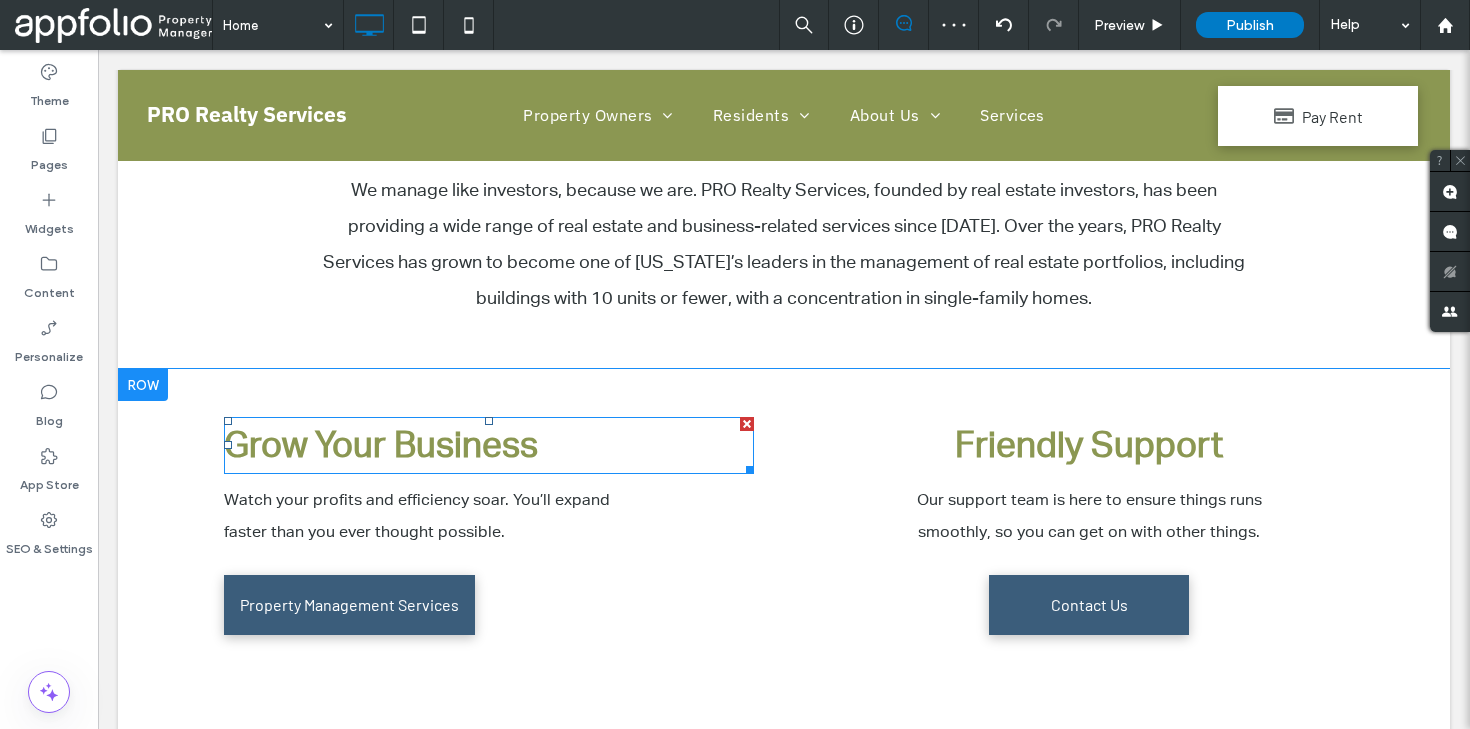 click on "Grow Your Business" at bounding box center (381, 444) 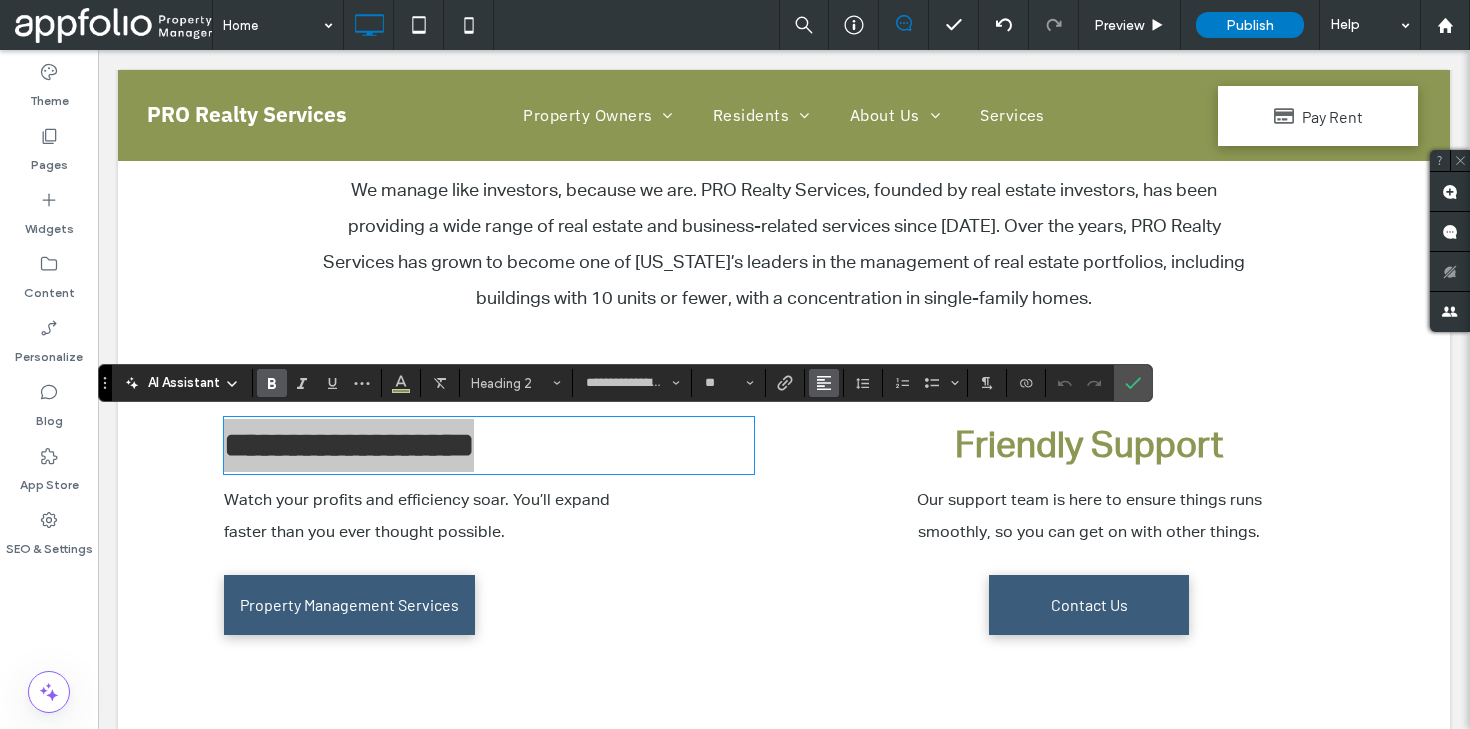 click 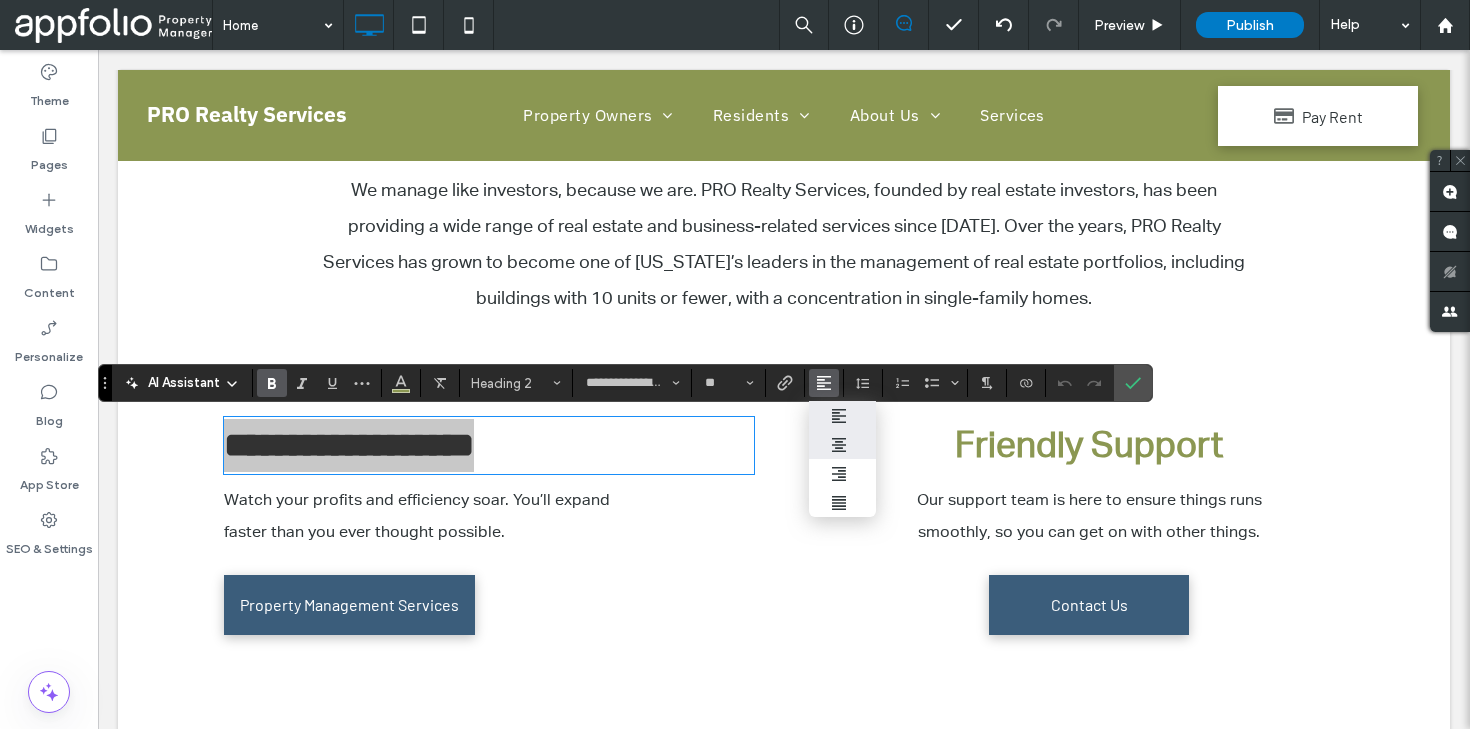 click 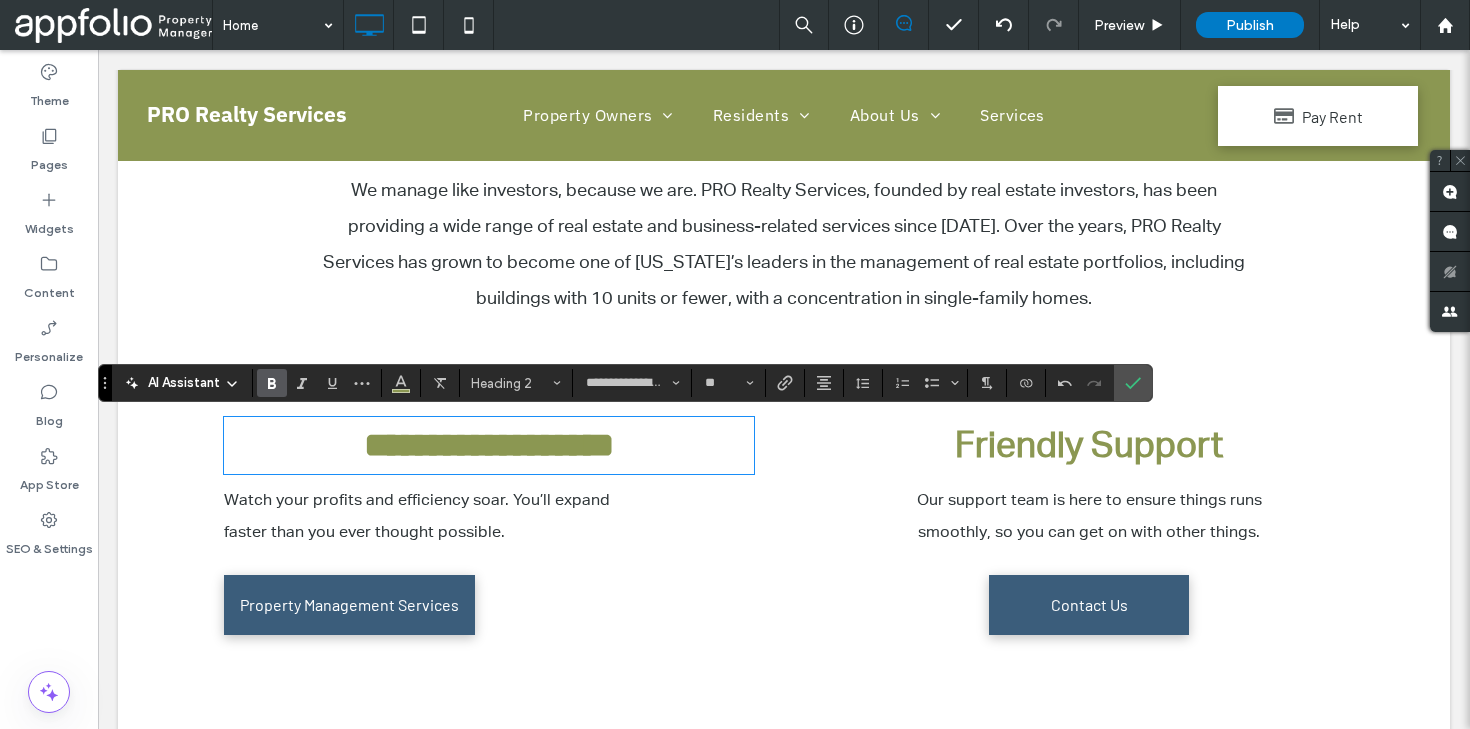 click on "Watch your profits and efficiency soar. You’ll expand faster than you ever thought possible." at bounding box center [417, 515] 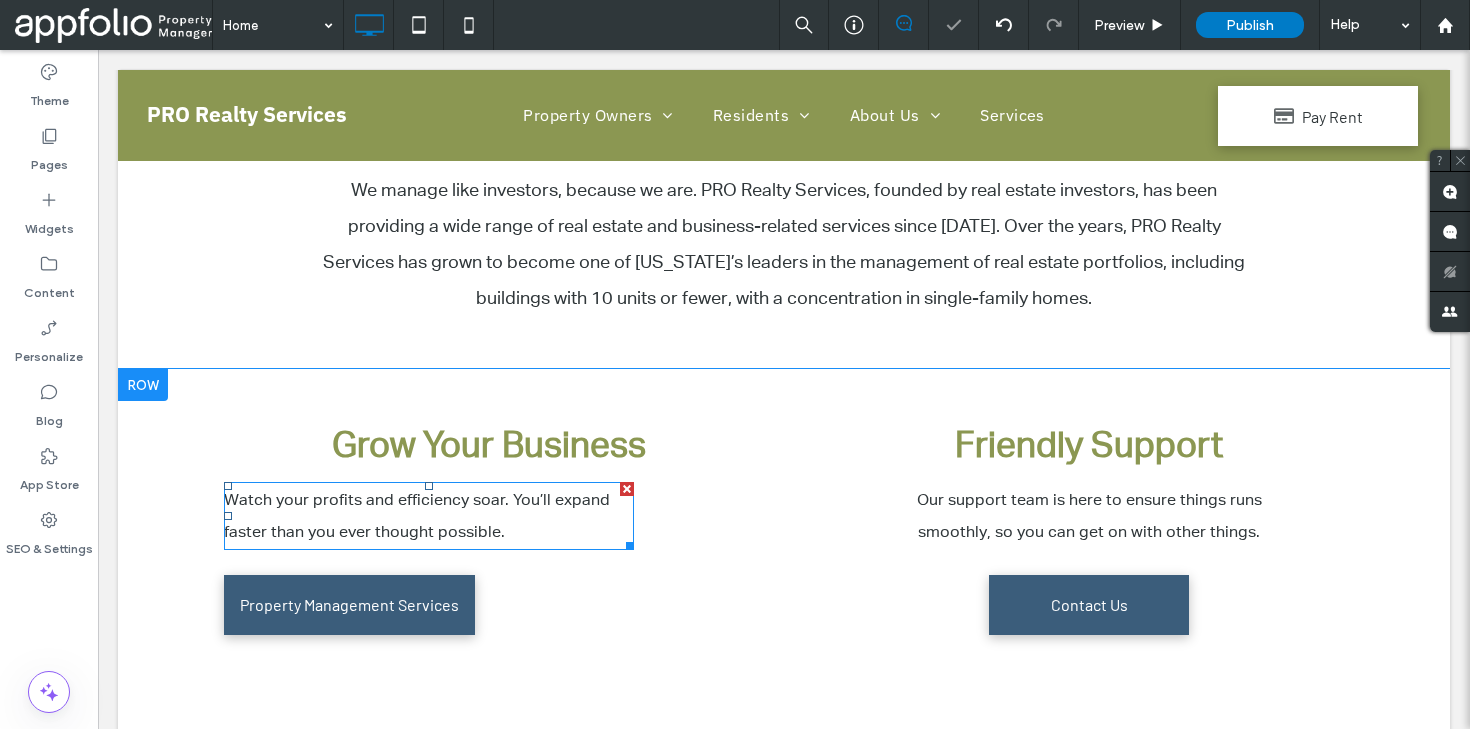 click on "Watch your profits and efficiency soar. You’ll expand faster than you ever thought possible." at bounding box center (417, 515) 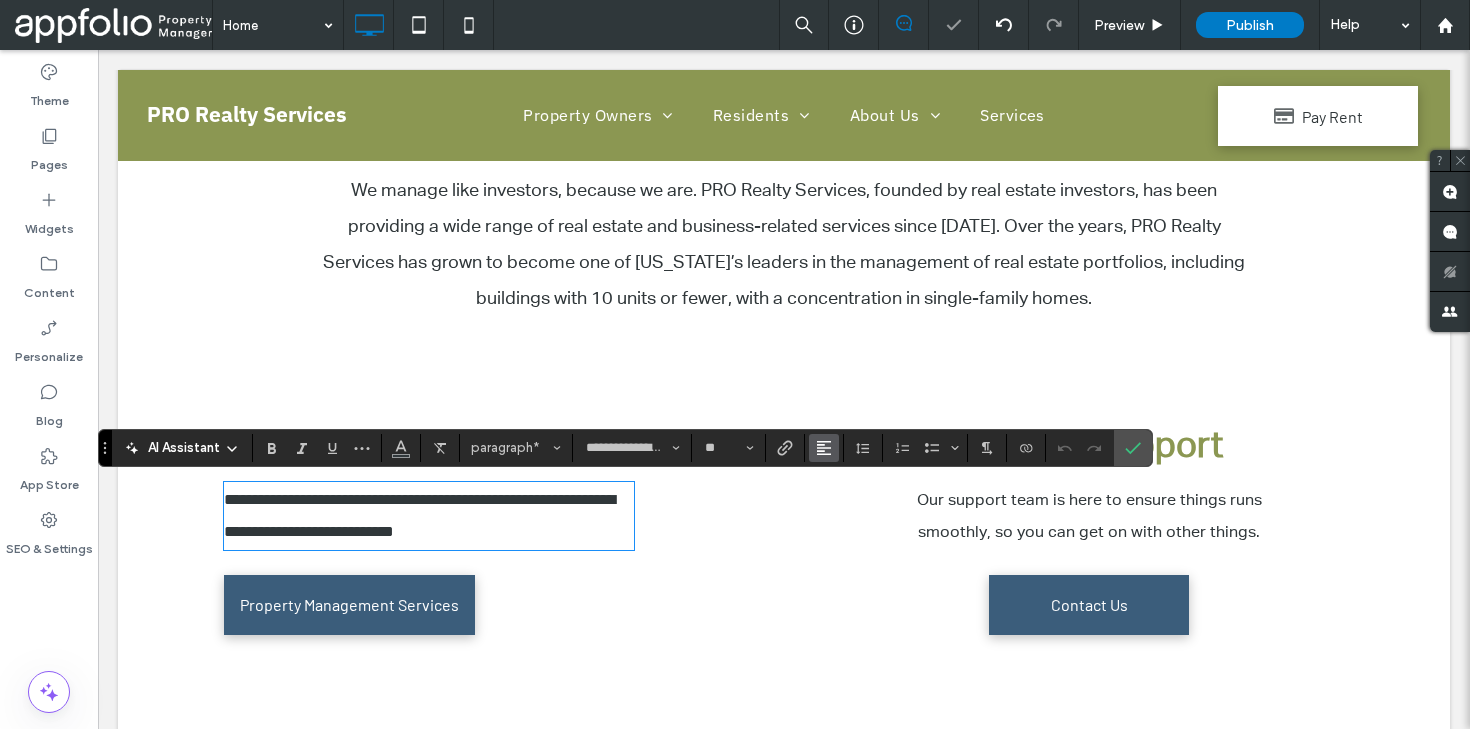 click at bounding box center [824, 448] 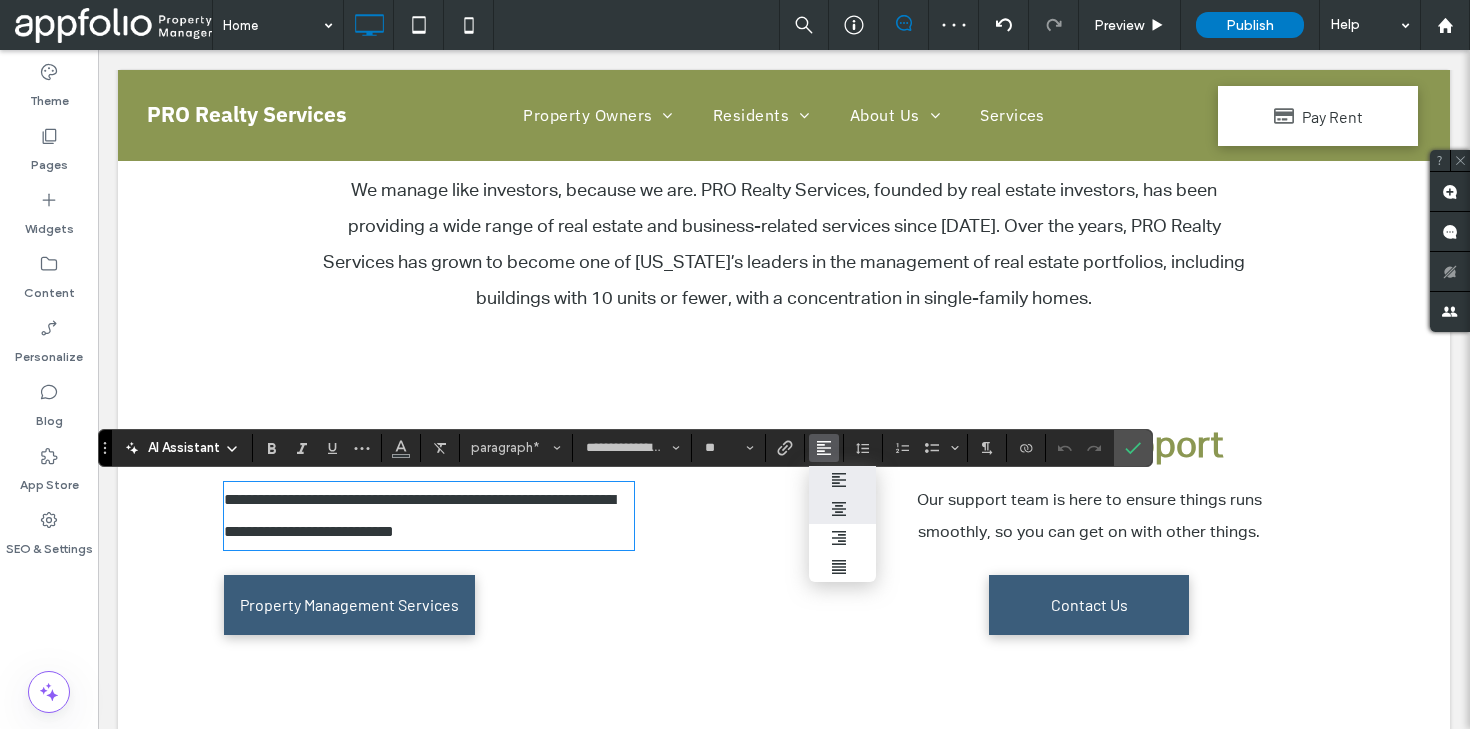 click at bounding box center [842, 509] 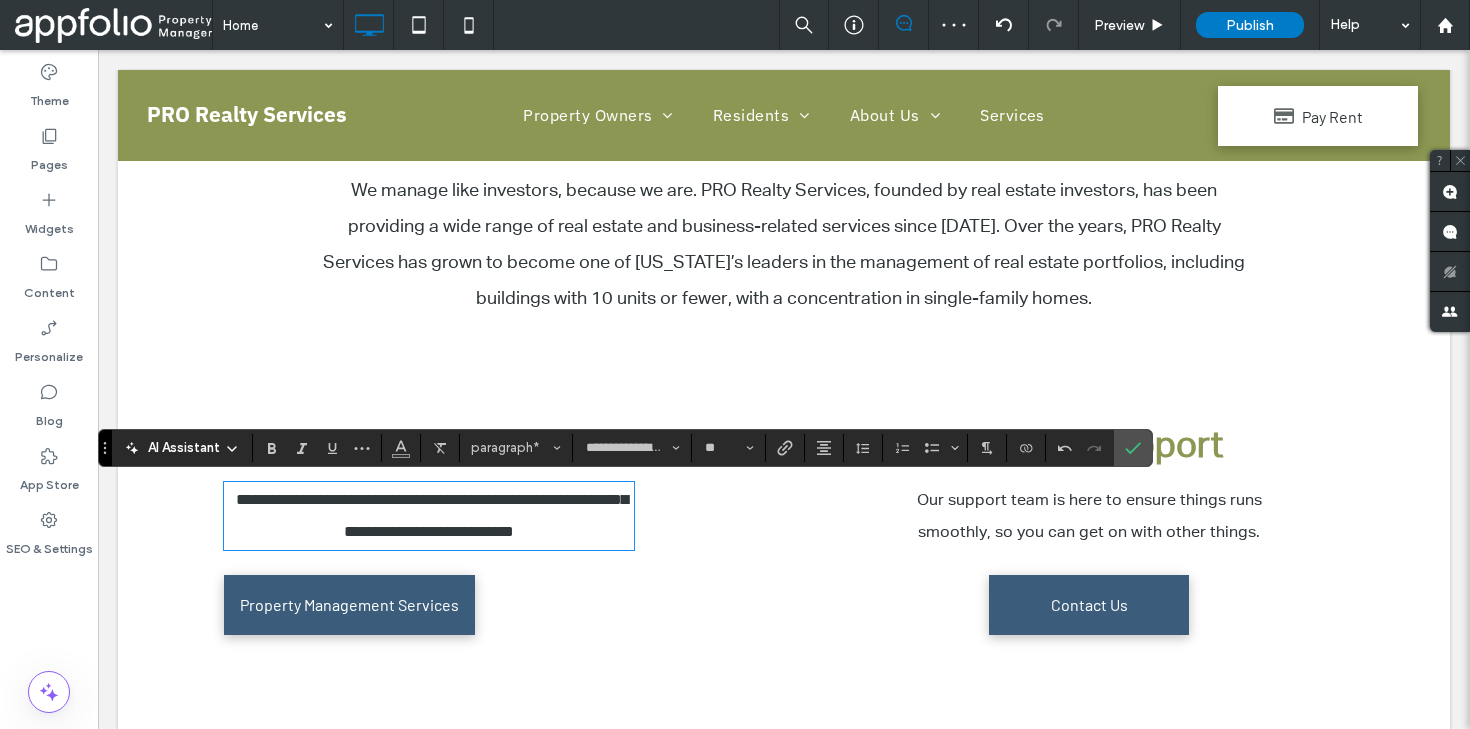 click on "**********" at bounding box center (489, 522) 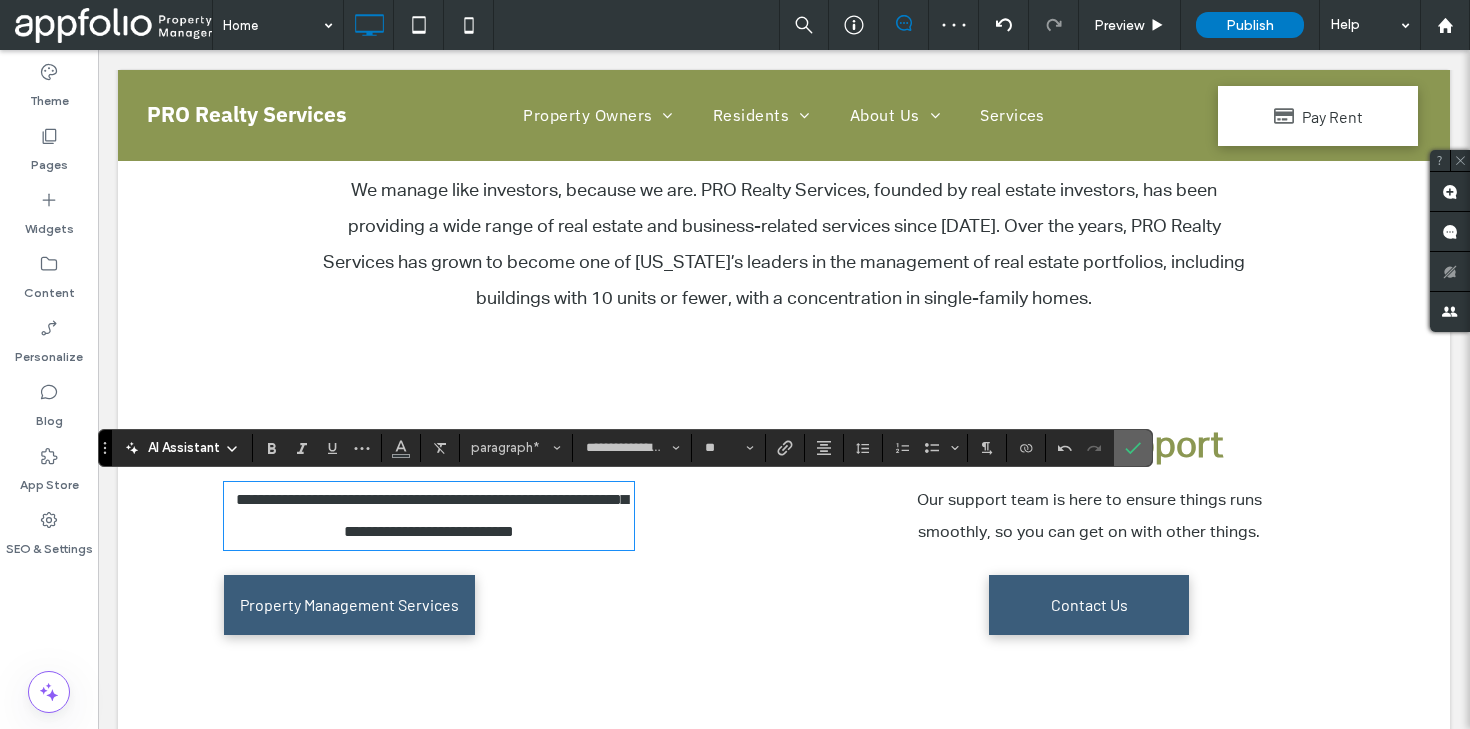 click 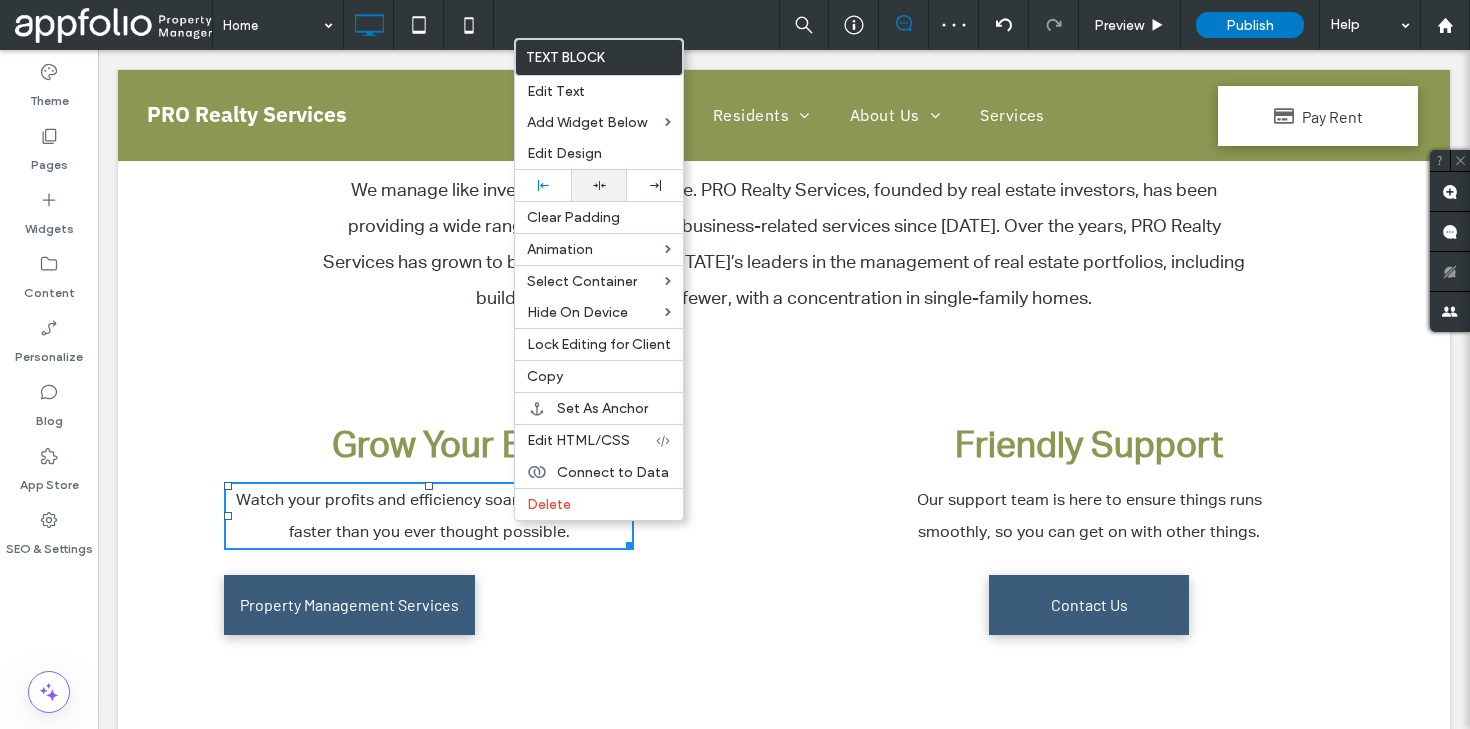 click at bounding box center (599, 185) 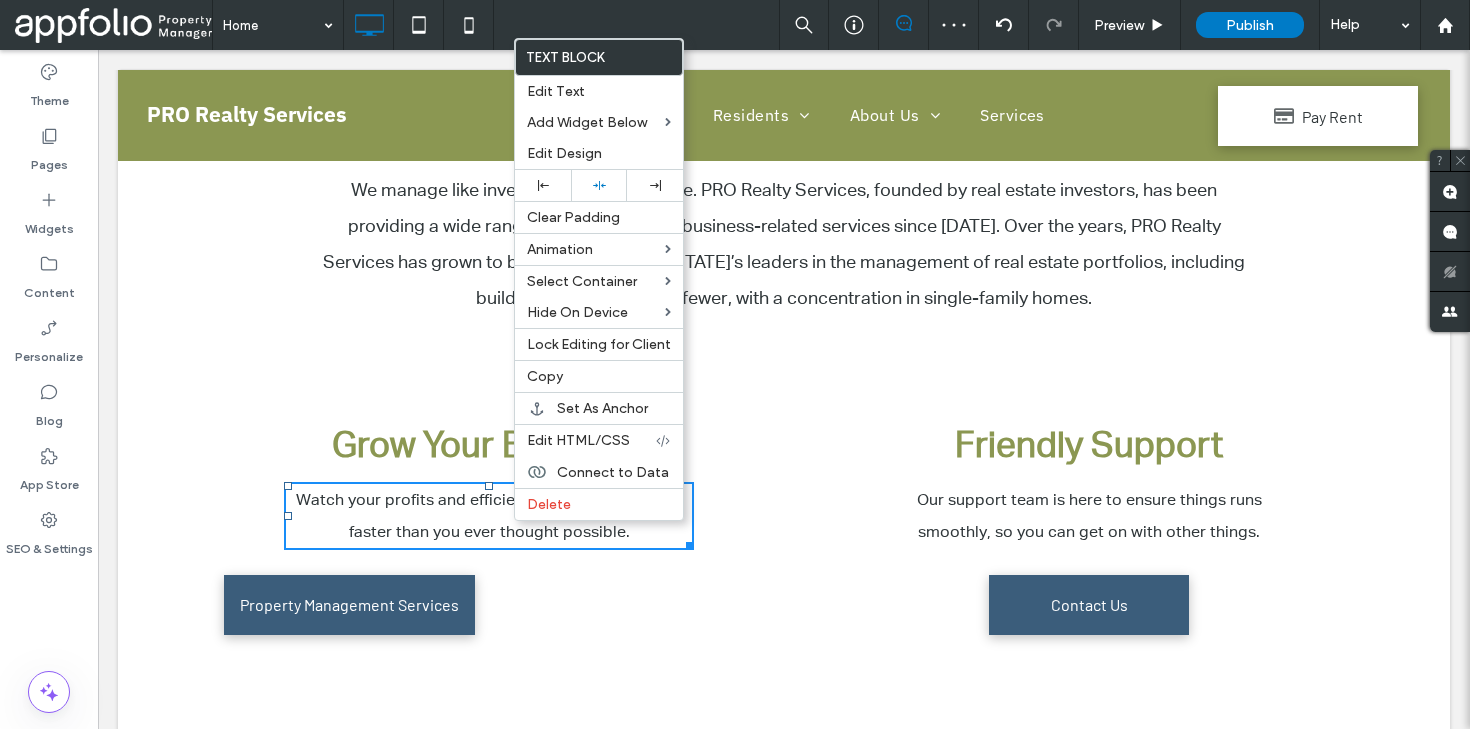 click on "Our Dedication To You   We know of no other property management company that offers the value of PRO Realty Services. Haven’t heard of PRO Realty Services? That’s because our clients come to us by referral, not extensive advertising or celebrity endorsements. We earn our clients one at a time by providing an exceptional level of service at a fair price. ﻿ We manage like investors, because we are. PRO Realty Services, founded by real estate investors, has been providing a wide range of real estate and business-related services since [DATE]. Over the years, PRO Realty Services has grown to become one of [US_STATE]’s leaders in the management of real estate portfolios, including buildings with 10 units or fewer, with a concentration in single-family homes. Click To Paste
Row + Add Section" at bounding box center [784, 123] 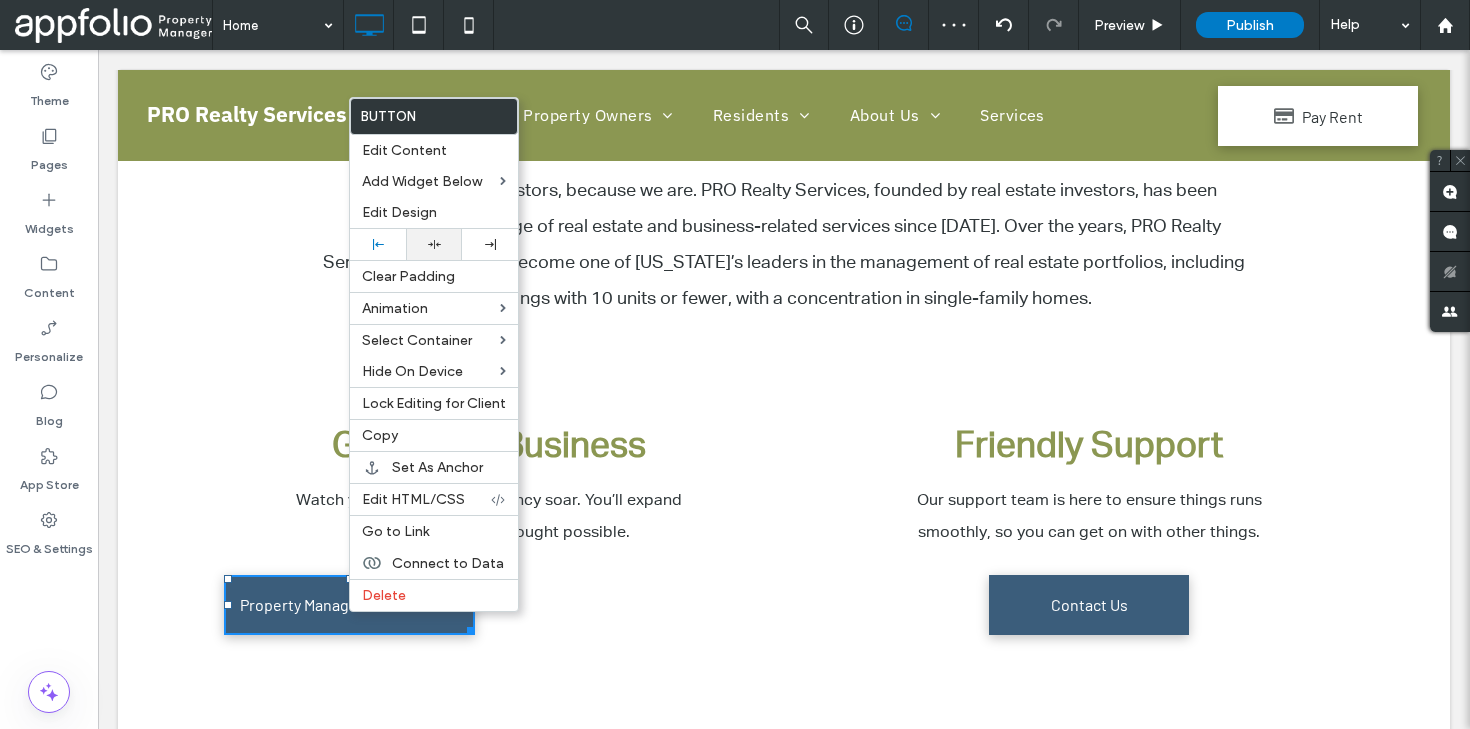 click at bounding box center [434, 244] 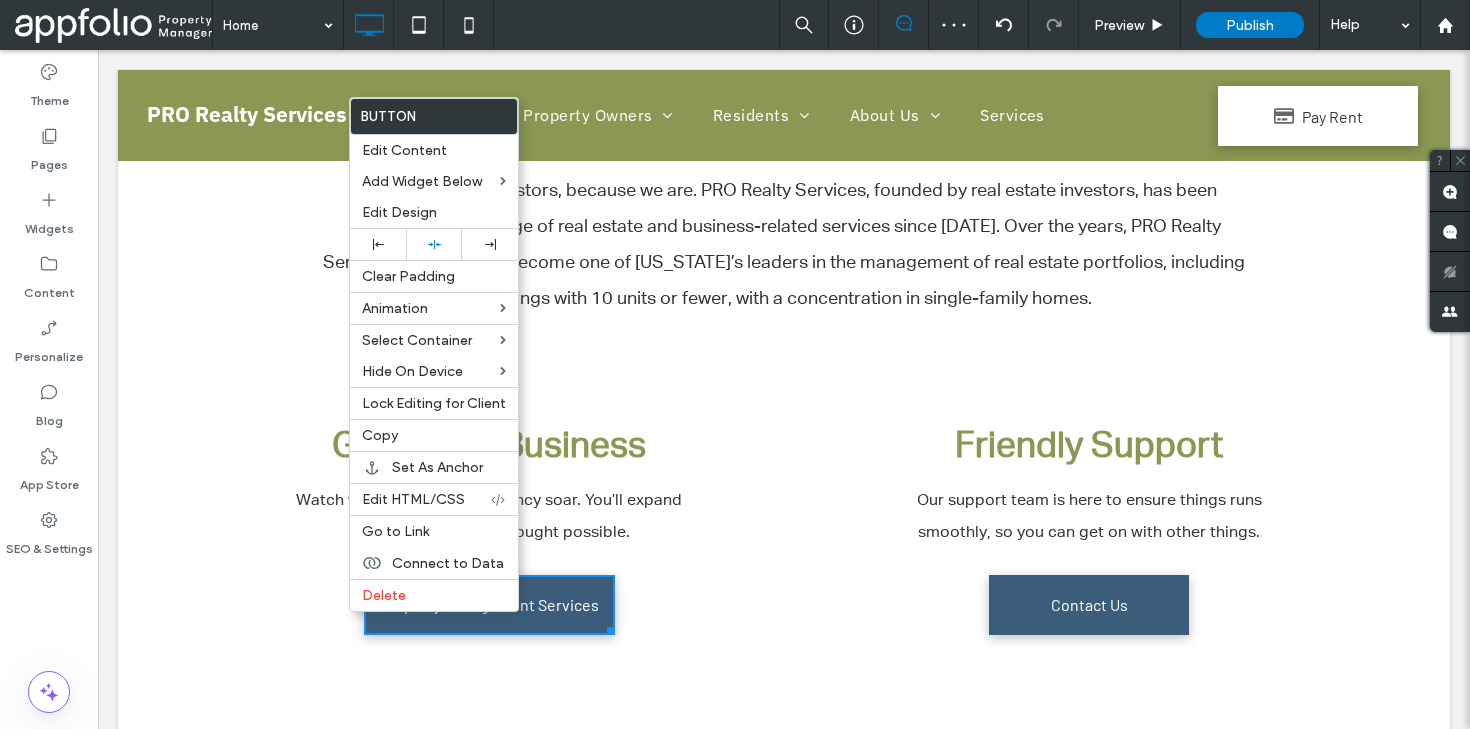 click on "Our Dedication To You   We know of no other property management company that offers the value of PRO Realty Services. Haven’t heard of PRO Realty Services? That’s because our clients come to us by referral, not extensive advertising or celebrity endorsements. We earn our clients one at a time by providing an exceptional level of service at a fair price. ﻿ We manage like investors, because we are. PRO Realty Services, founded by real estate investors, has been providing a wide range of real estate and business-related services since [DATE]. Over the years, PRO Realty Services has grown to become one of [US_STATE]’s leaders in the management of real estate portfolios, including buildings with 10 units or fewer, with a concentration in single-family homes. Click To Paste" at bounding box center (784, 136) 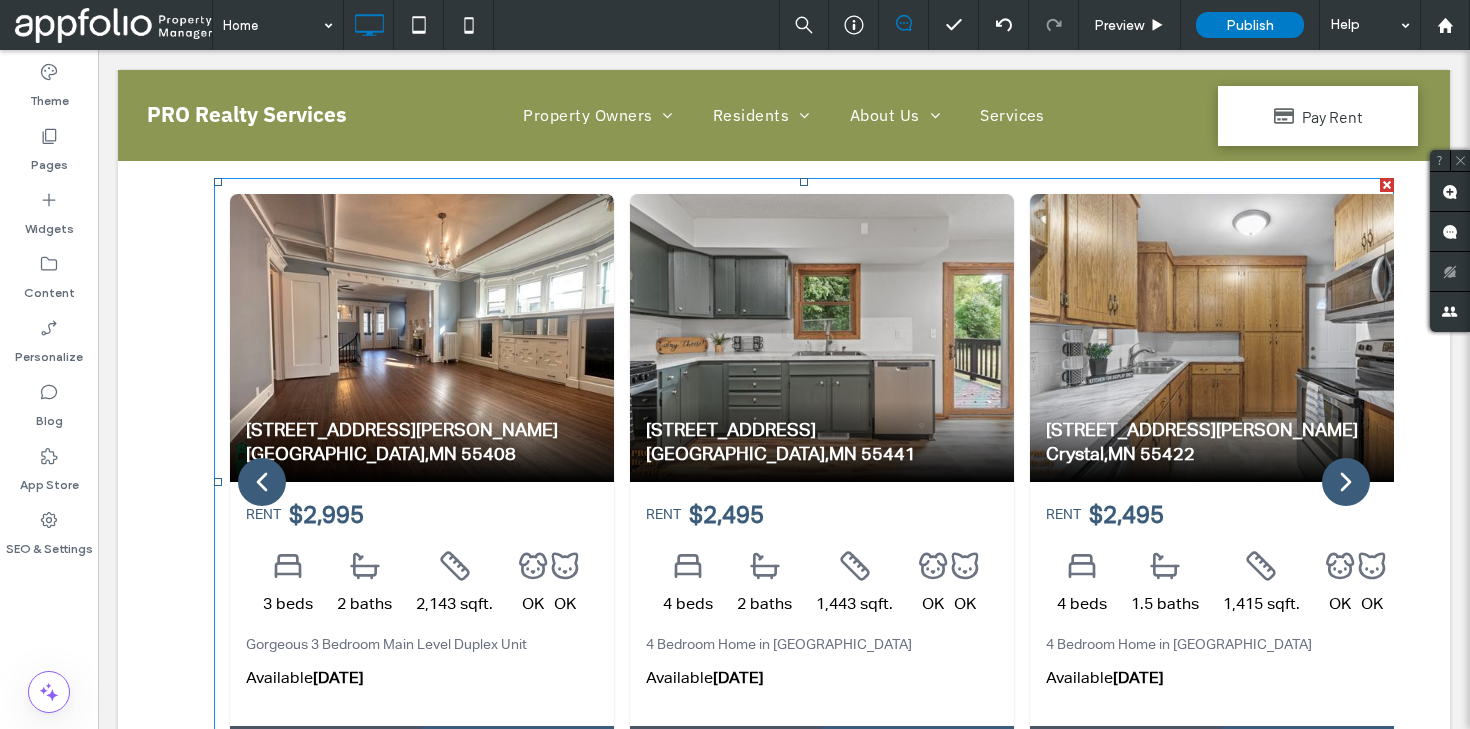 scroll, scrollTop: 2992, scrollLeft: 0, axis: vertical 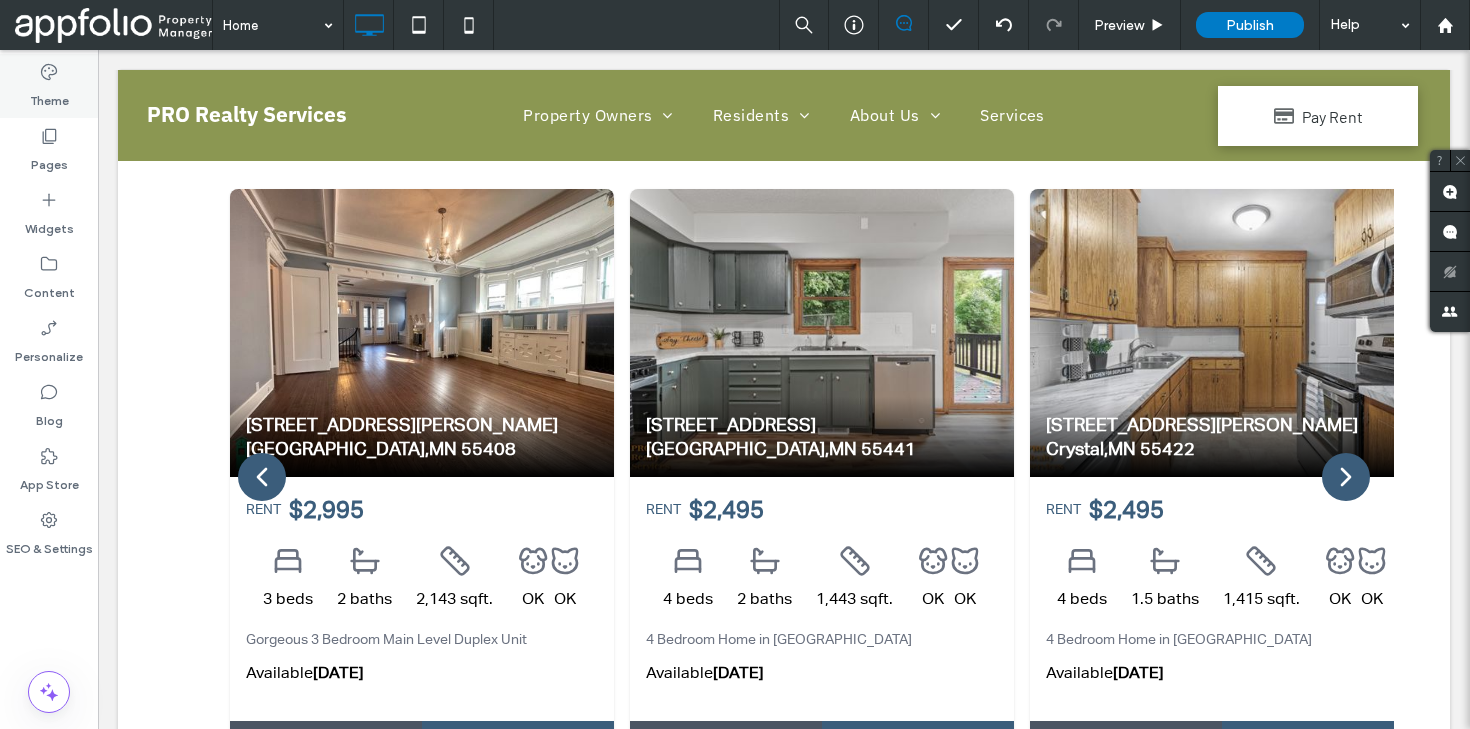 click on "Theme" at bounding box center (49, 86) 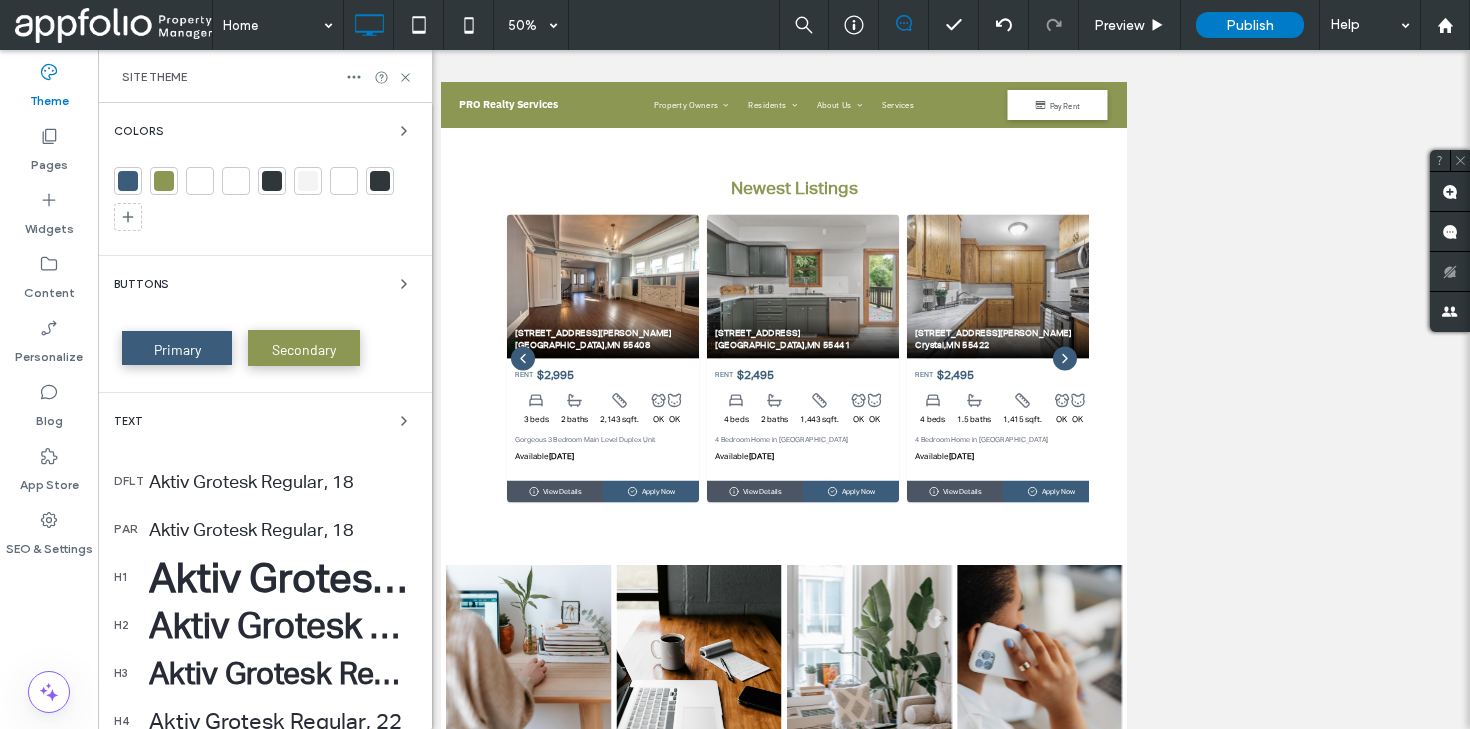 scroll, scrollTop: 2819, scrollLeft: 0, axis: vertical 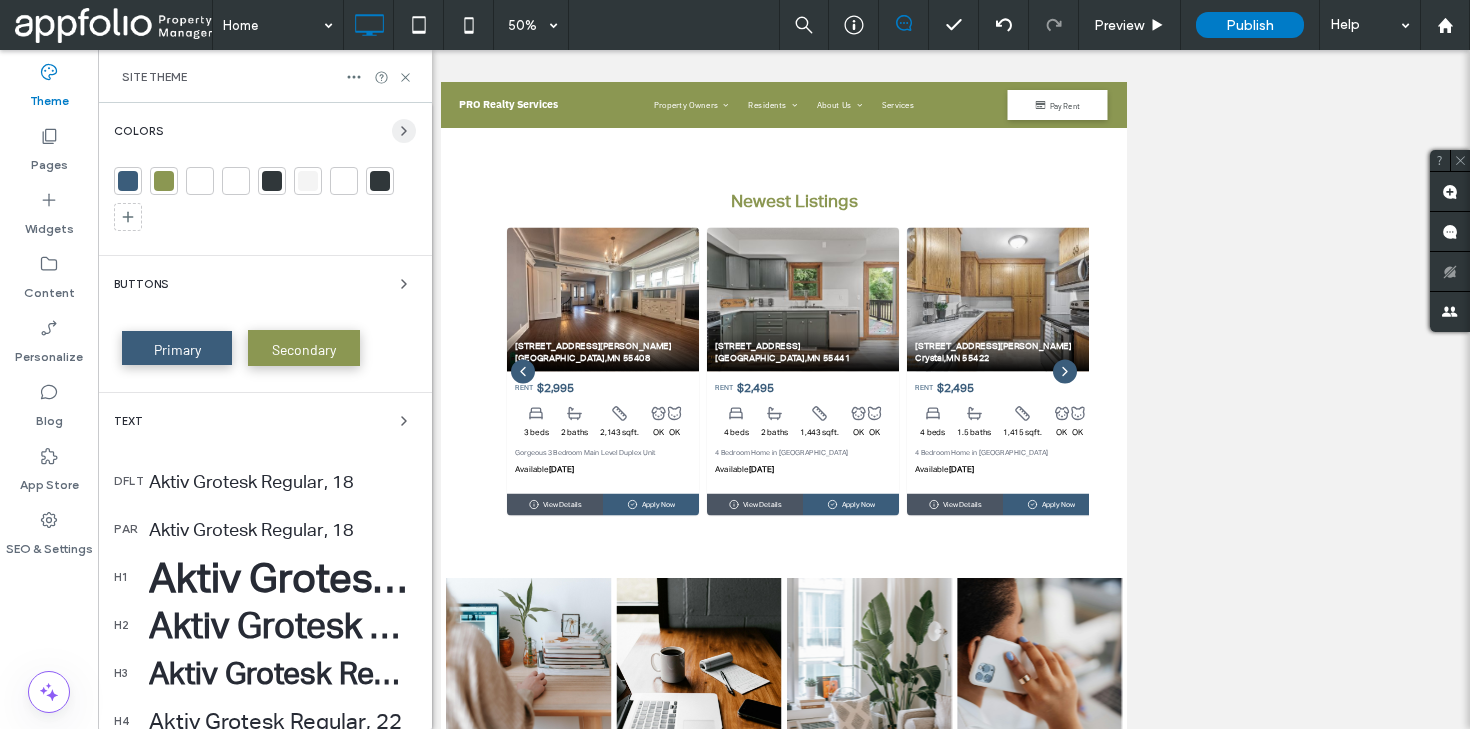click 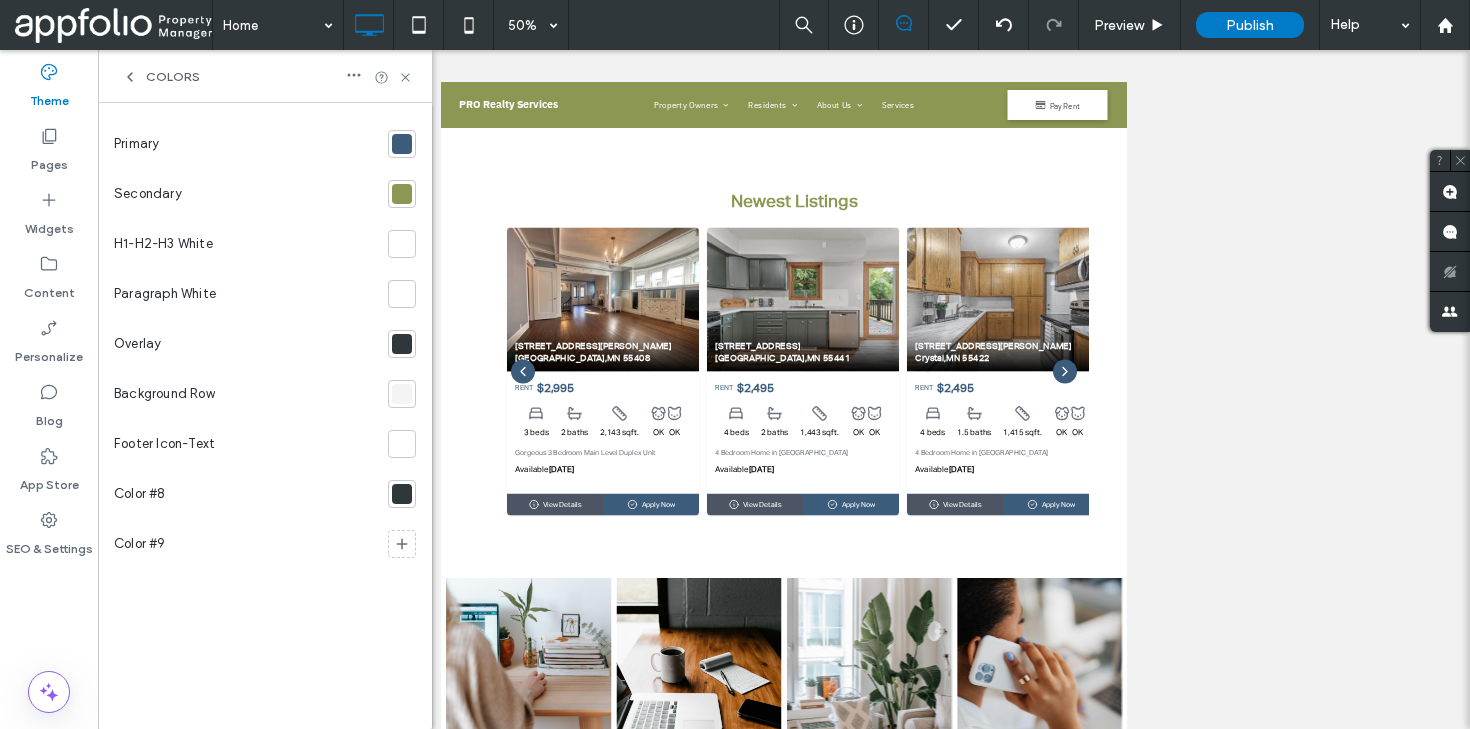 click at bounding box center (402, 144) 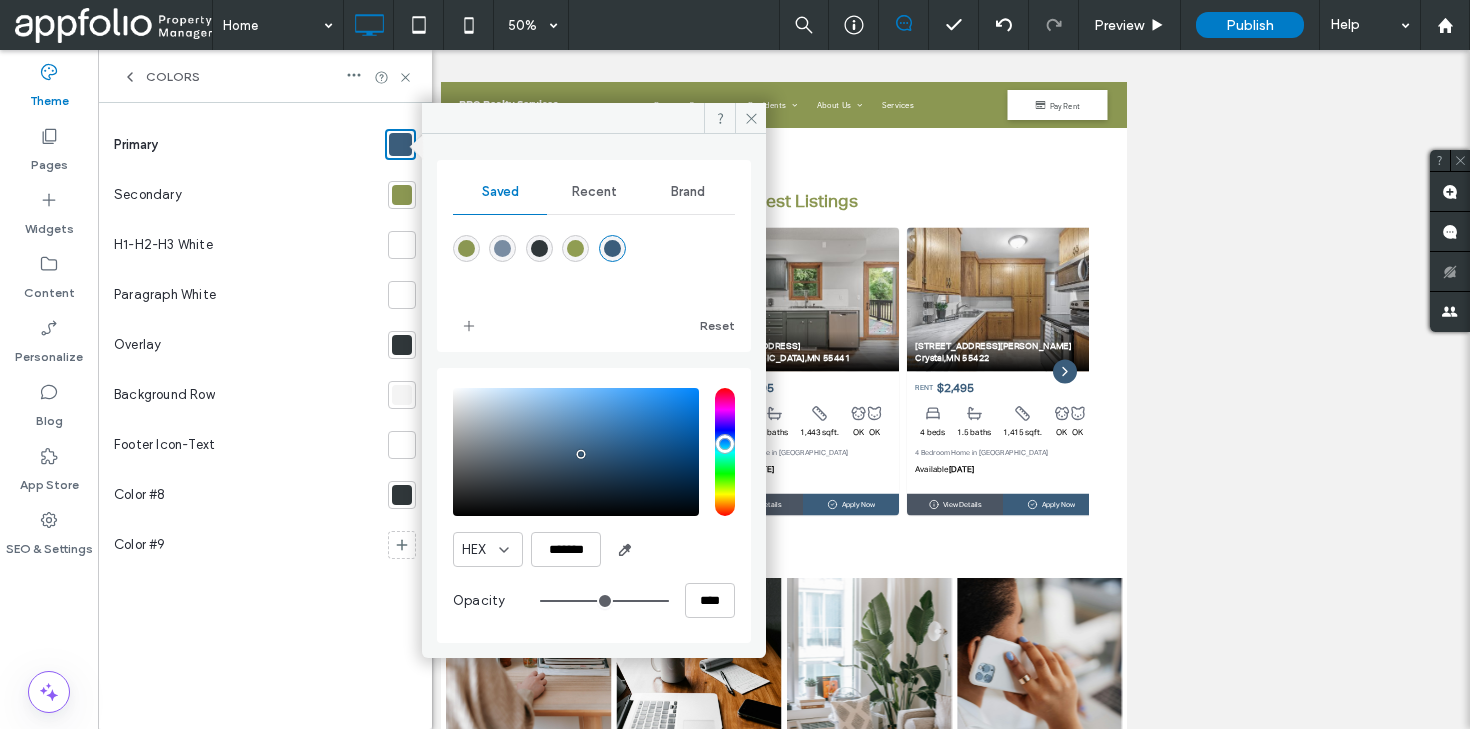 click at bounding box center [466, 248] 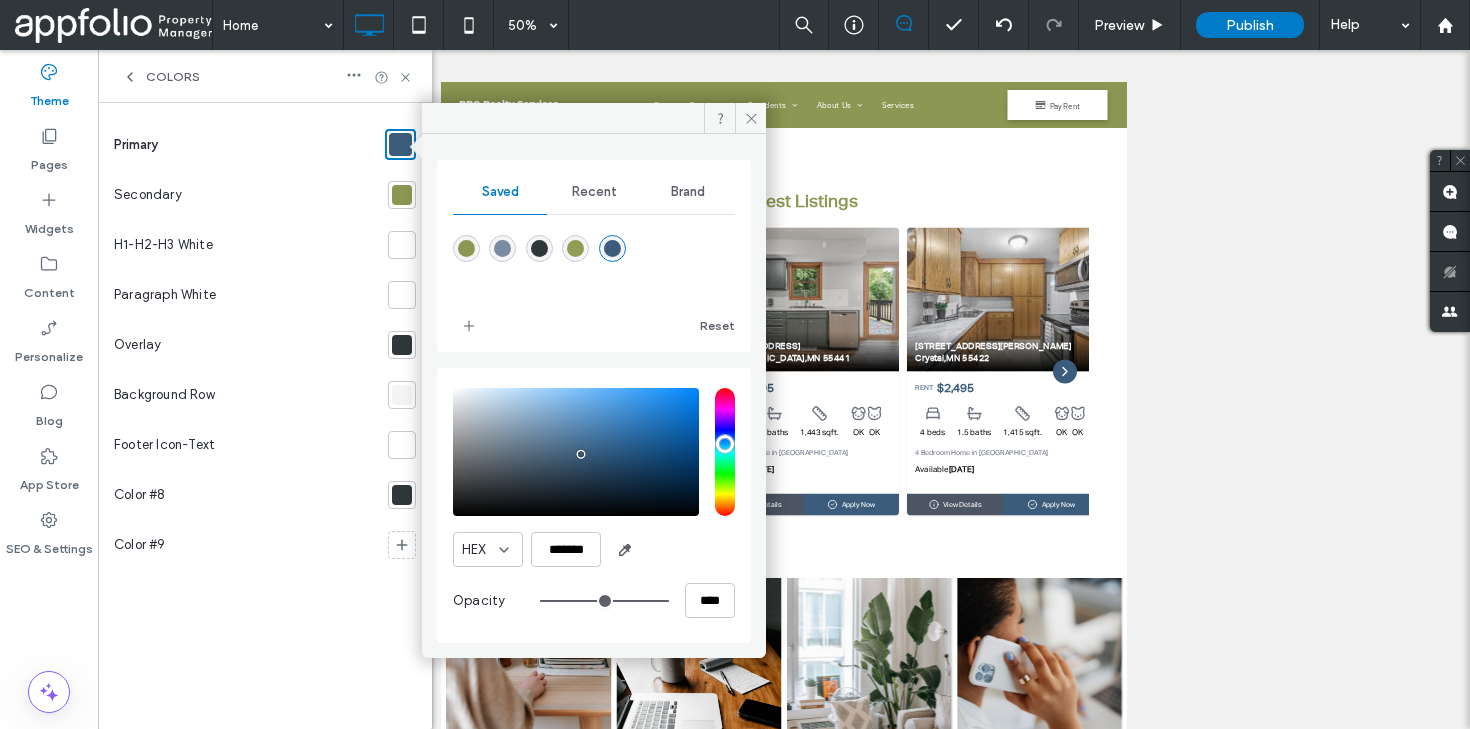 type on "*******" 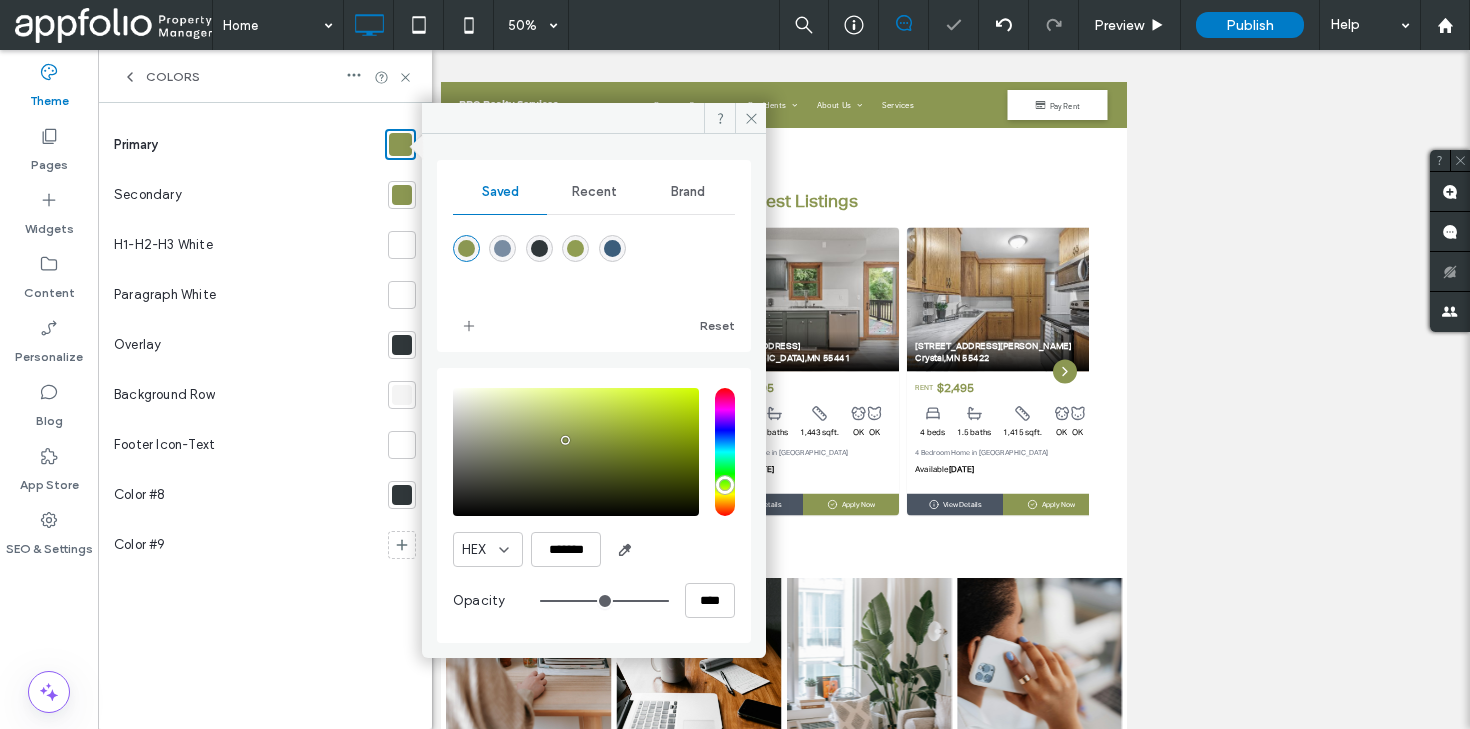 click at bounding box center (402, 195) 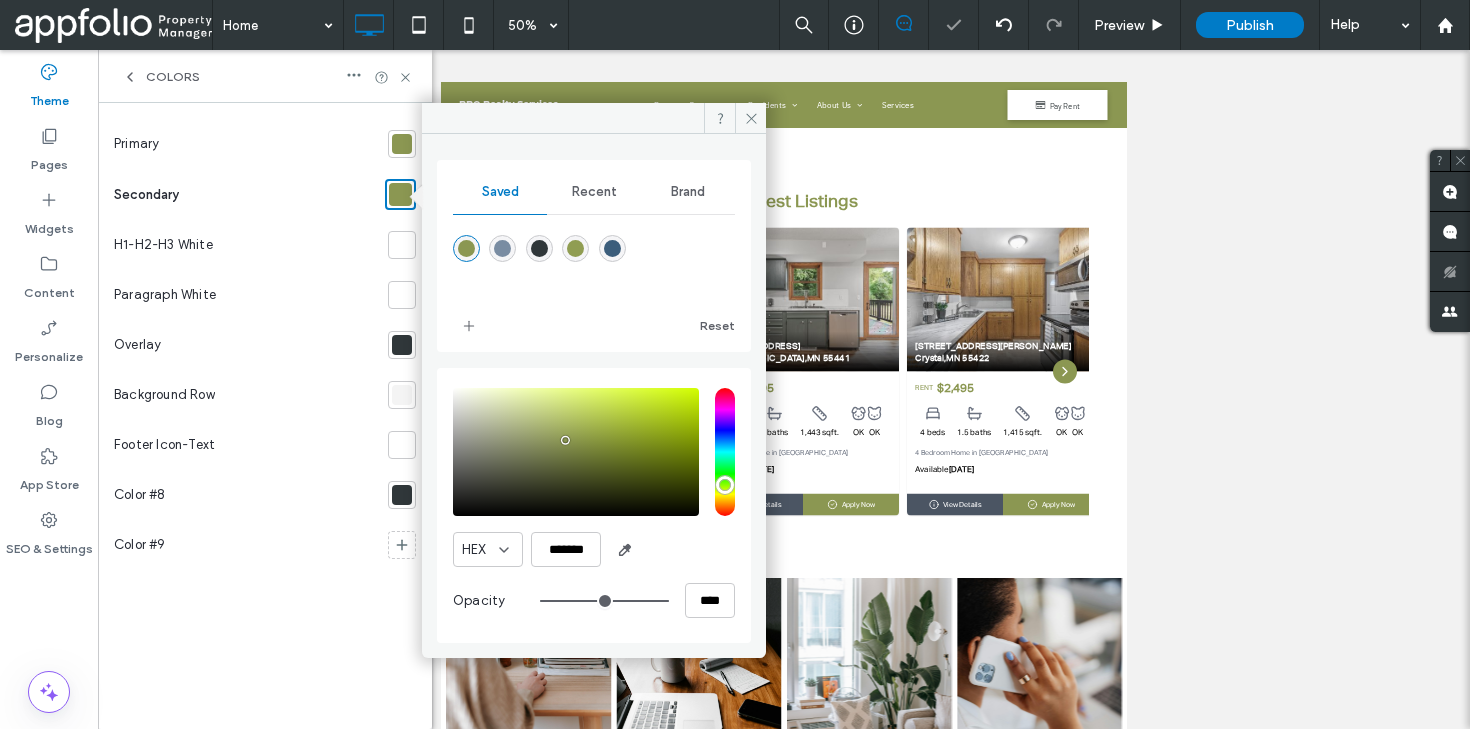 click at bounding box center [612, 248] 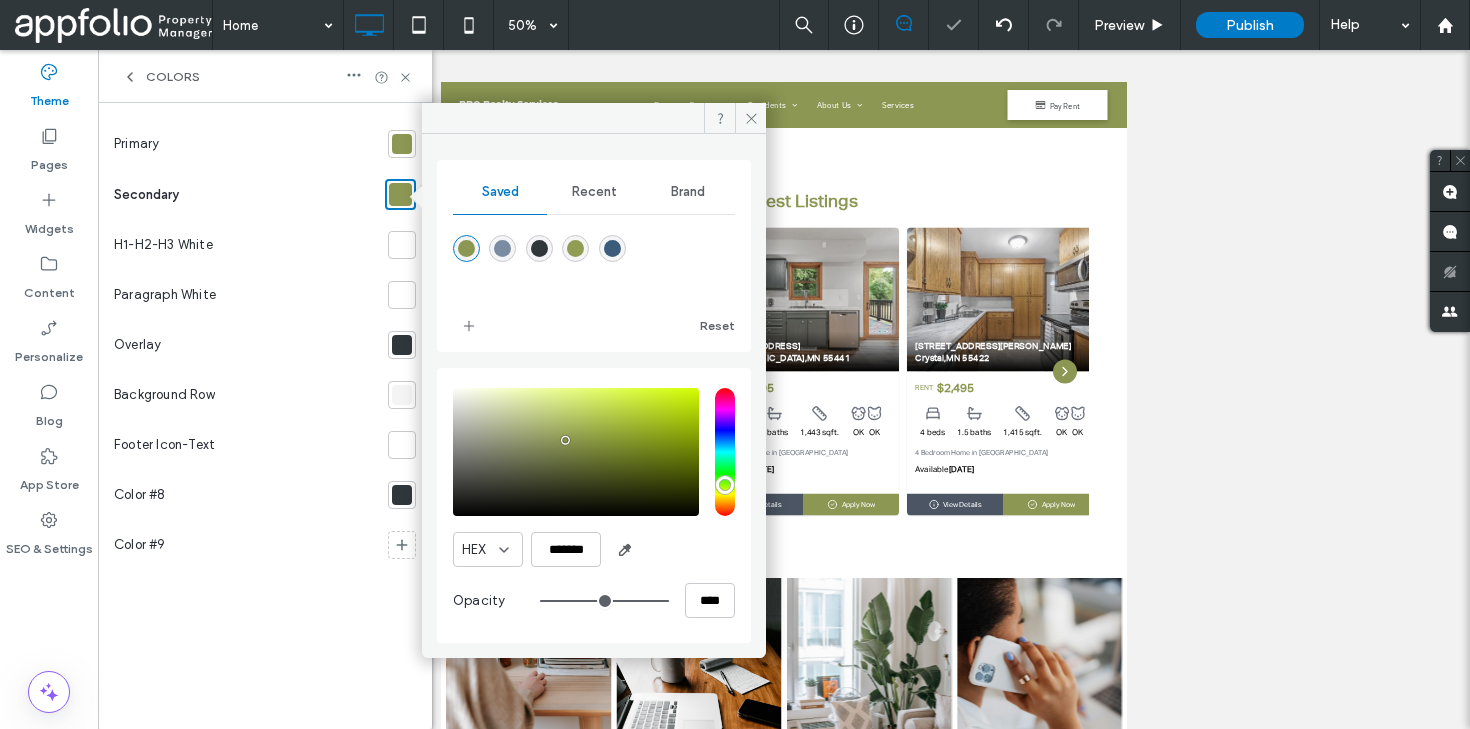 type on "*******" 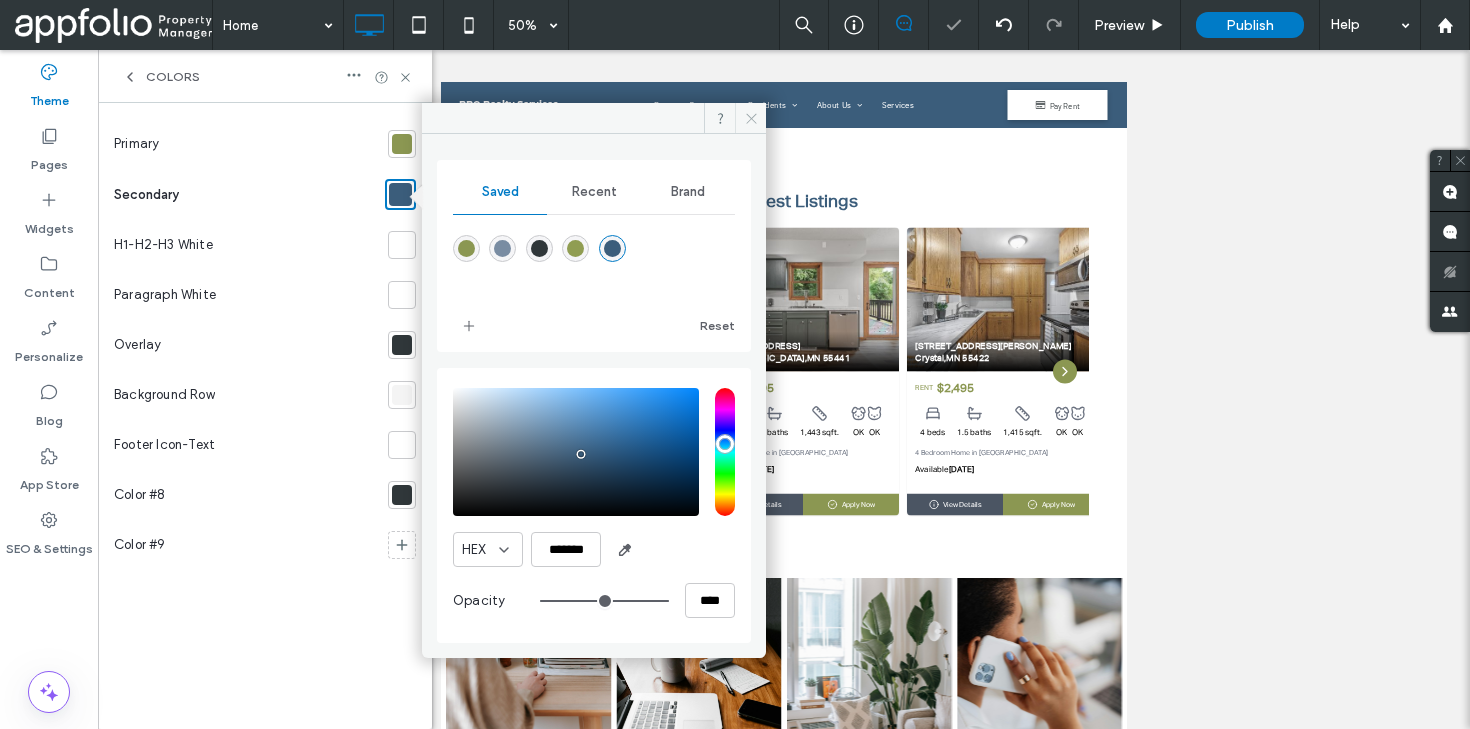 click 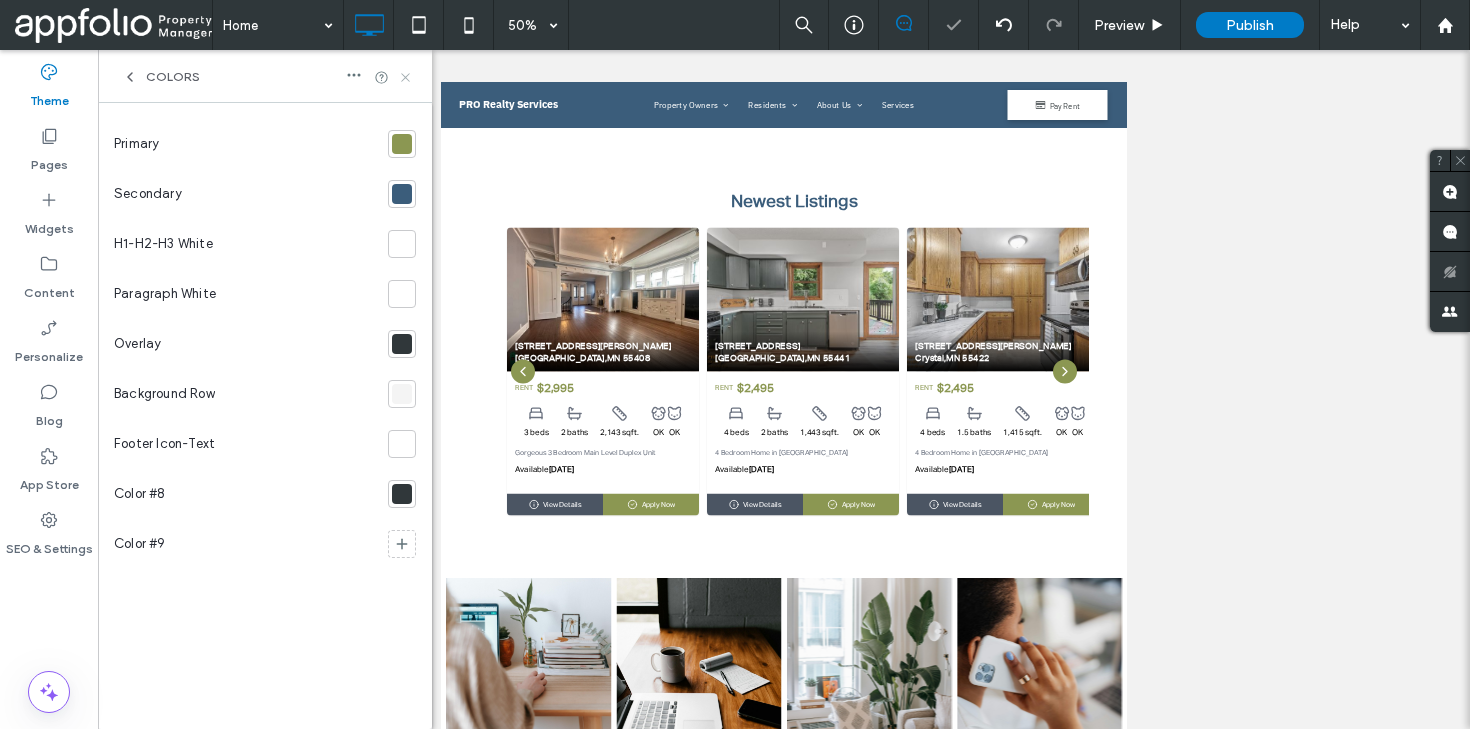 click 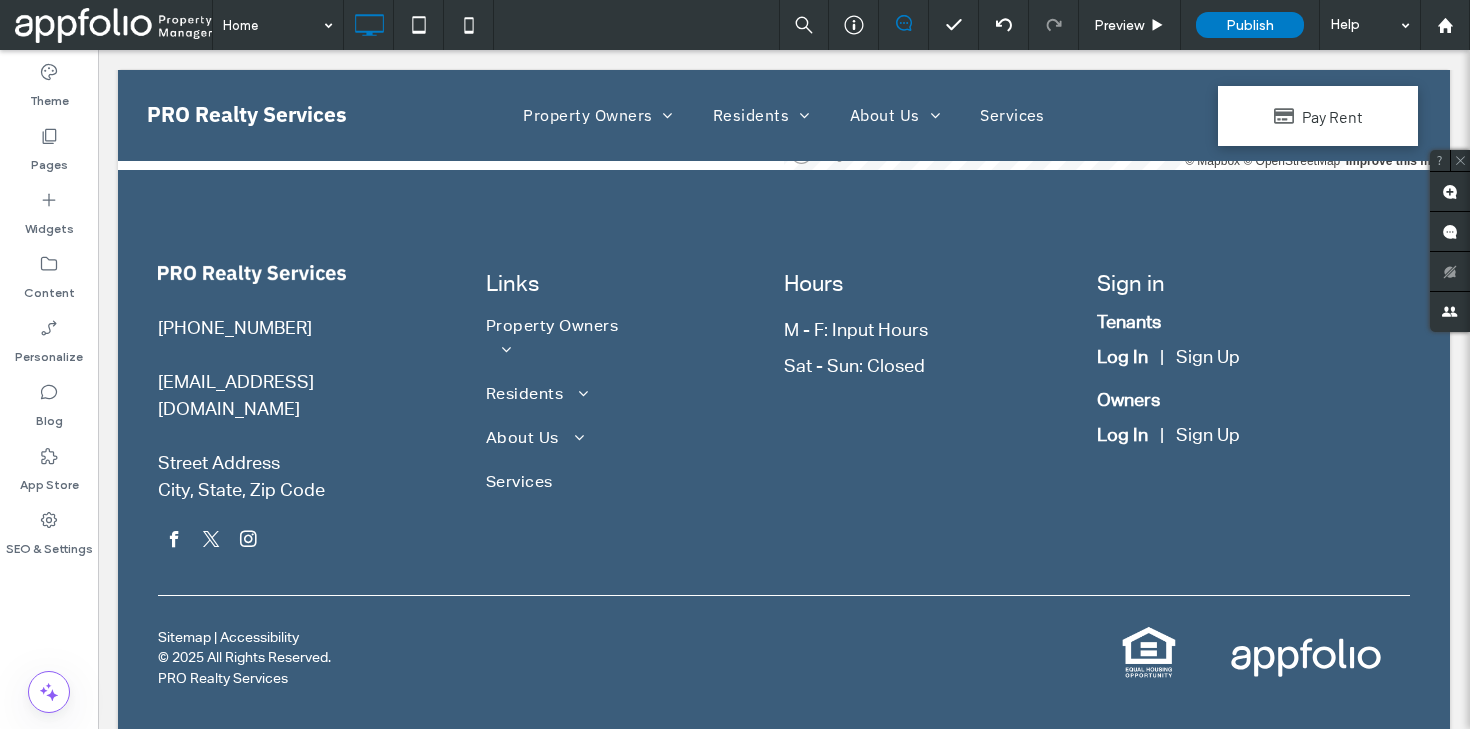 scroll, scrollTop: 4766, scrollLeft: 0, axis: vertical 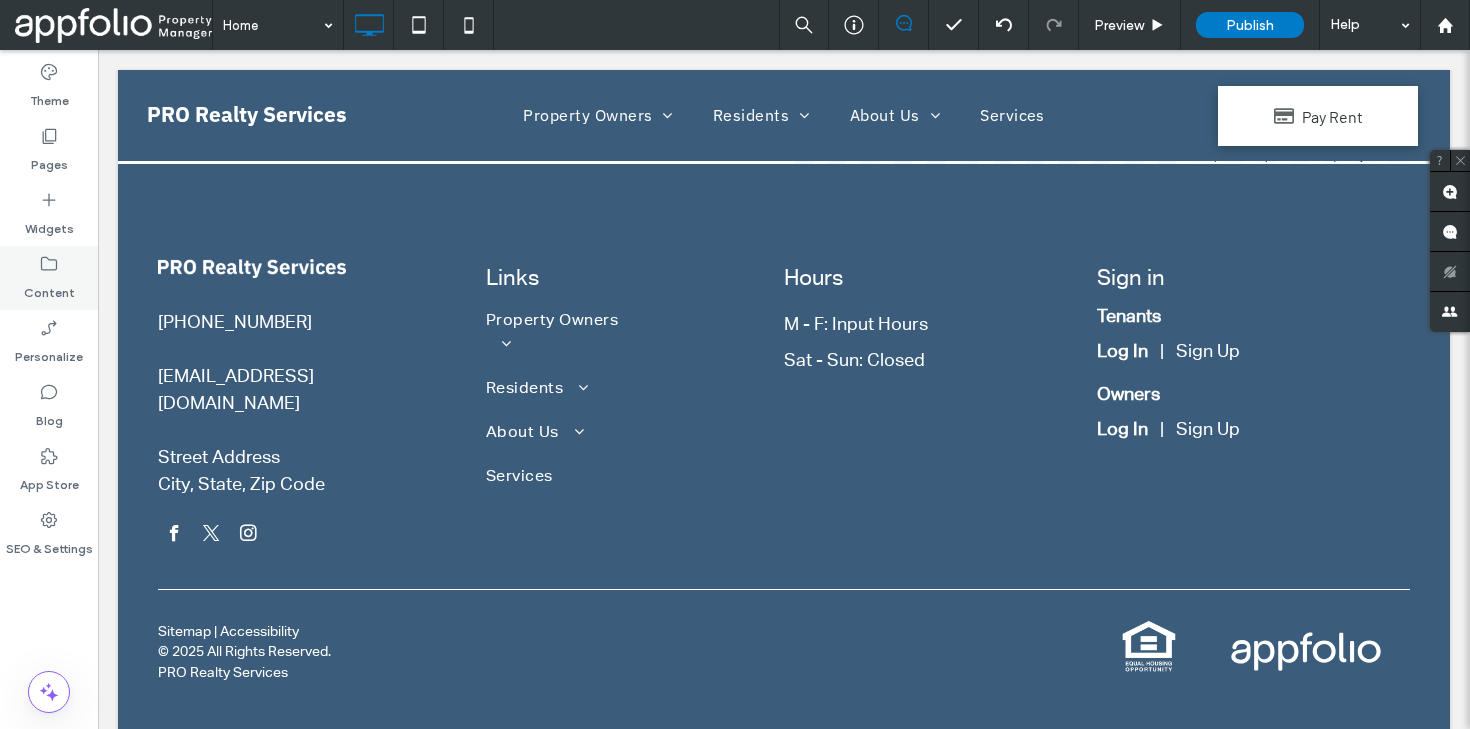 click 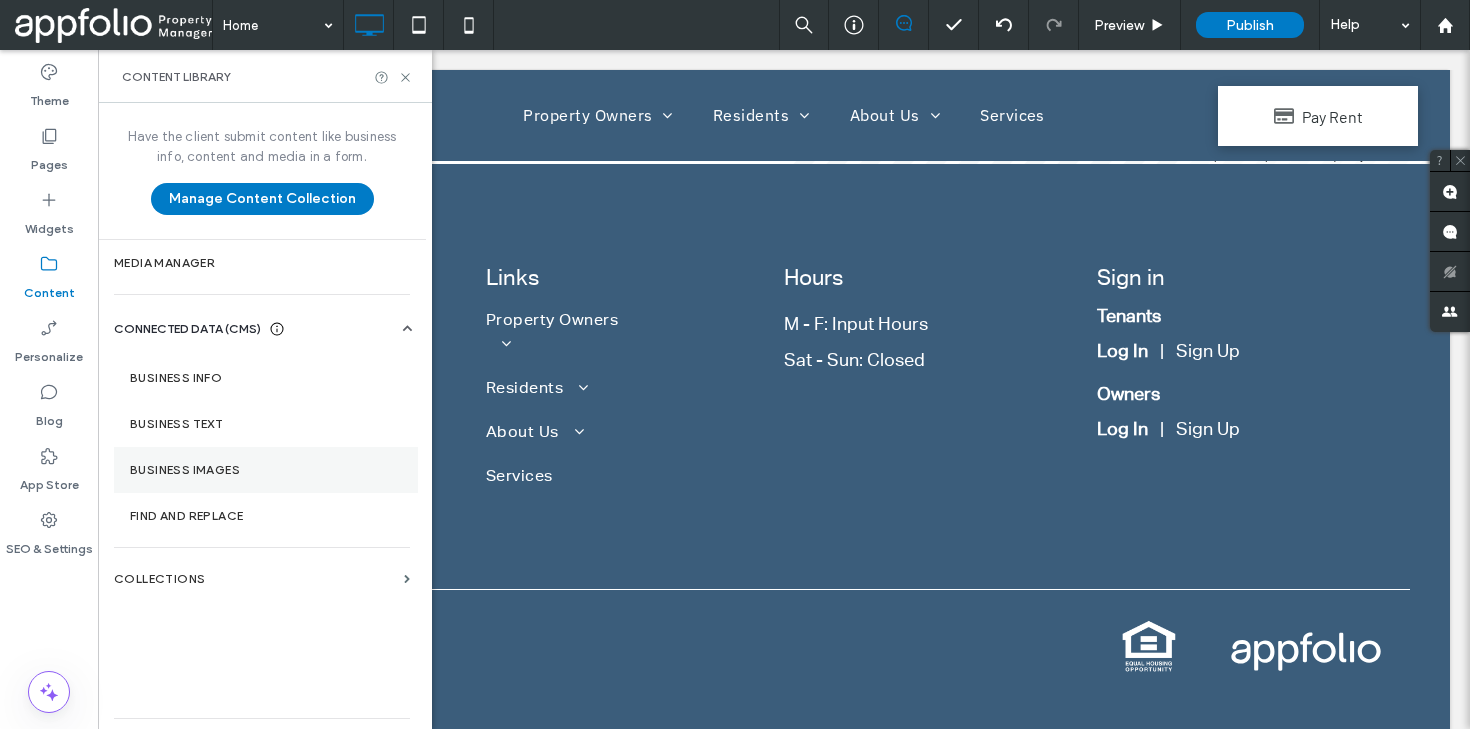 click on "Business Images" at bounding box center (266, 470) 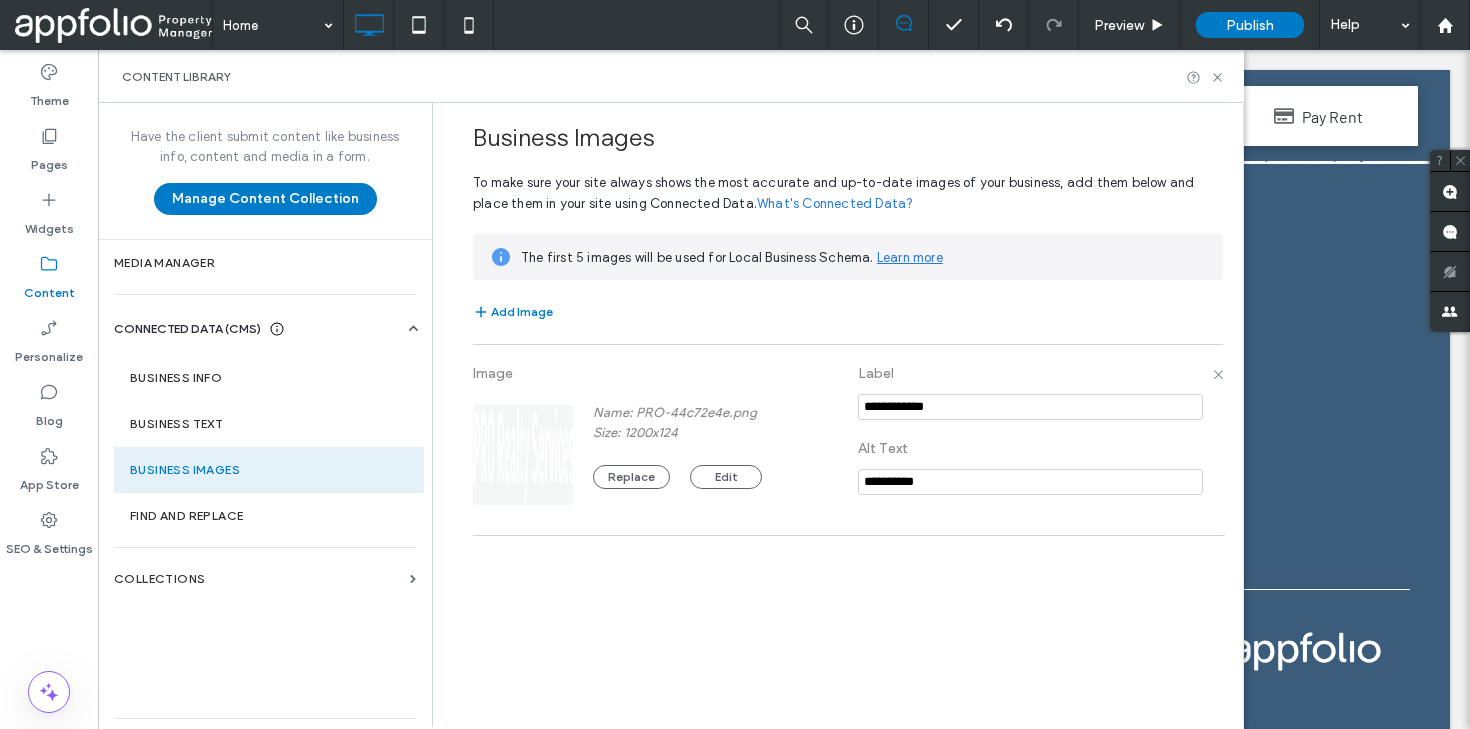 click at bounding box center (524, 455) 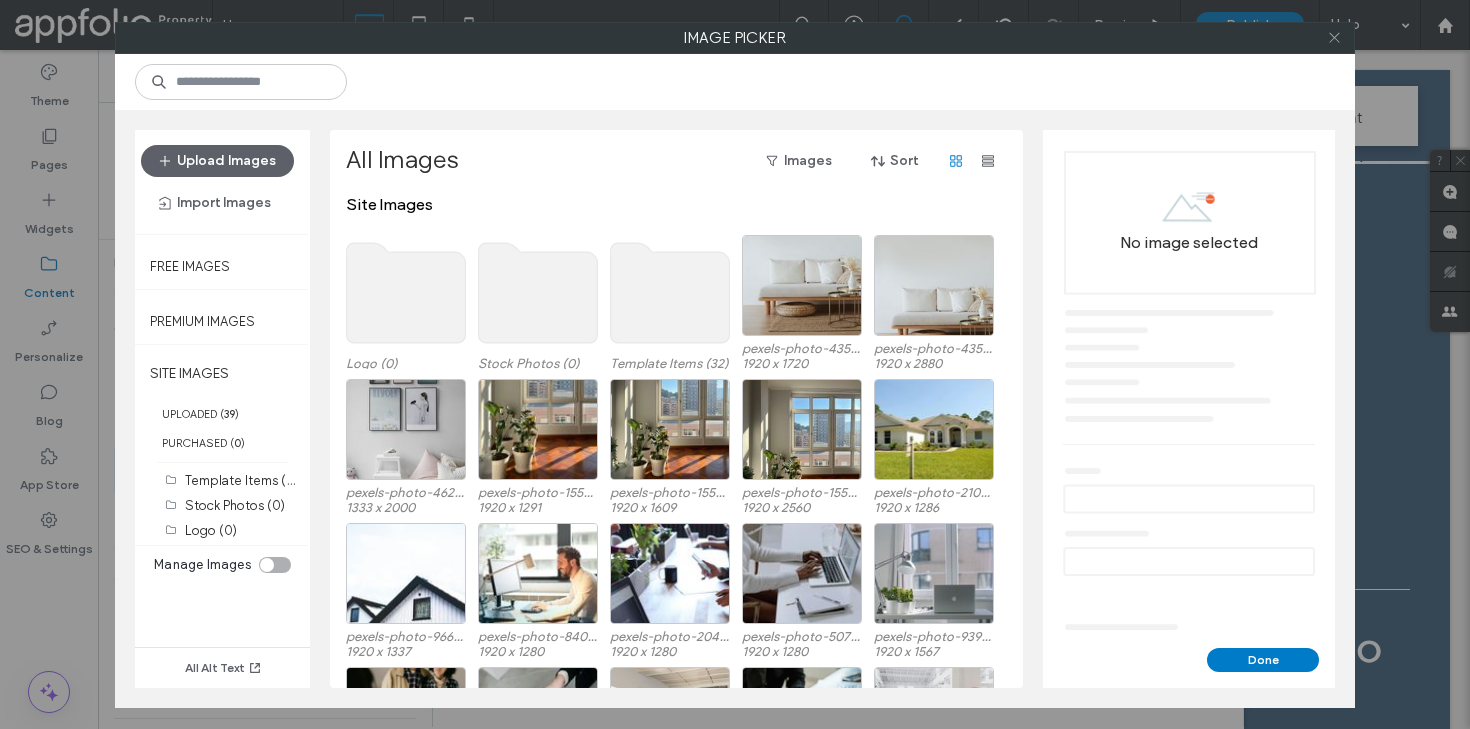 click 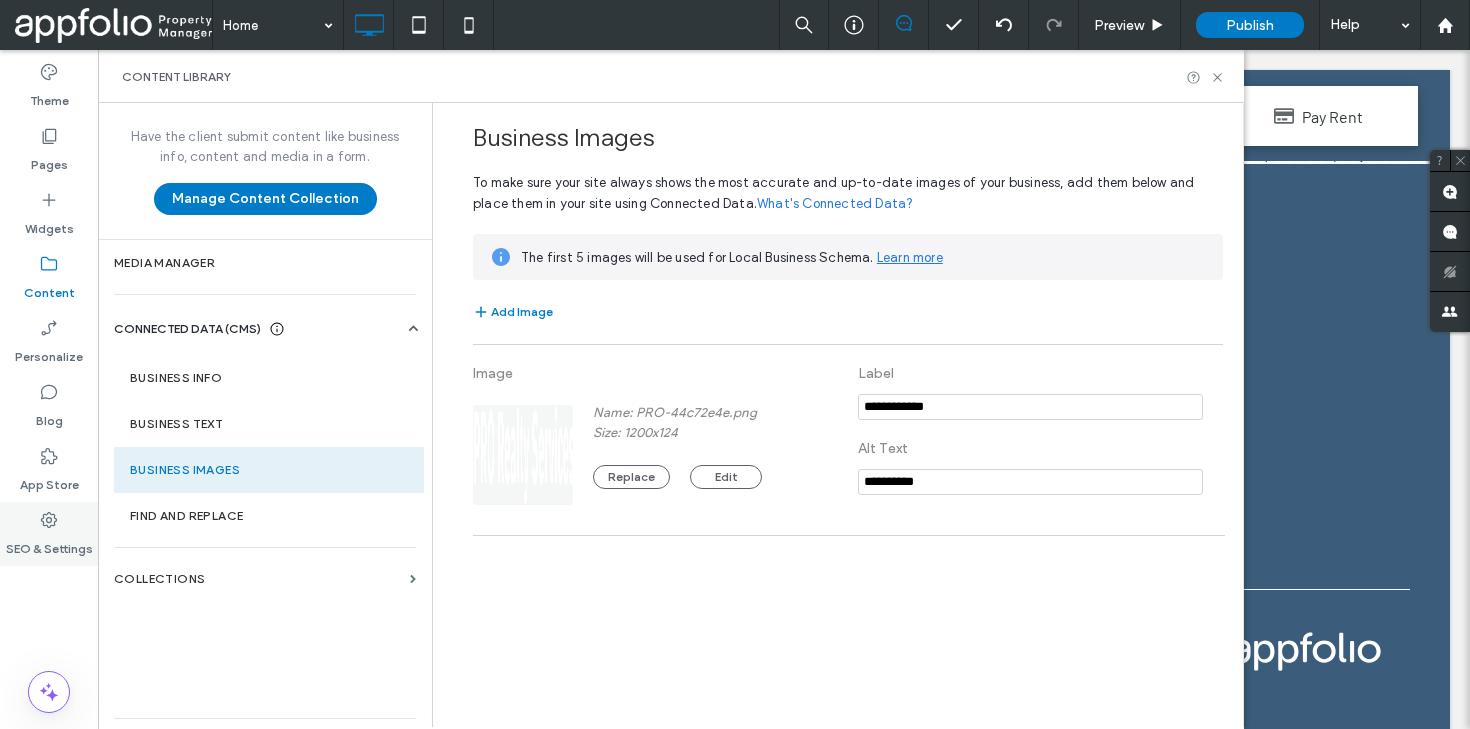 click on "SEO & Settings" at bounding box center (49, 544) 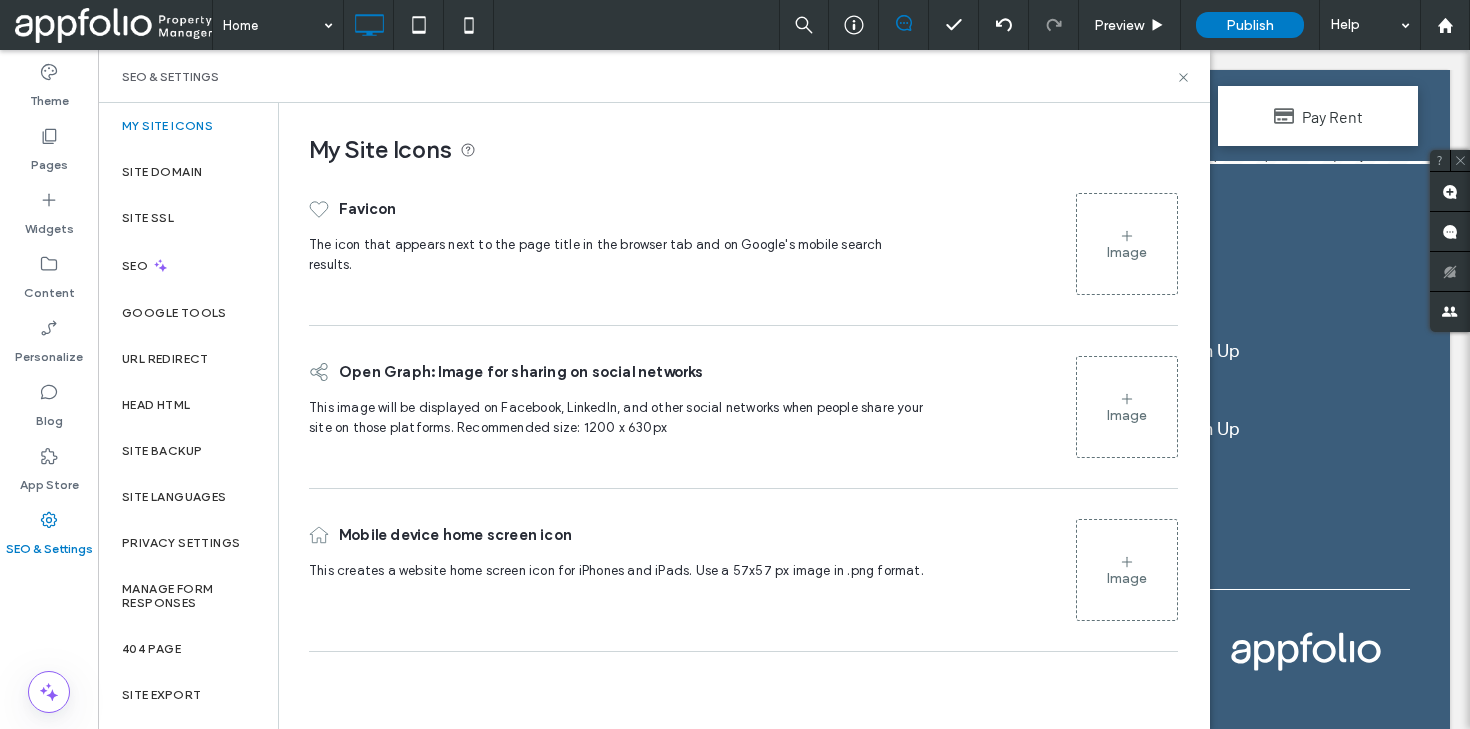 click on "This image will be displayed on Facebook, LinkedIn, and other social networks when people share your site on those platforms. Recommended size: 1200 x 630px" at bounding box center (617, 423) 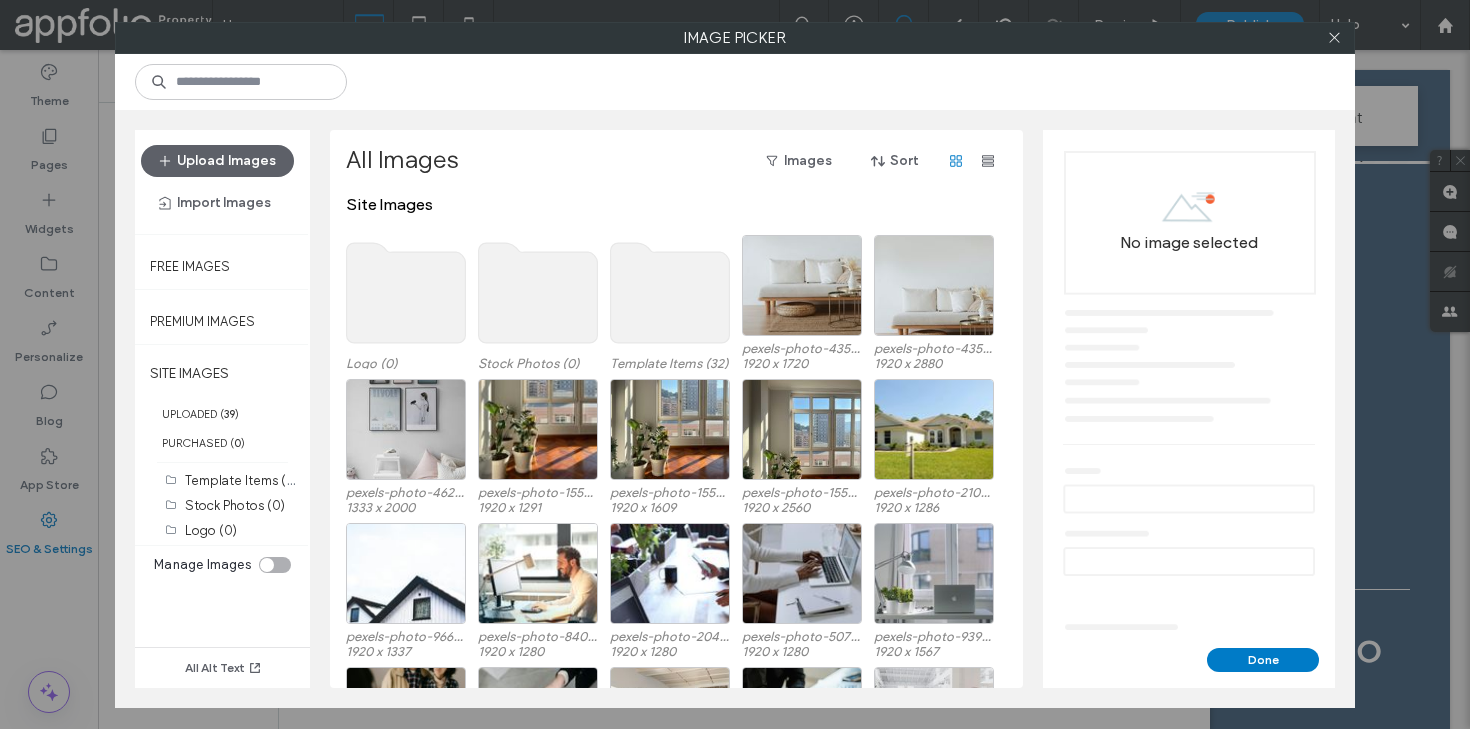 click 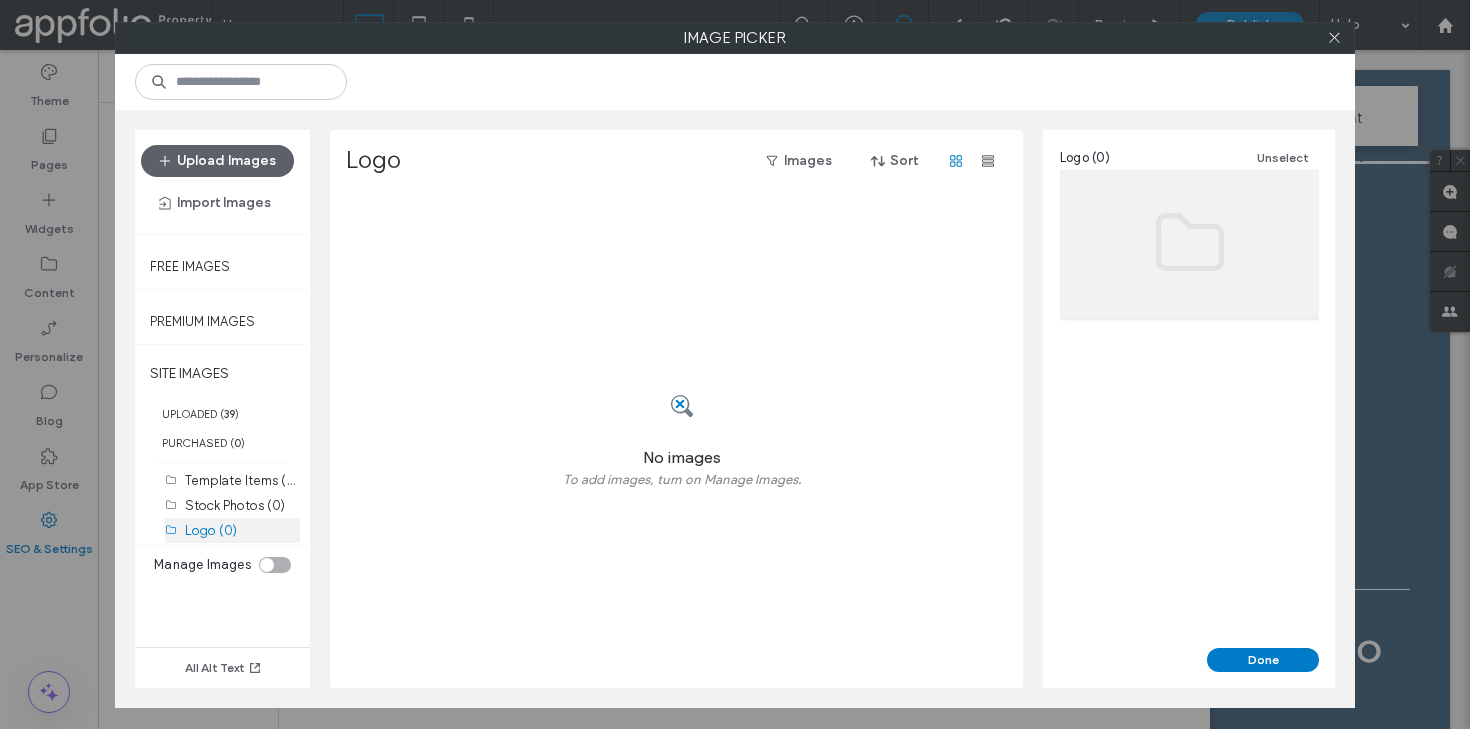 click on "Logo (0)" at bounding box center [211, 530] 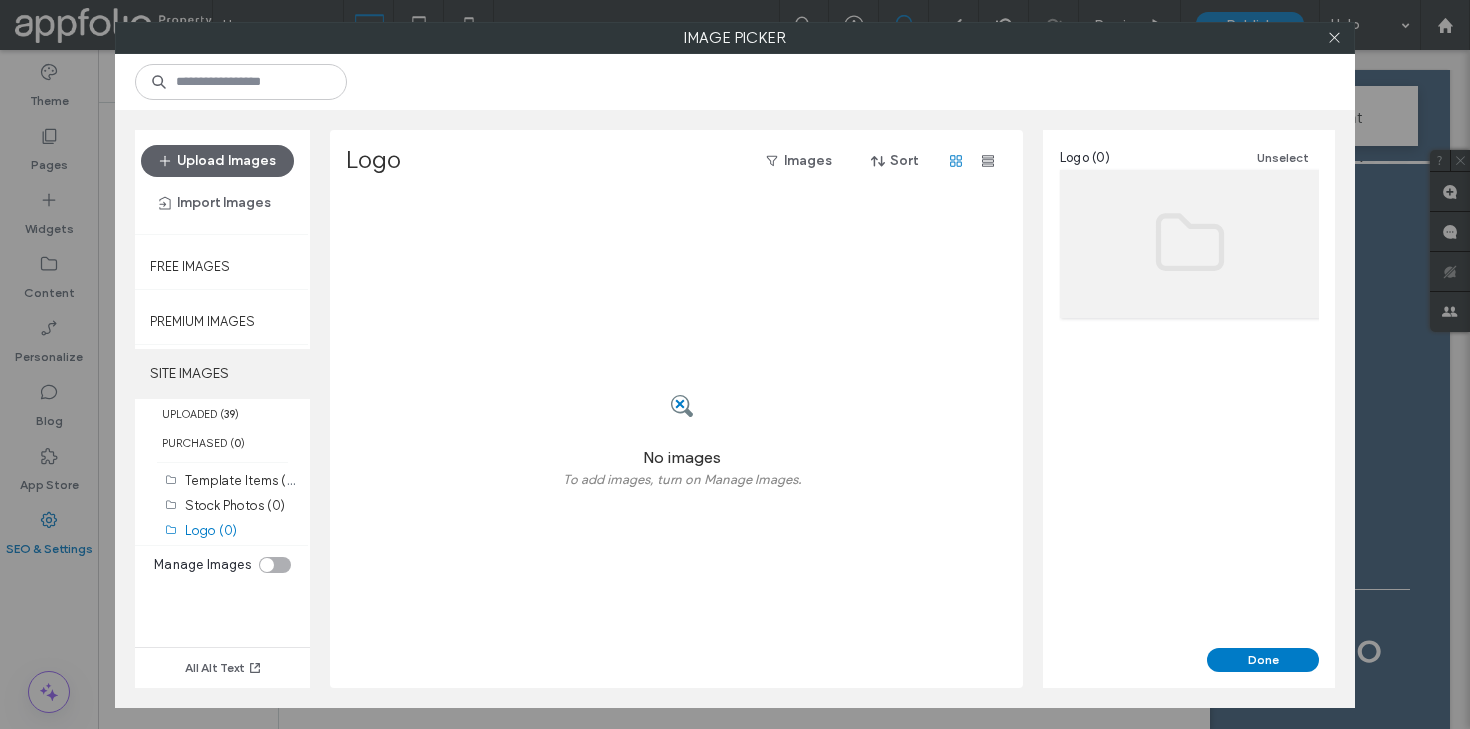 click on "SITE IMAGES" at bounding box center (222, 374) 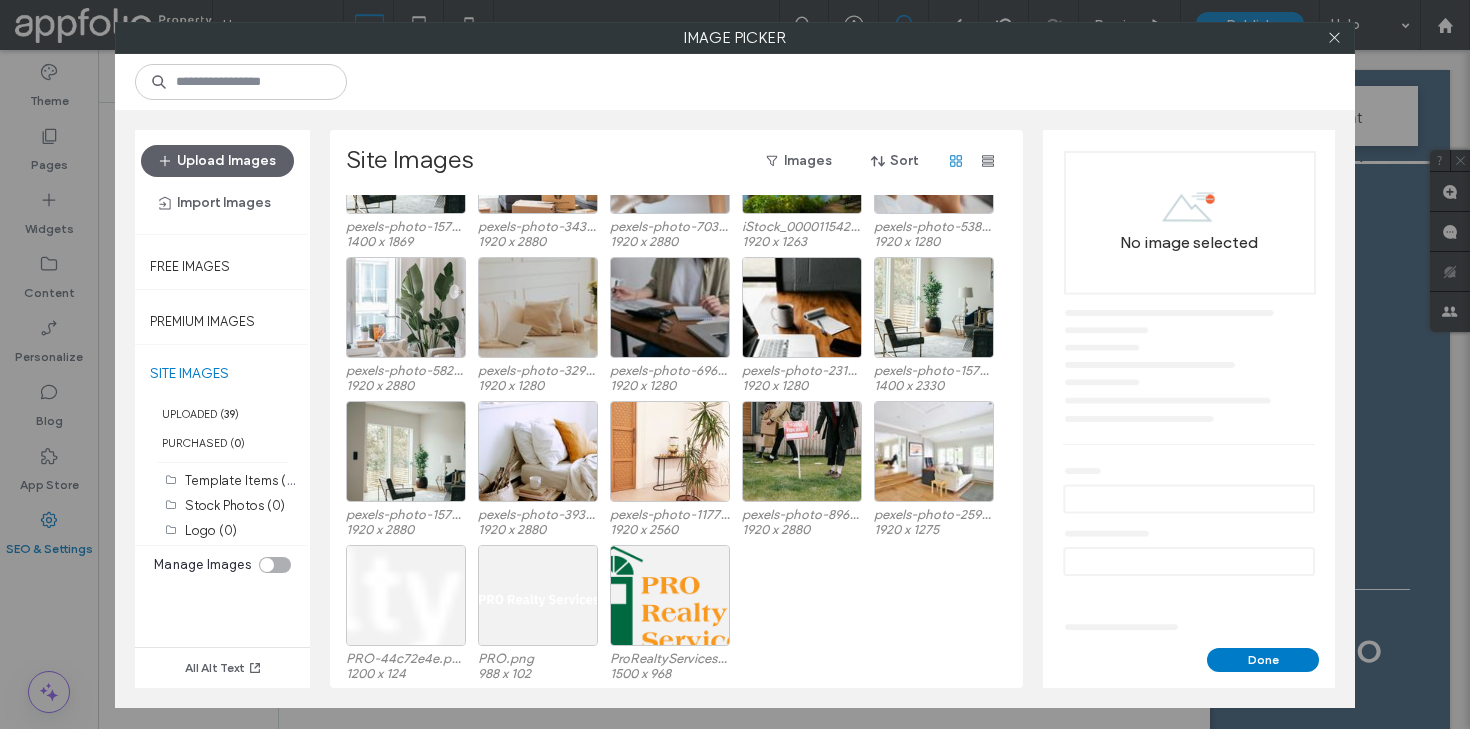 scroll, scrollTop: 659, scrollLeft: 0, axis: vertical 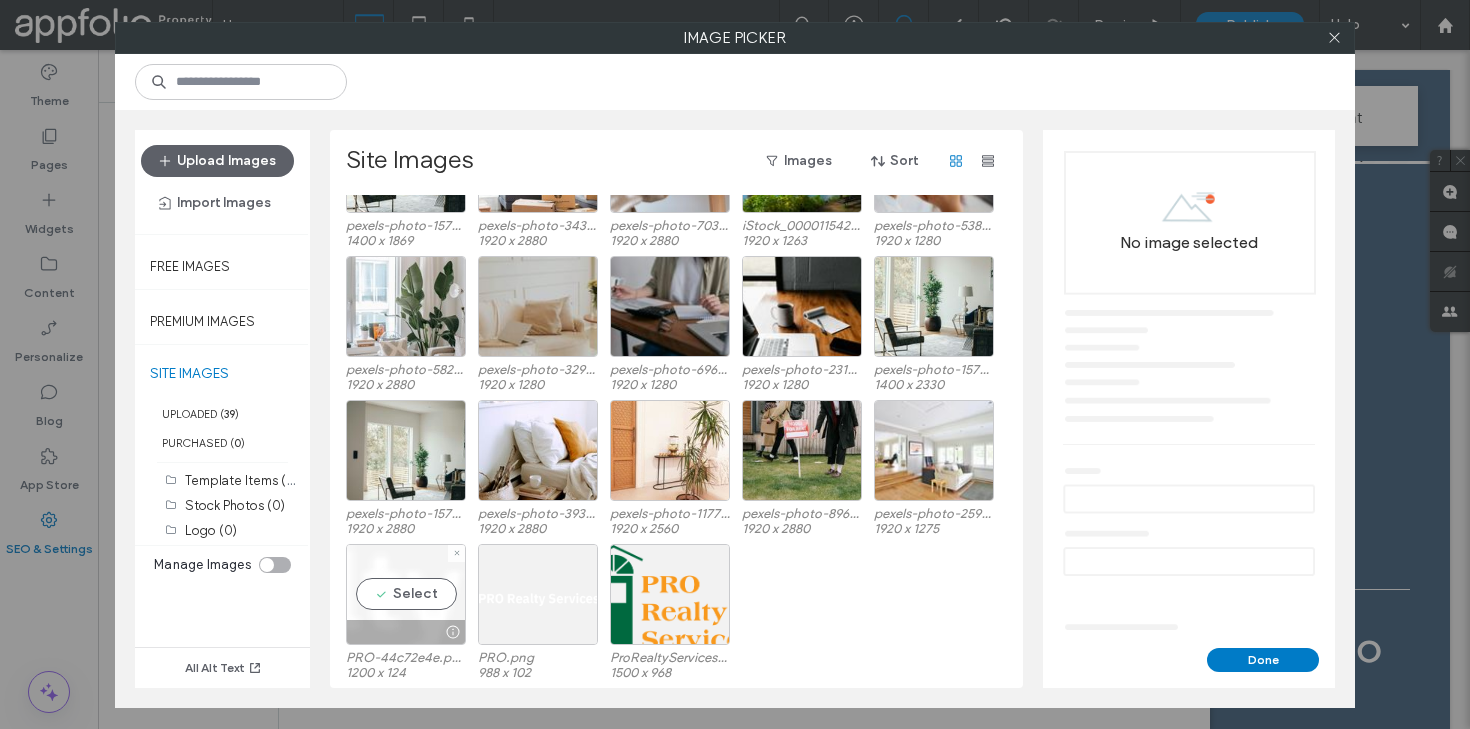 click on "Select" at bounding box center (406, 594) 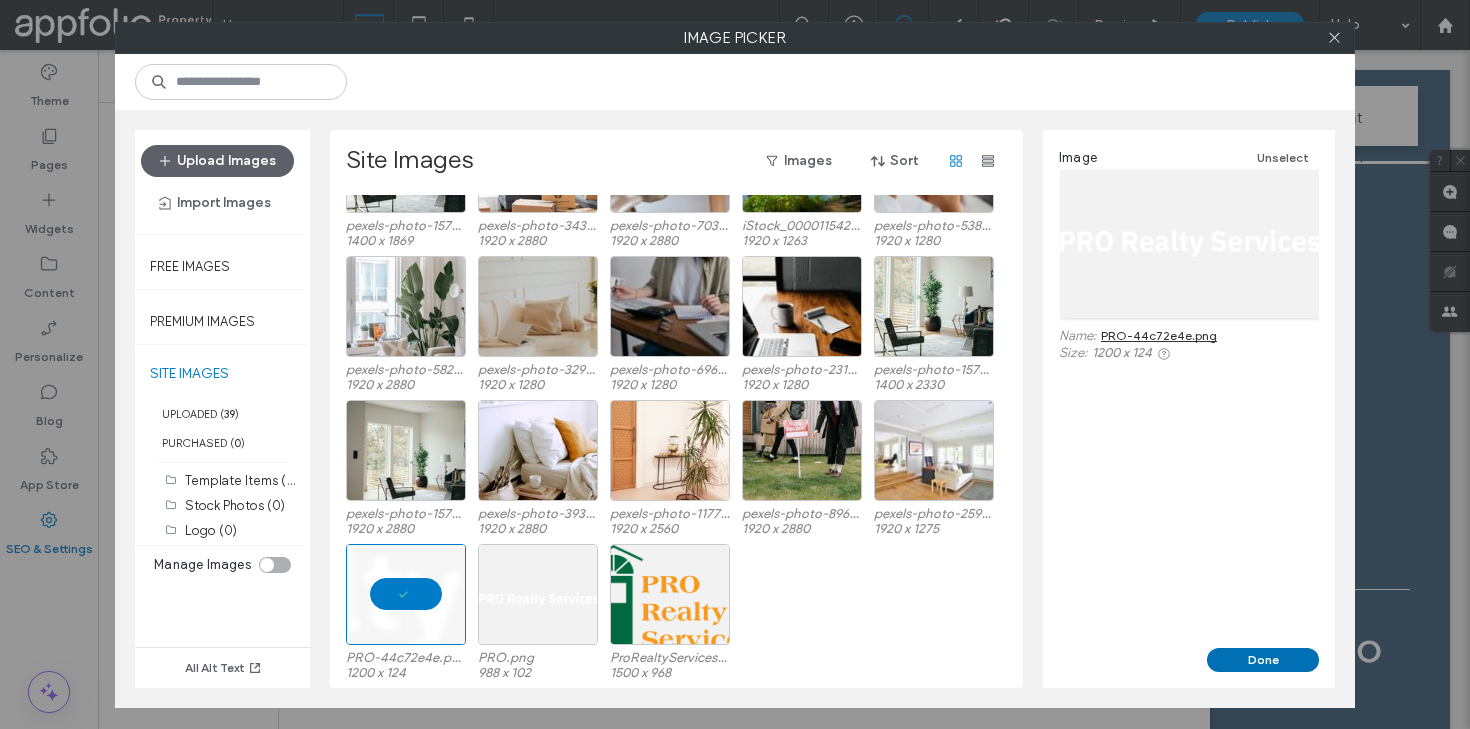 click on "Done" at bounding box center (1263, 660) 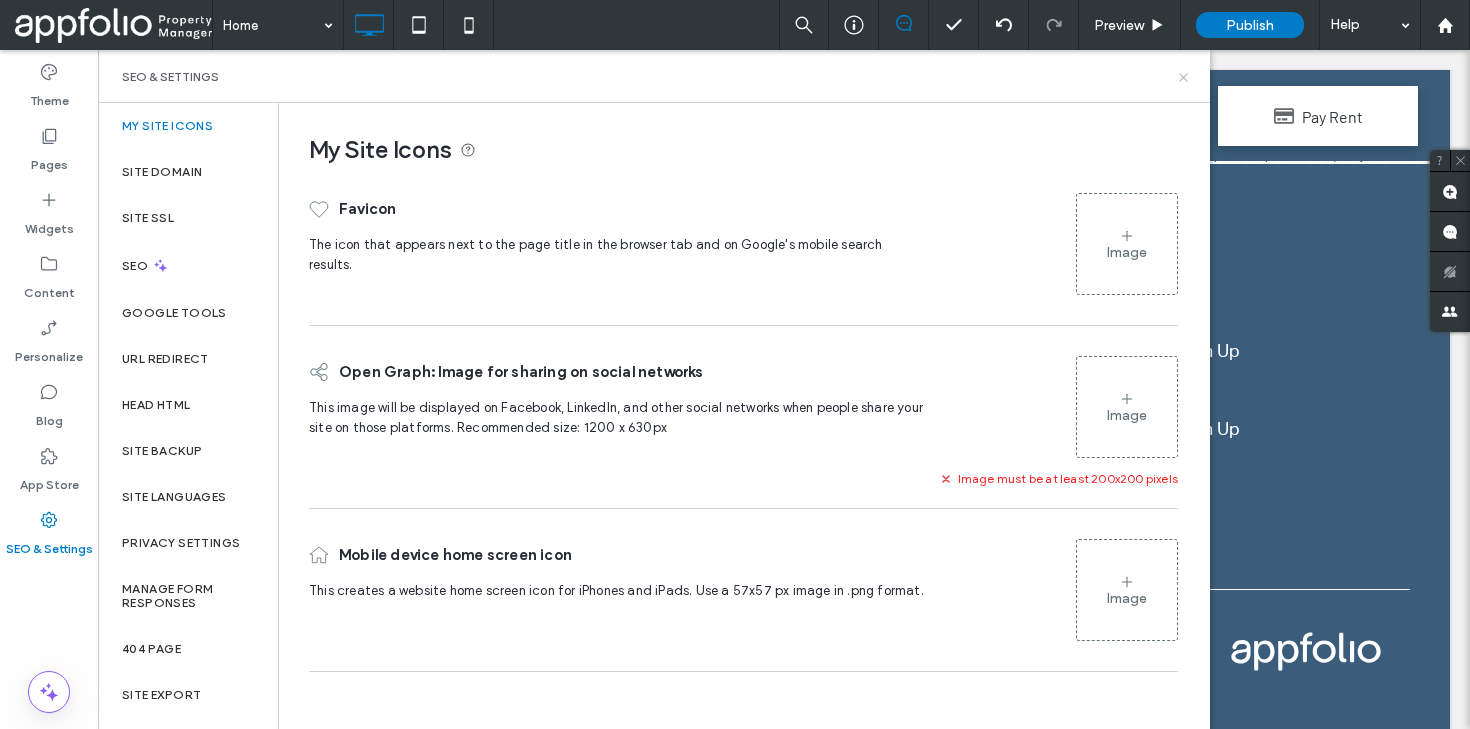 click 